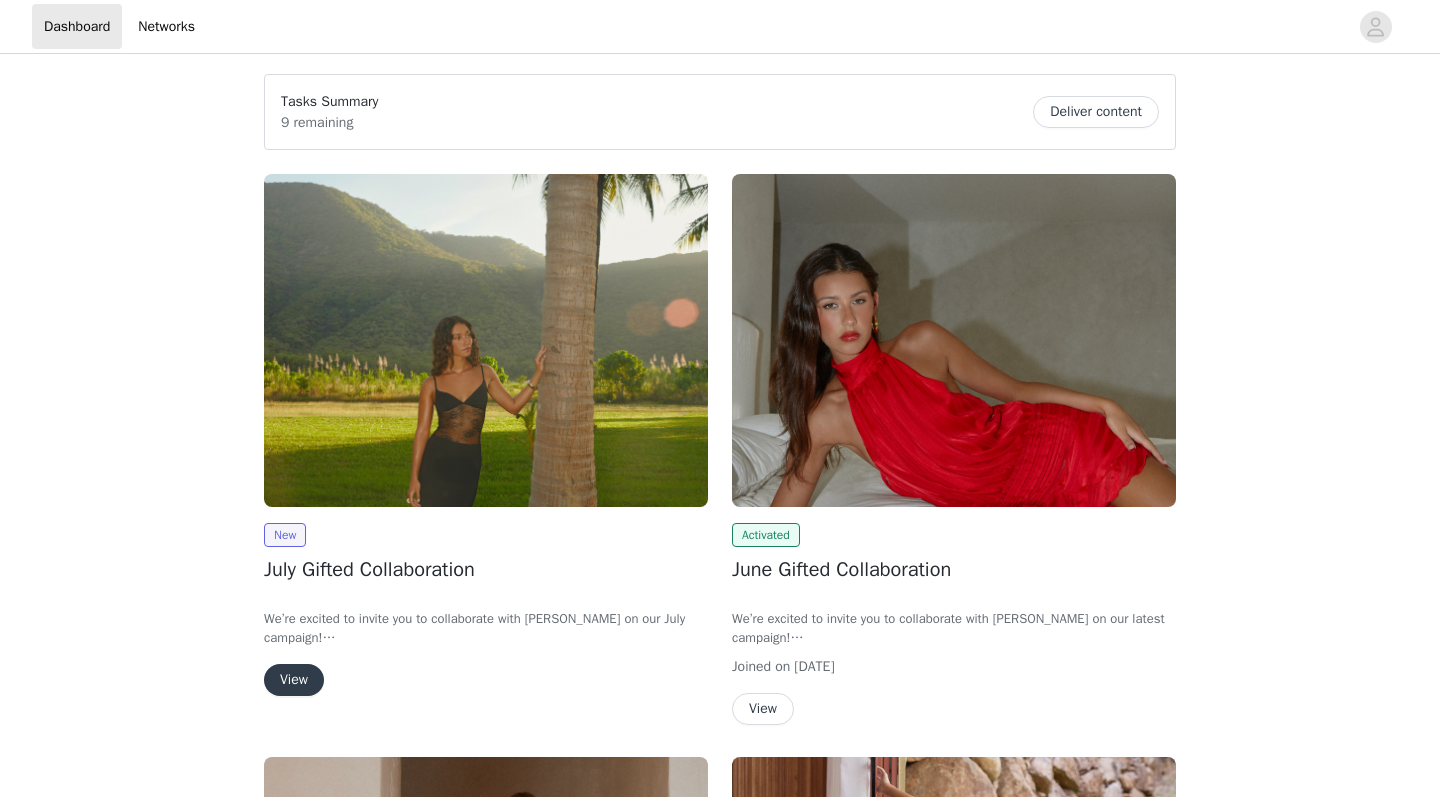 scroll, scrollTop: 0, scrollLeft: 0, axis: both 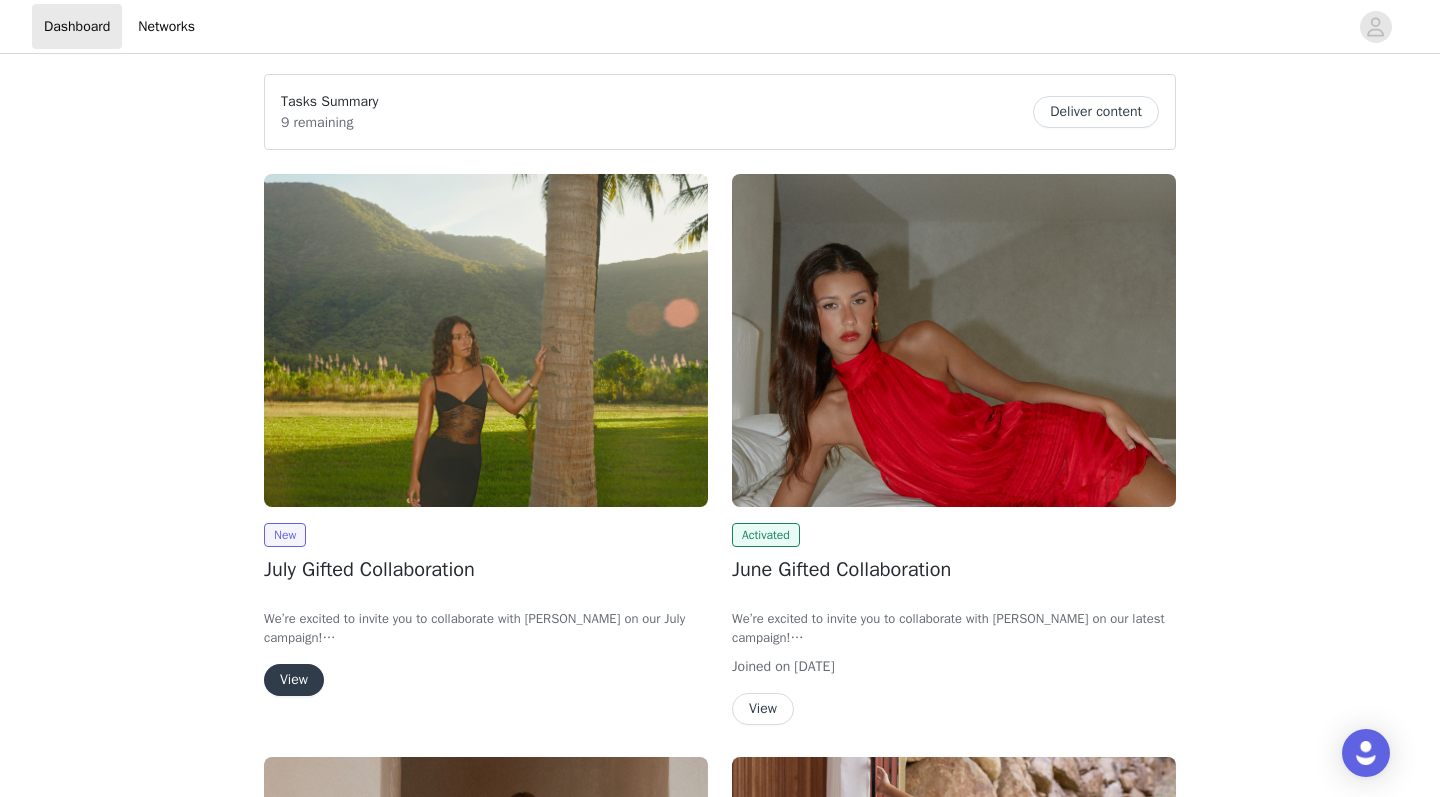 click on "View" at bounding box center (294, 680) 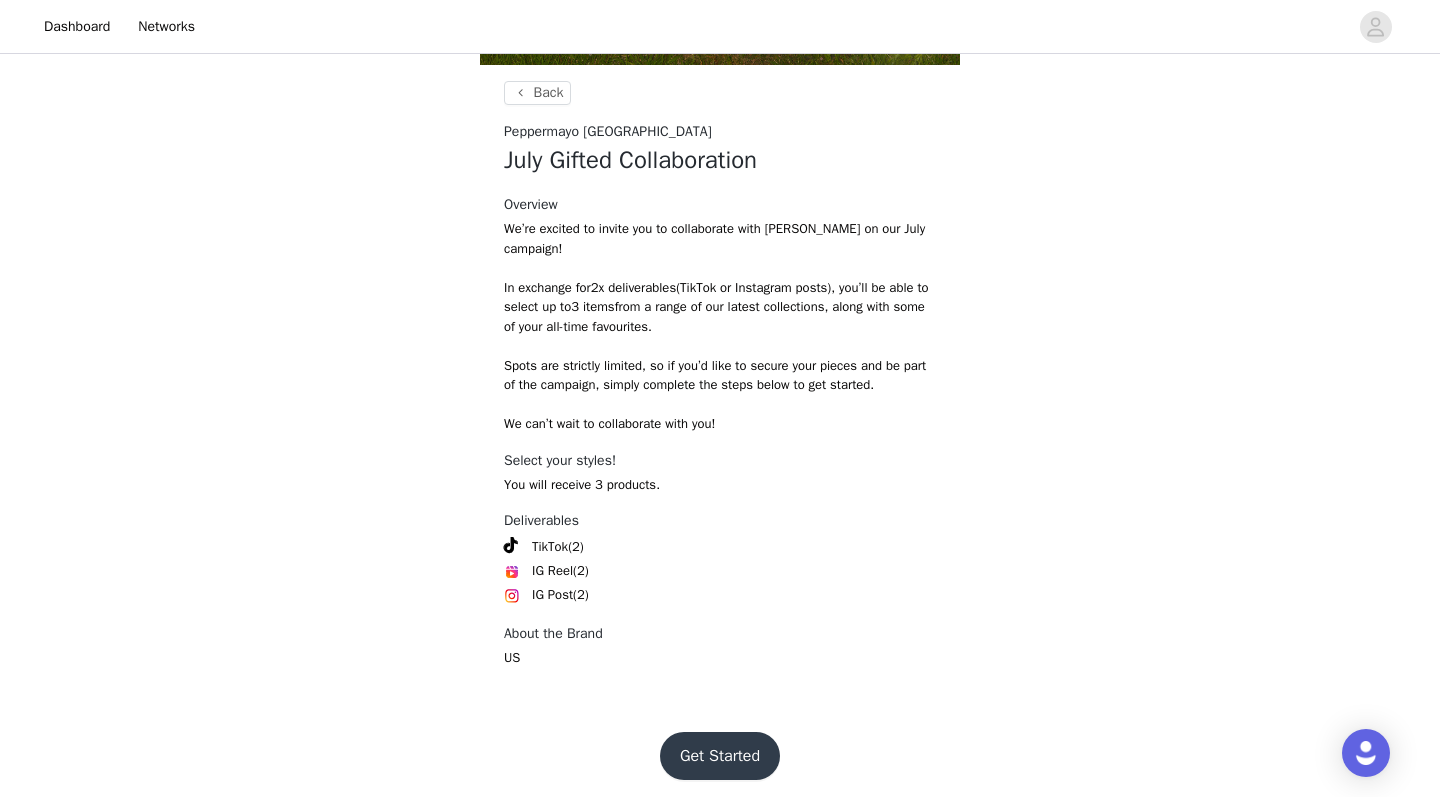 click on "Get Started" at bounding box center [720, 756] 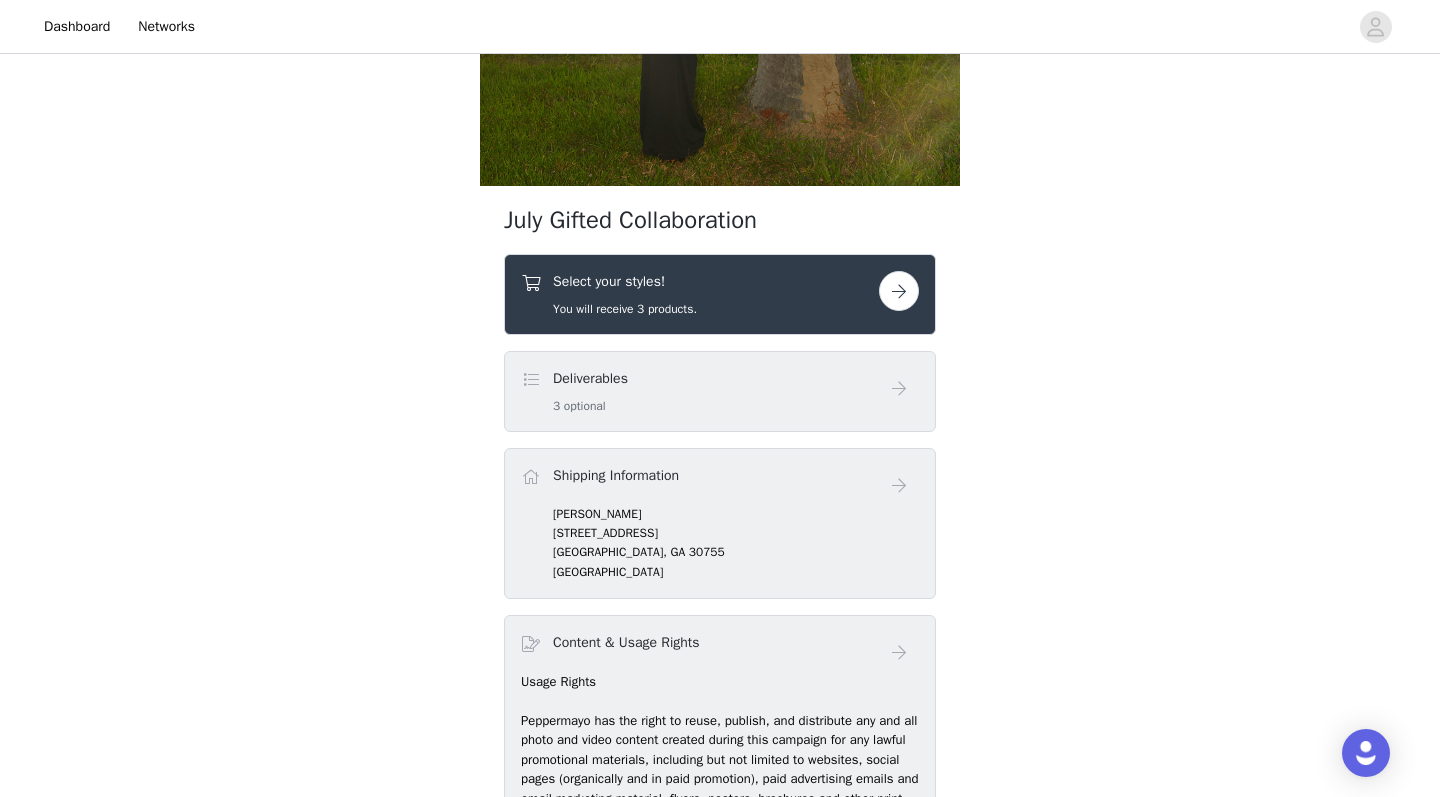 scroll, scrollTop: 596, scrollLeft: 0, axis: vertical 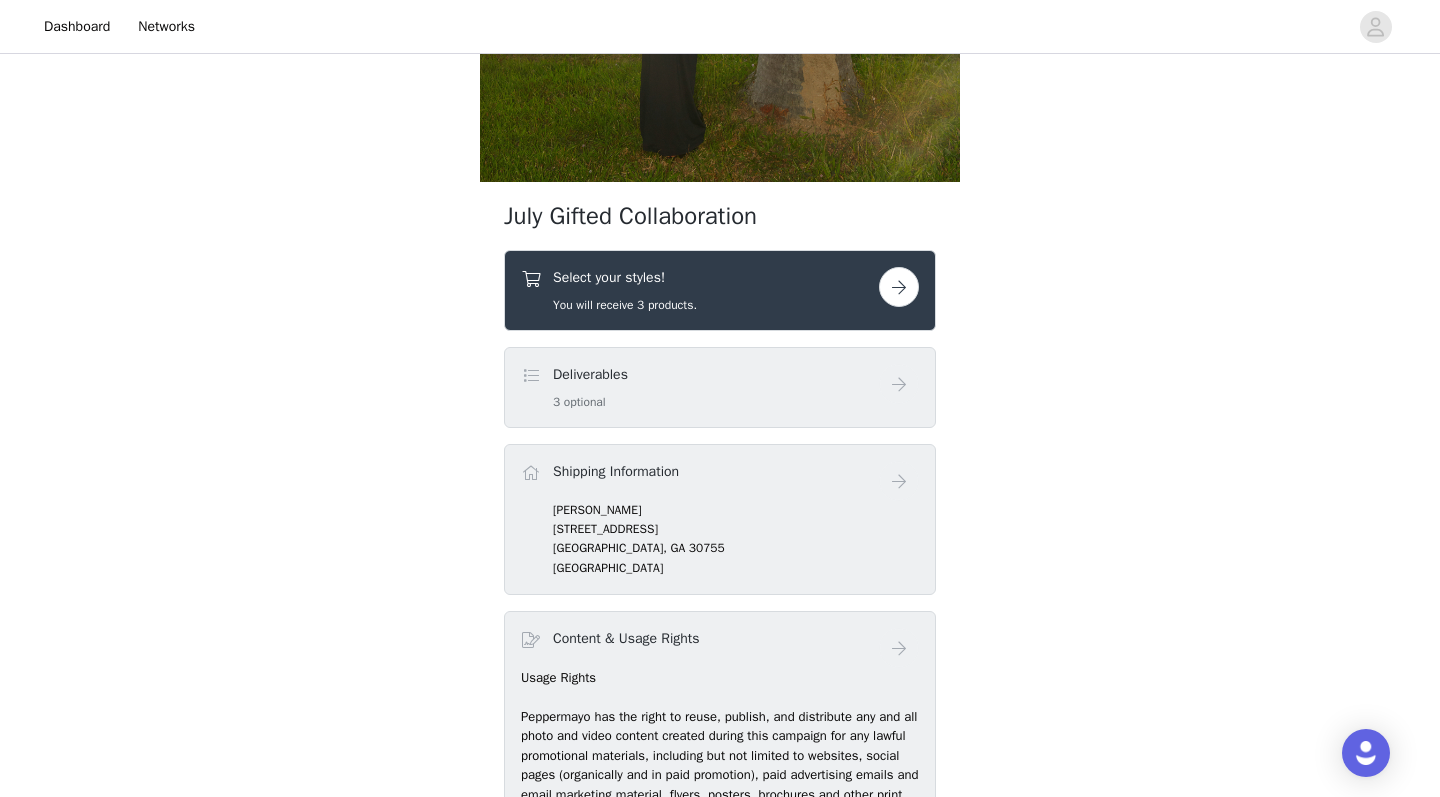 click at bounding box center (899, 287) 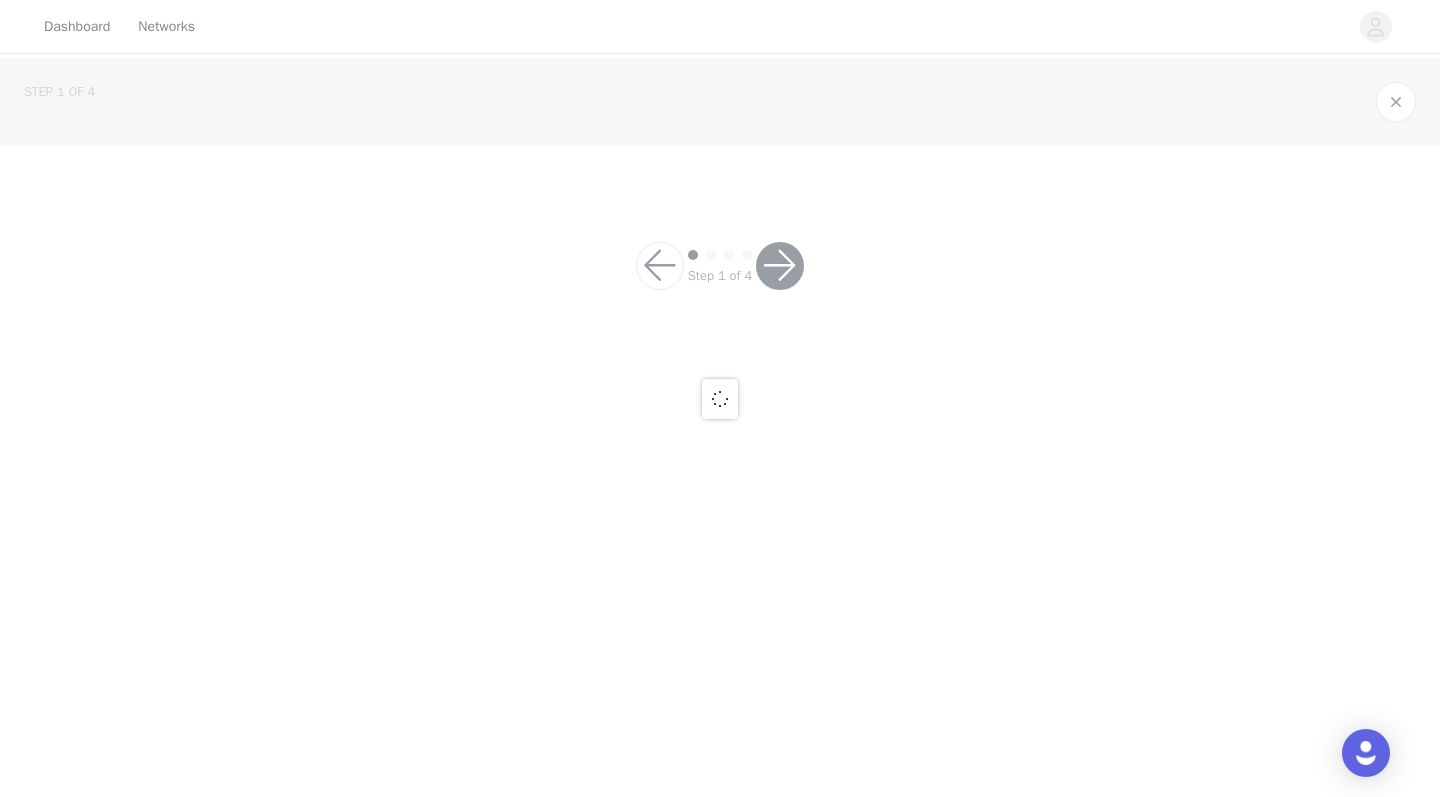 scroll, scrollTop: 0, scrollLeft: 0, axis: both 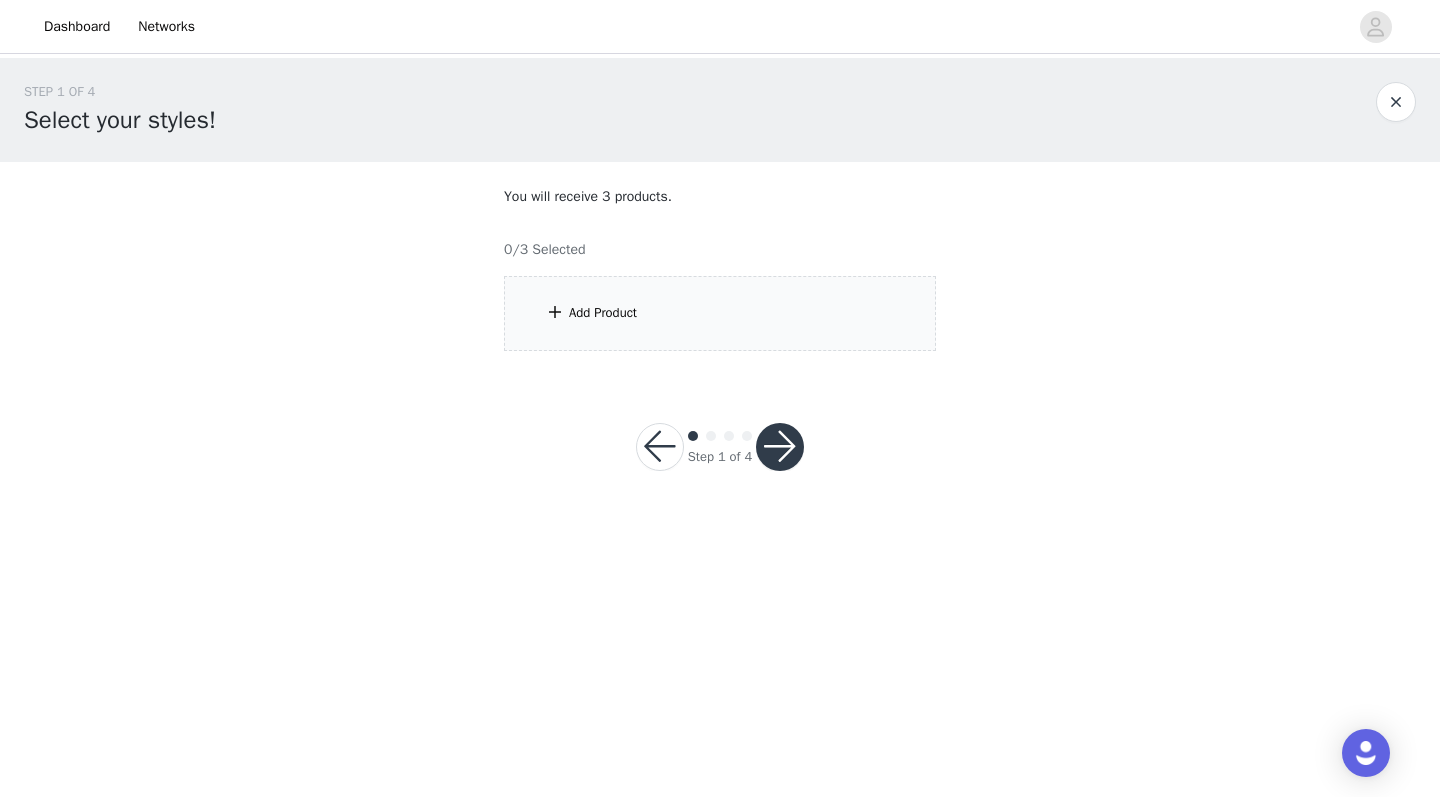 click on "Add Product" at bounding box center (720, 313) 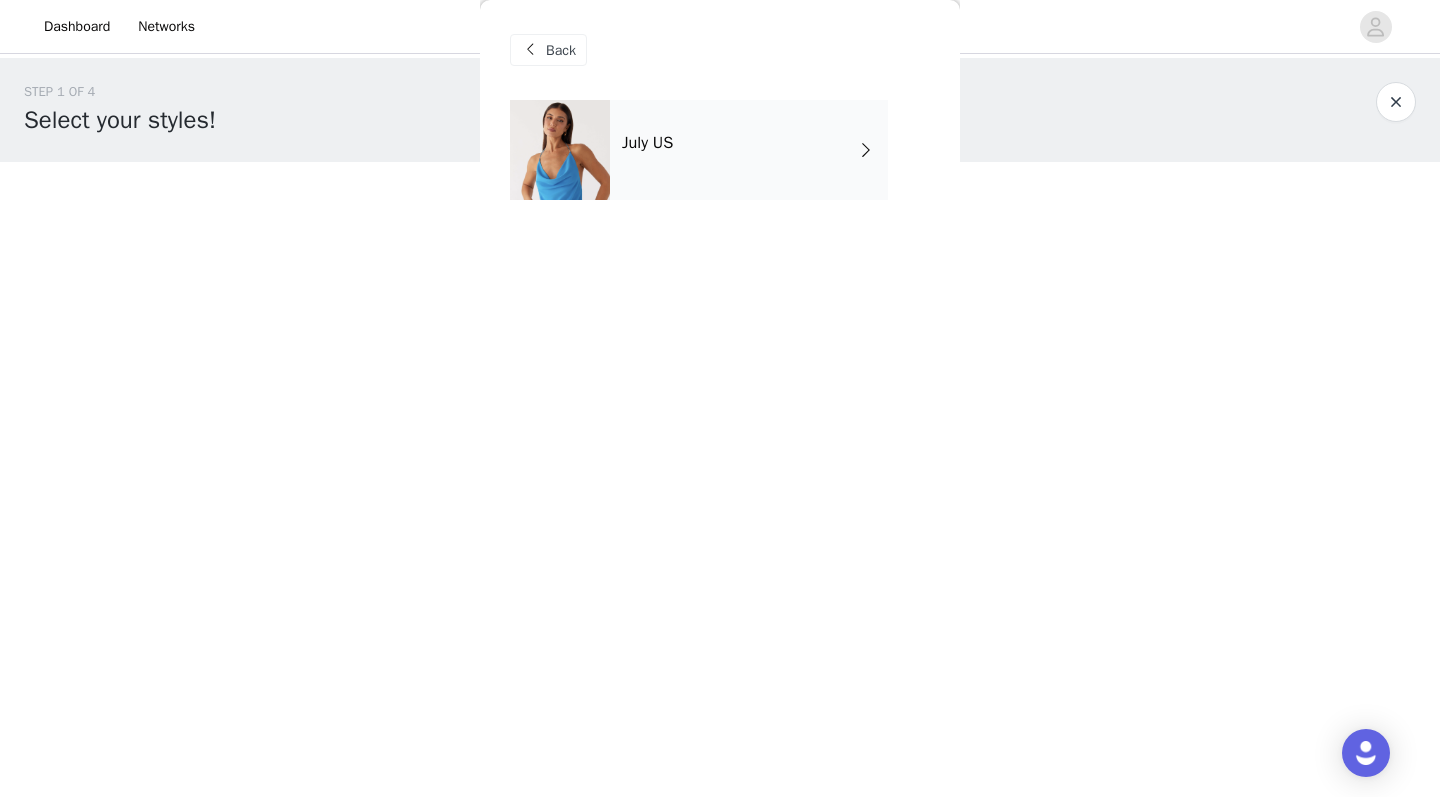 click on "July US" at bounding box center (749, 150) 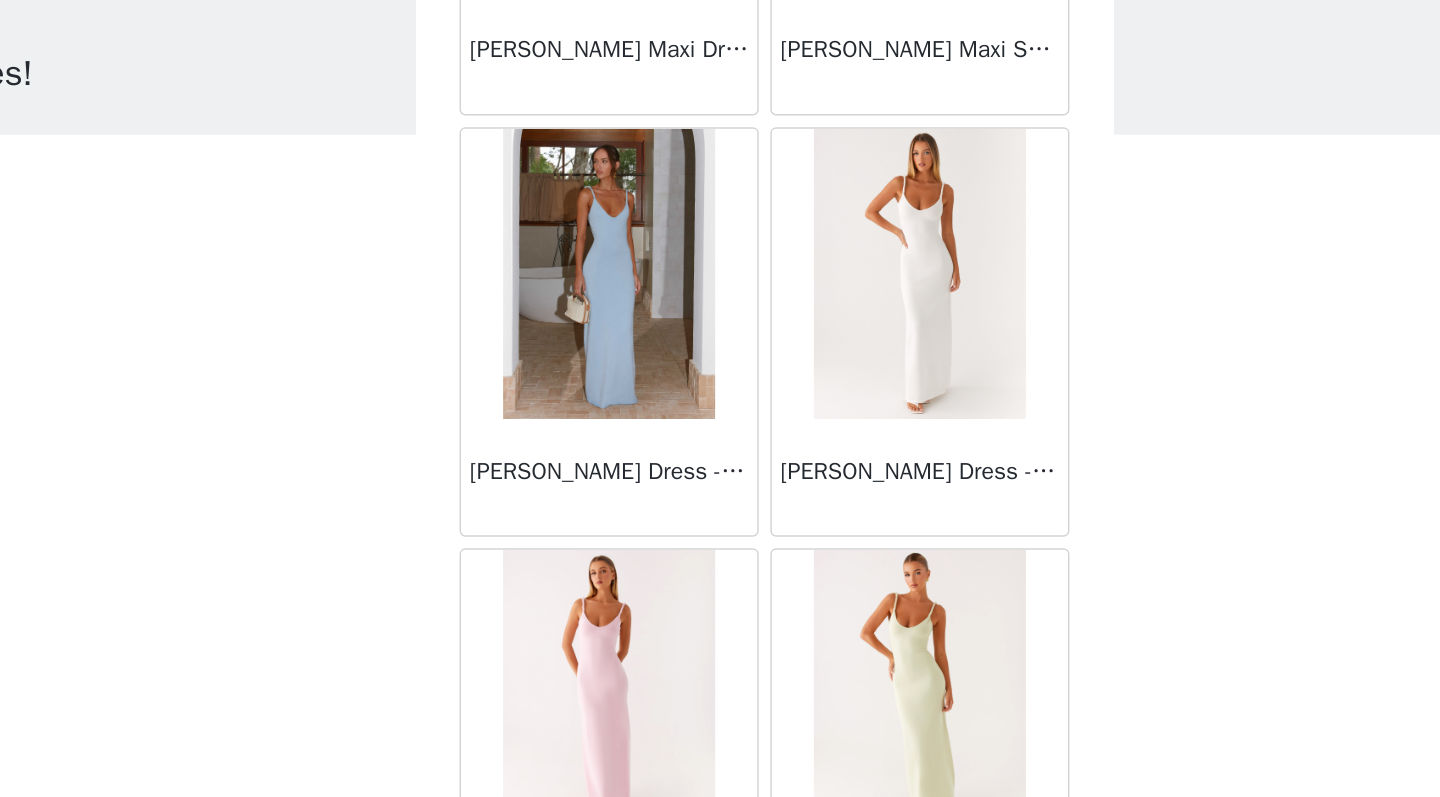 scroll, scrollTop: 2263, scrollLeft: 0, axis: vertical 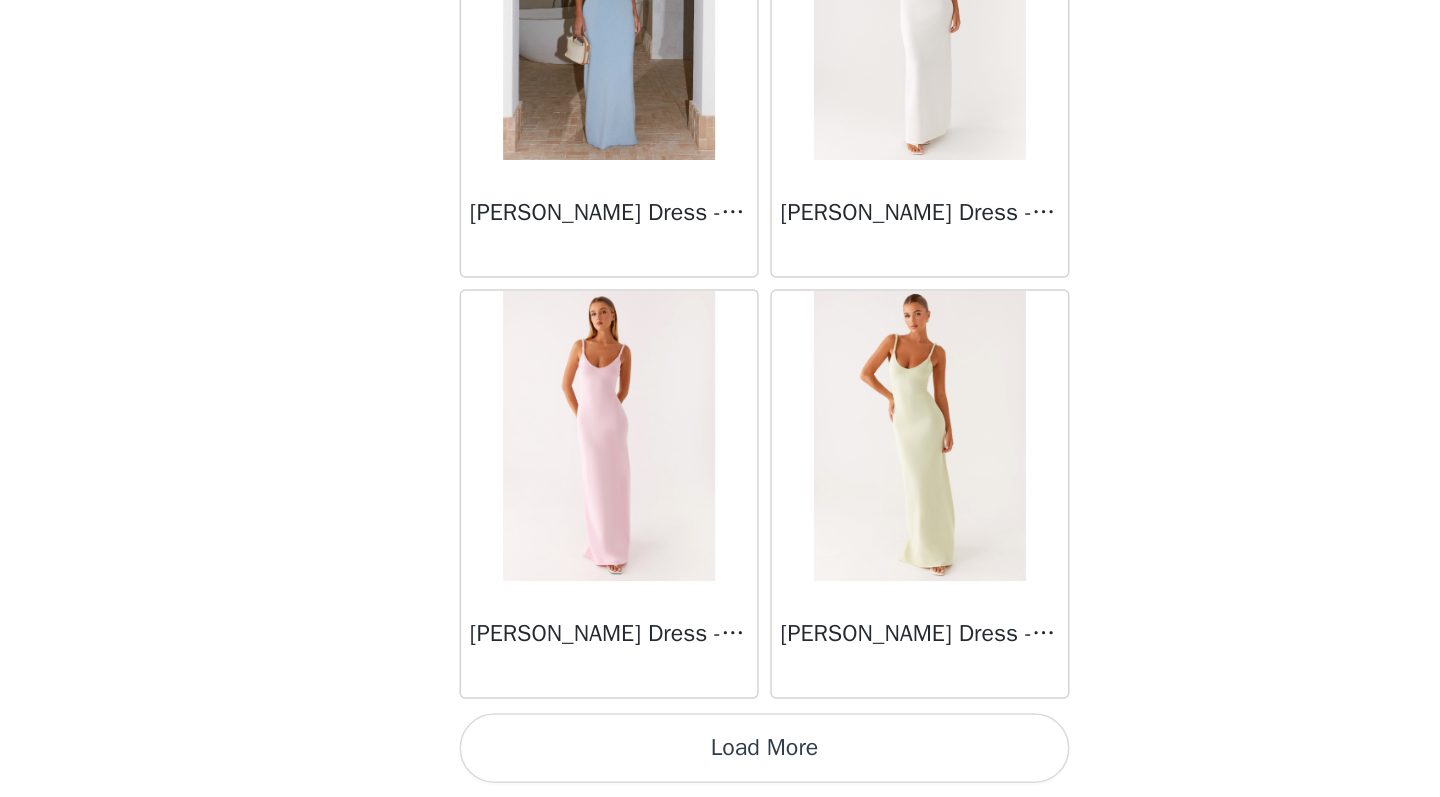 click on "Load More" at bounding box center [720, 763] 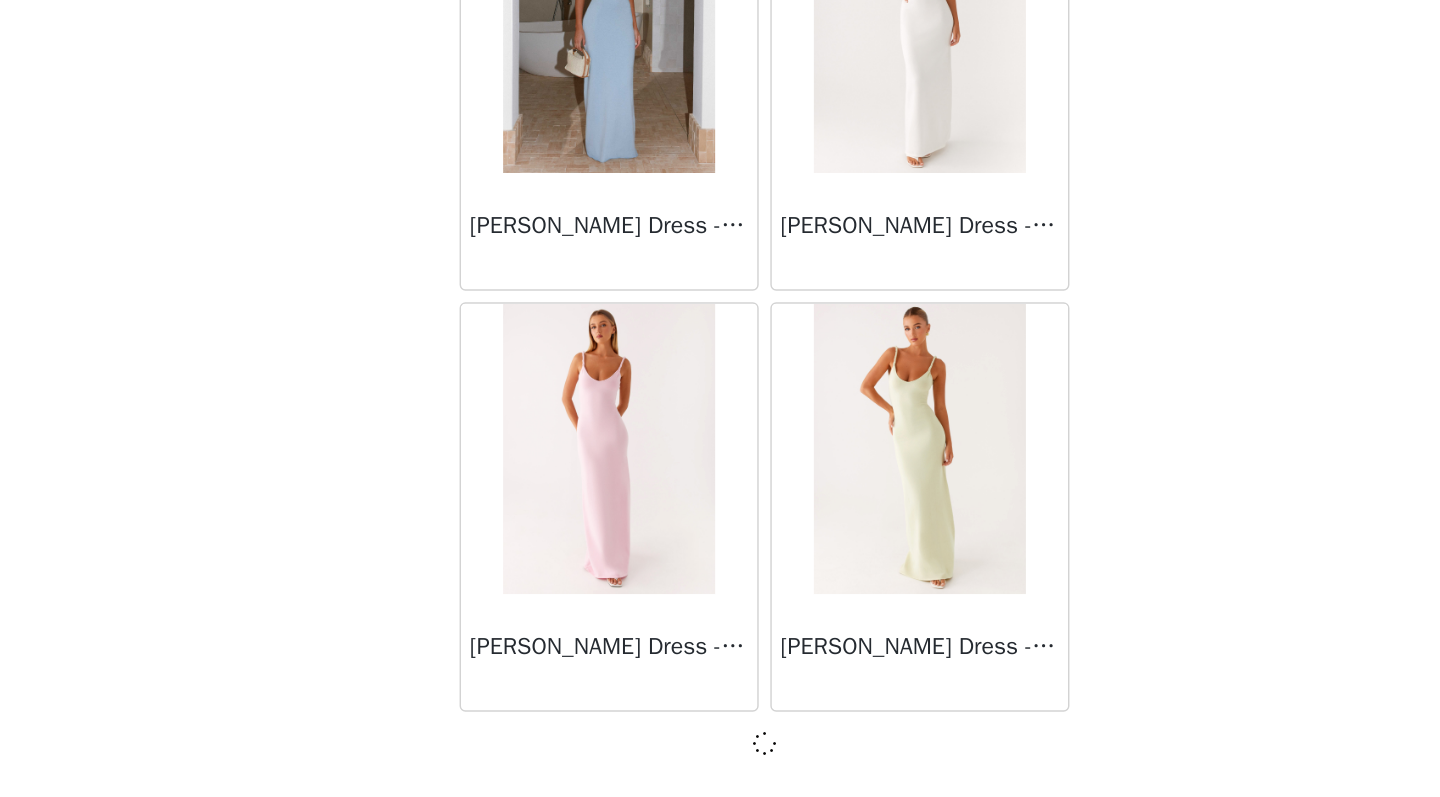 scroll, scrollTop: 2254, scrollLeft: 0, axis: vertical 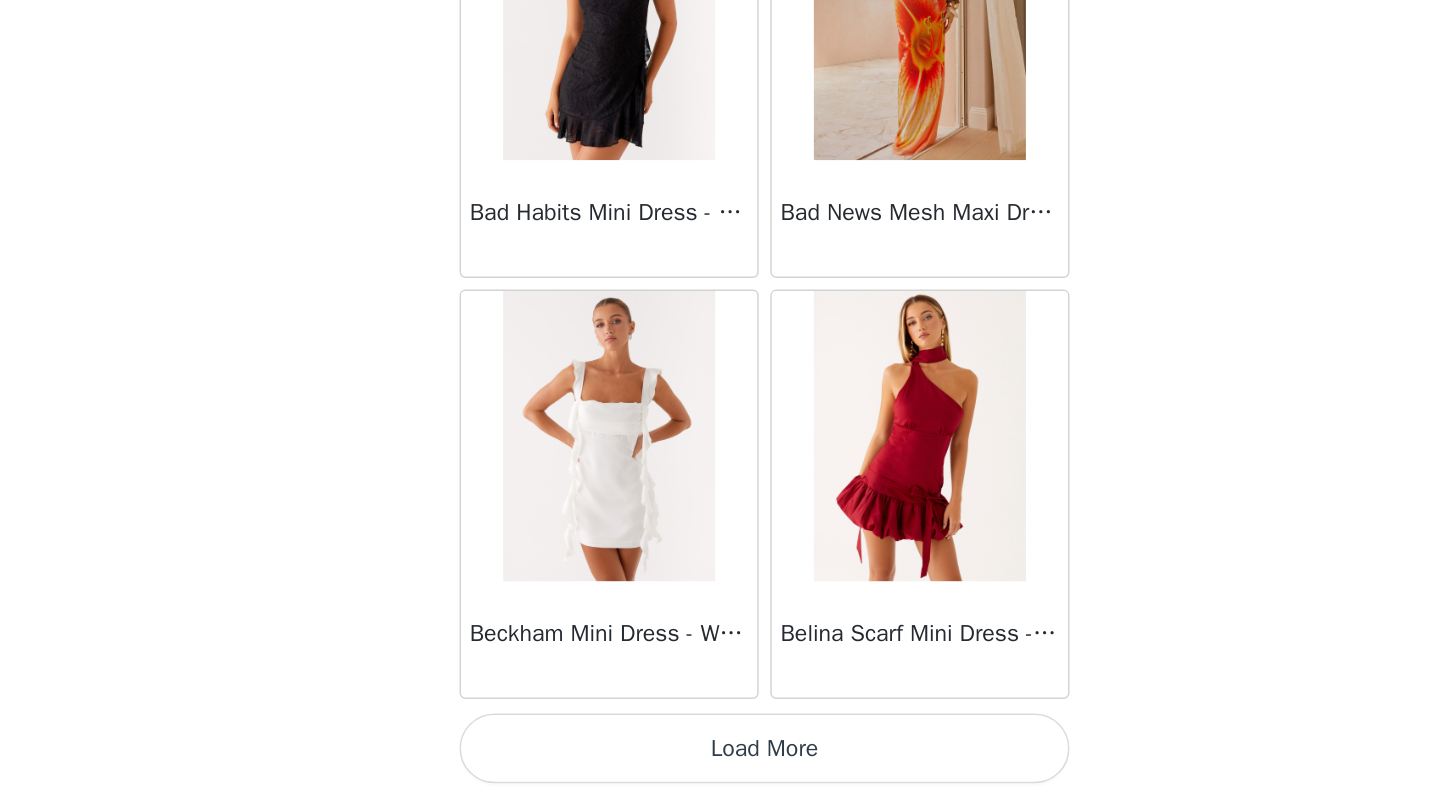 click on "Load More" at bounding box center [720, 763] 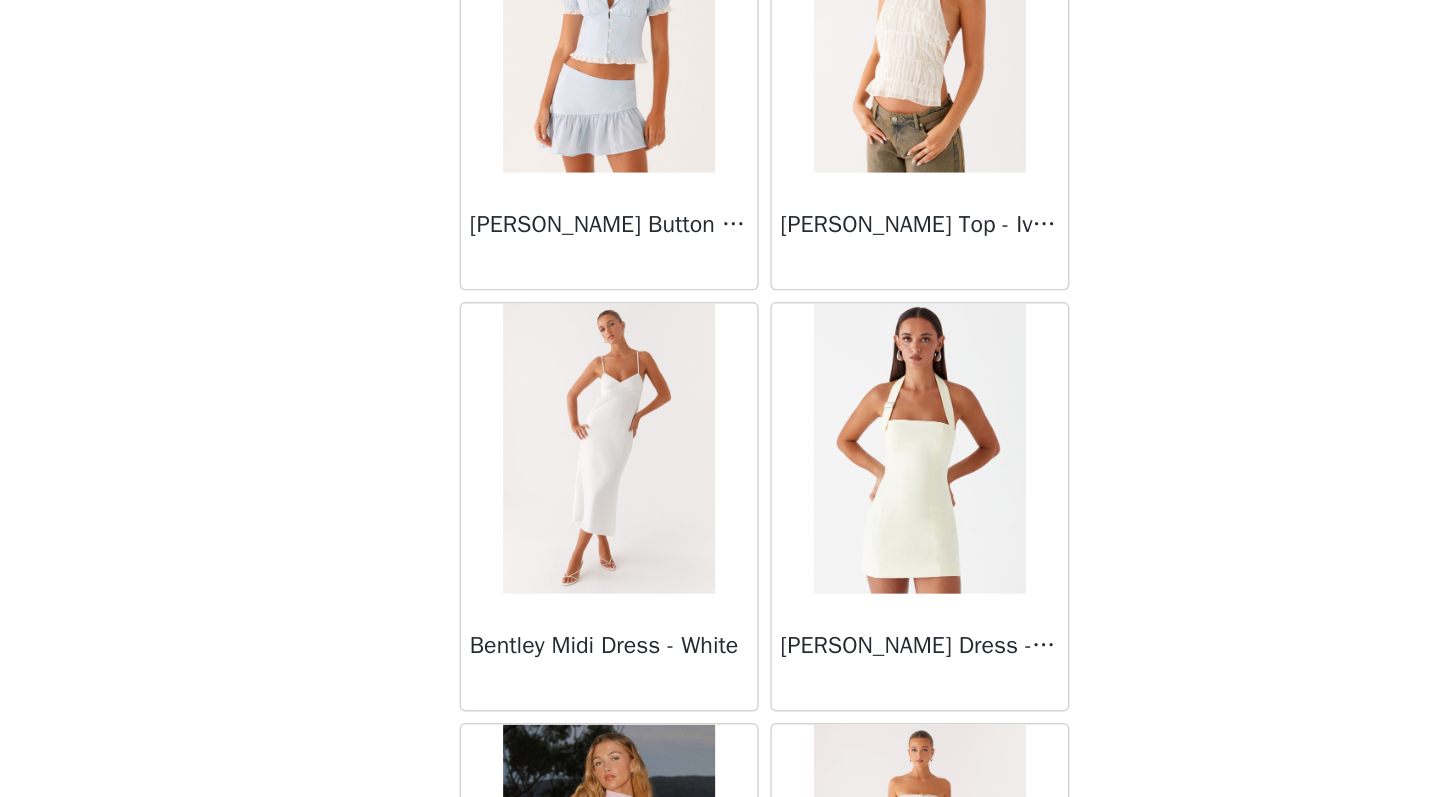 scroll, scrollTop: 6313, scrollLeft: 0, axis: vertical 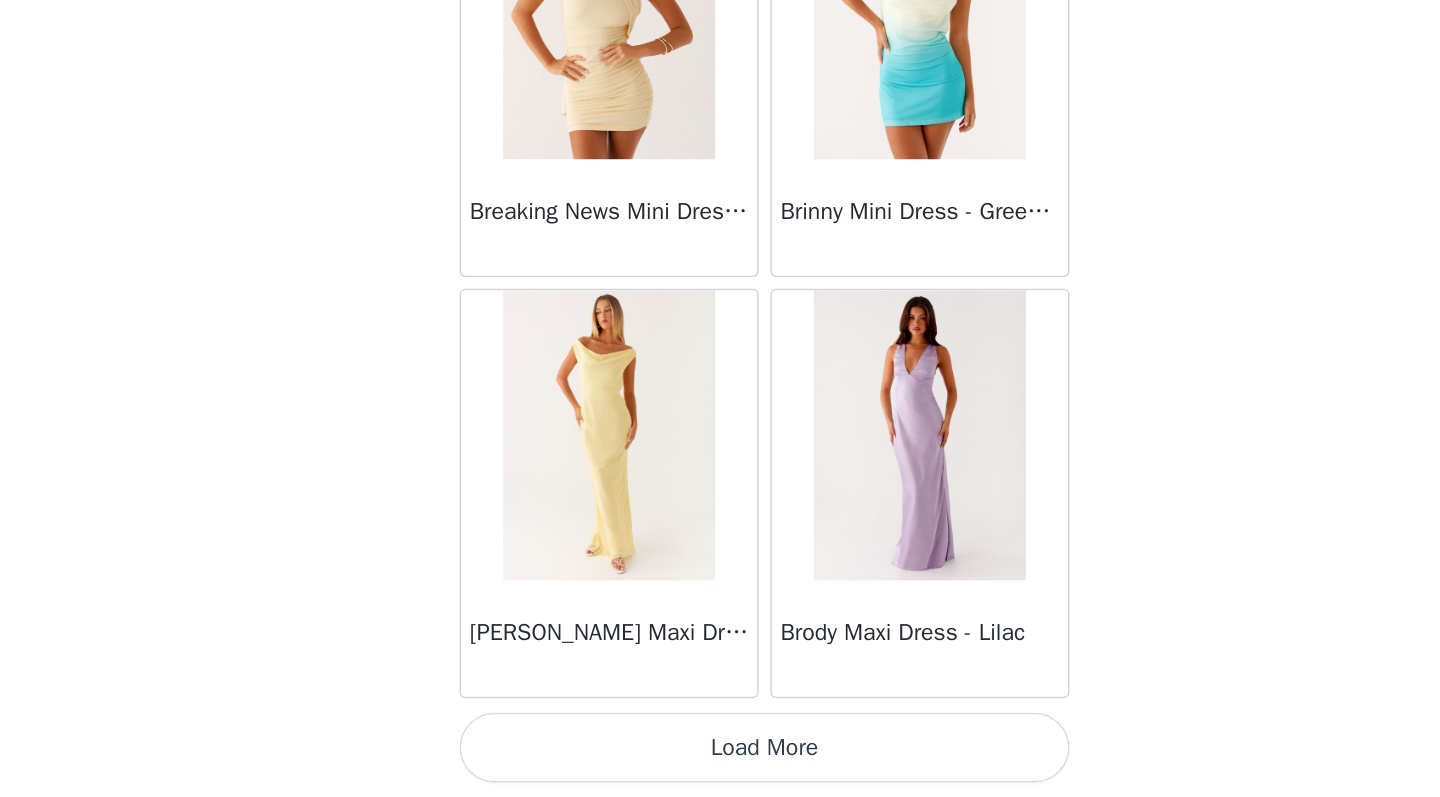 click on "Load More" at bounding box center (720, 763) 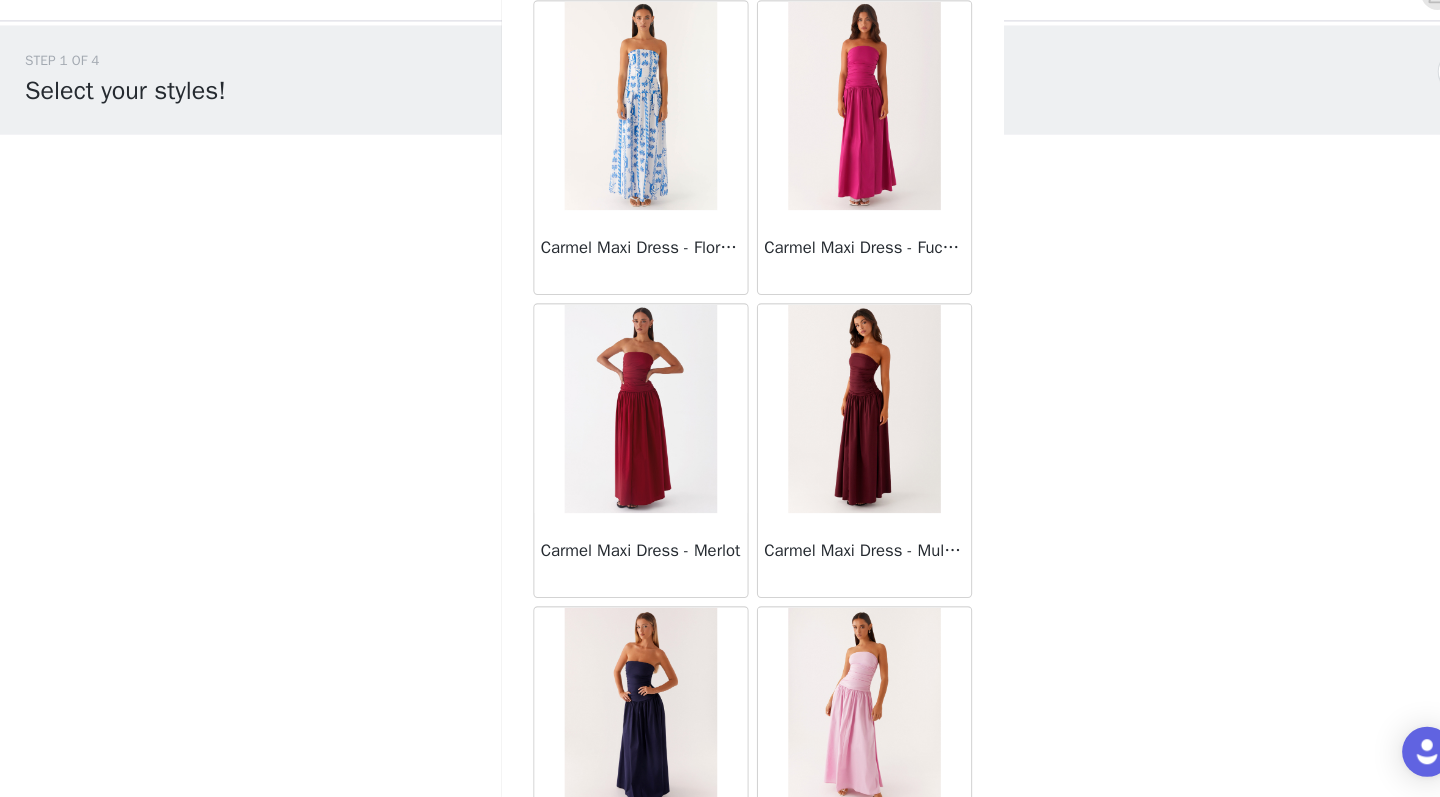 scroll, scrollTop: 10874, scrollLeft: 0, axis: vertical 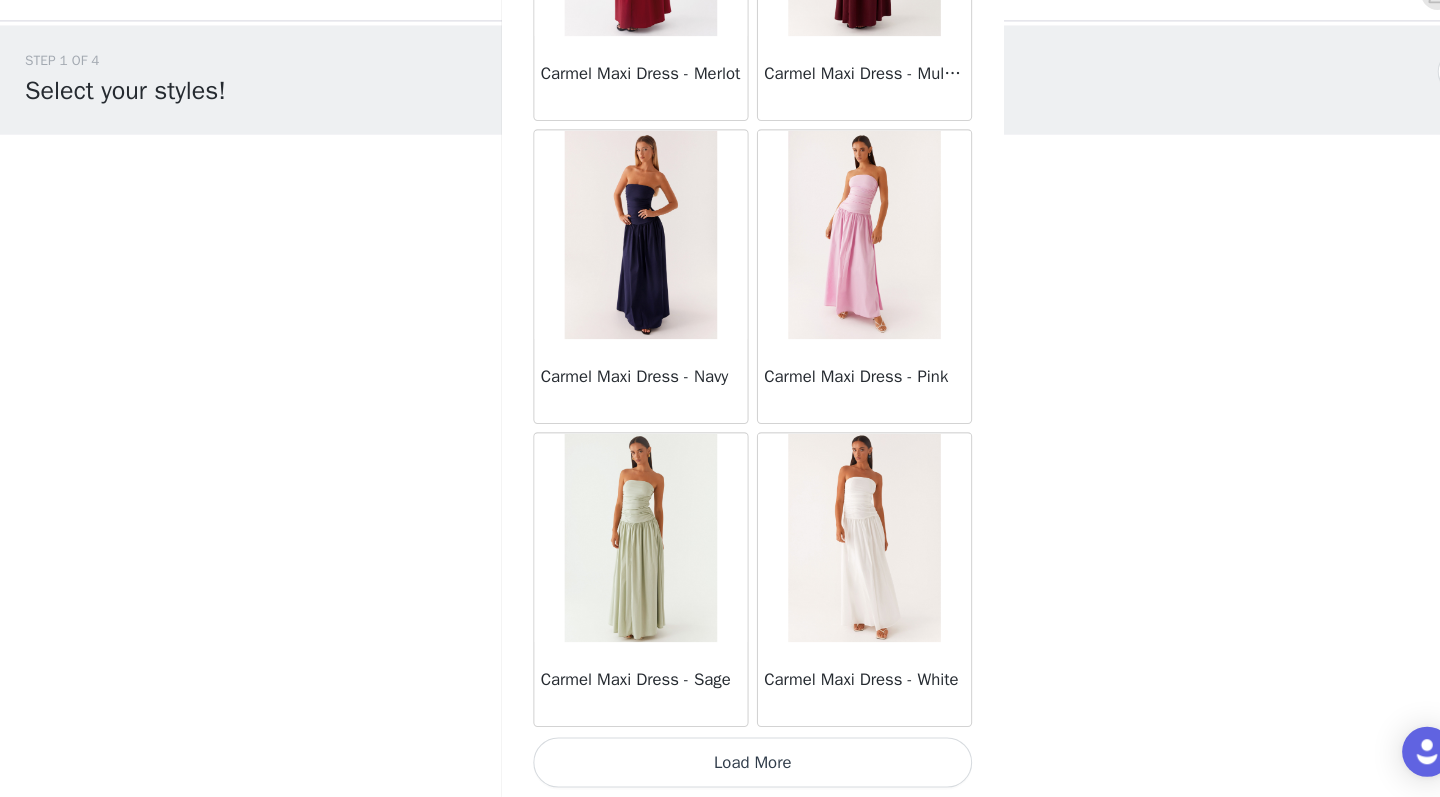 click on "Load More" at bounding box center (720, 763) 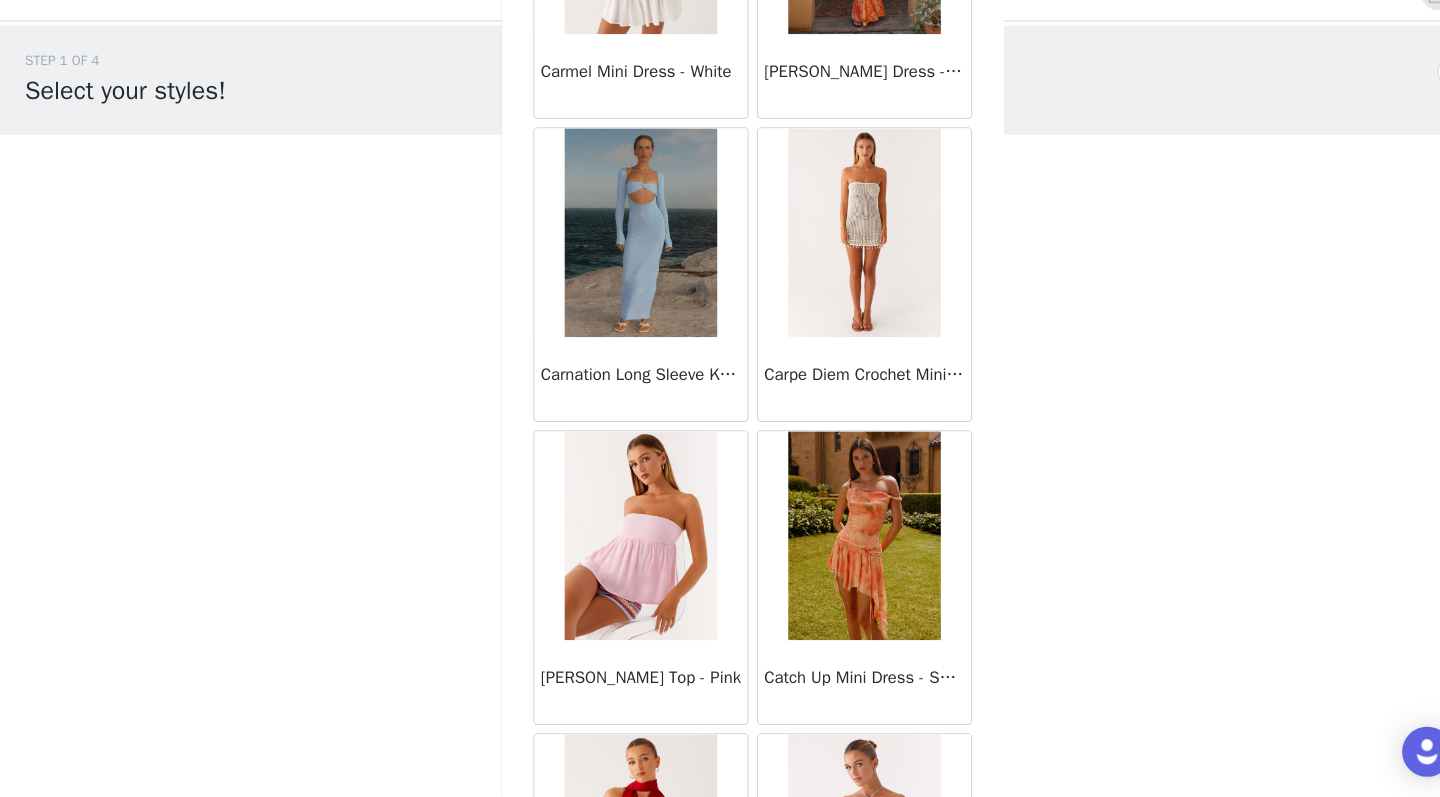 scroll, scrollTop: 12748, scrollLeft: 0, axis: vertical 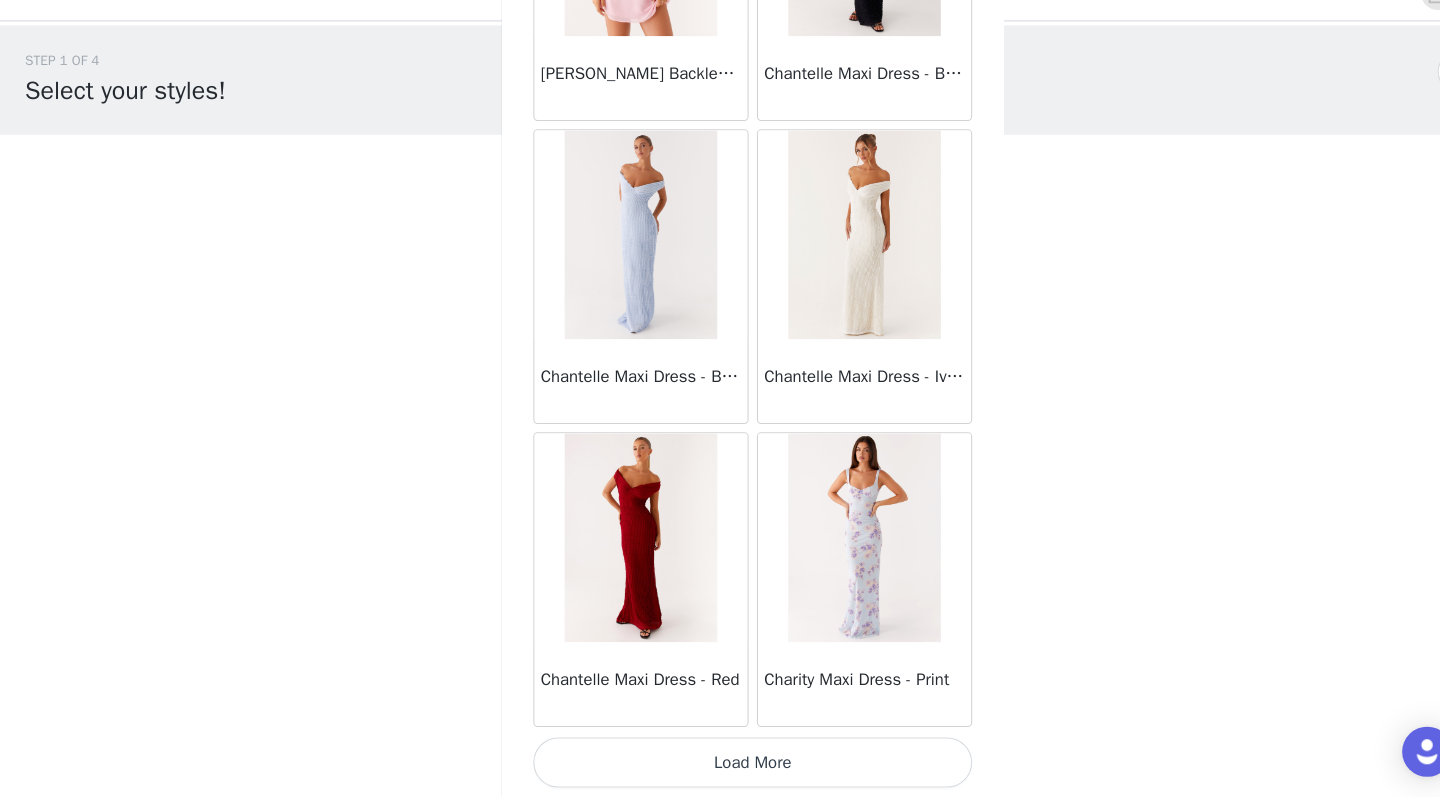 click on "Load More" at bounding box center [720, 763] 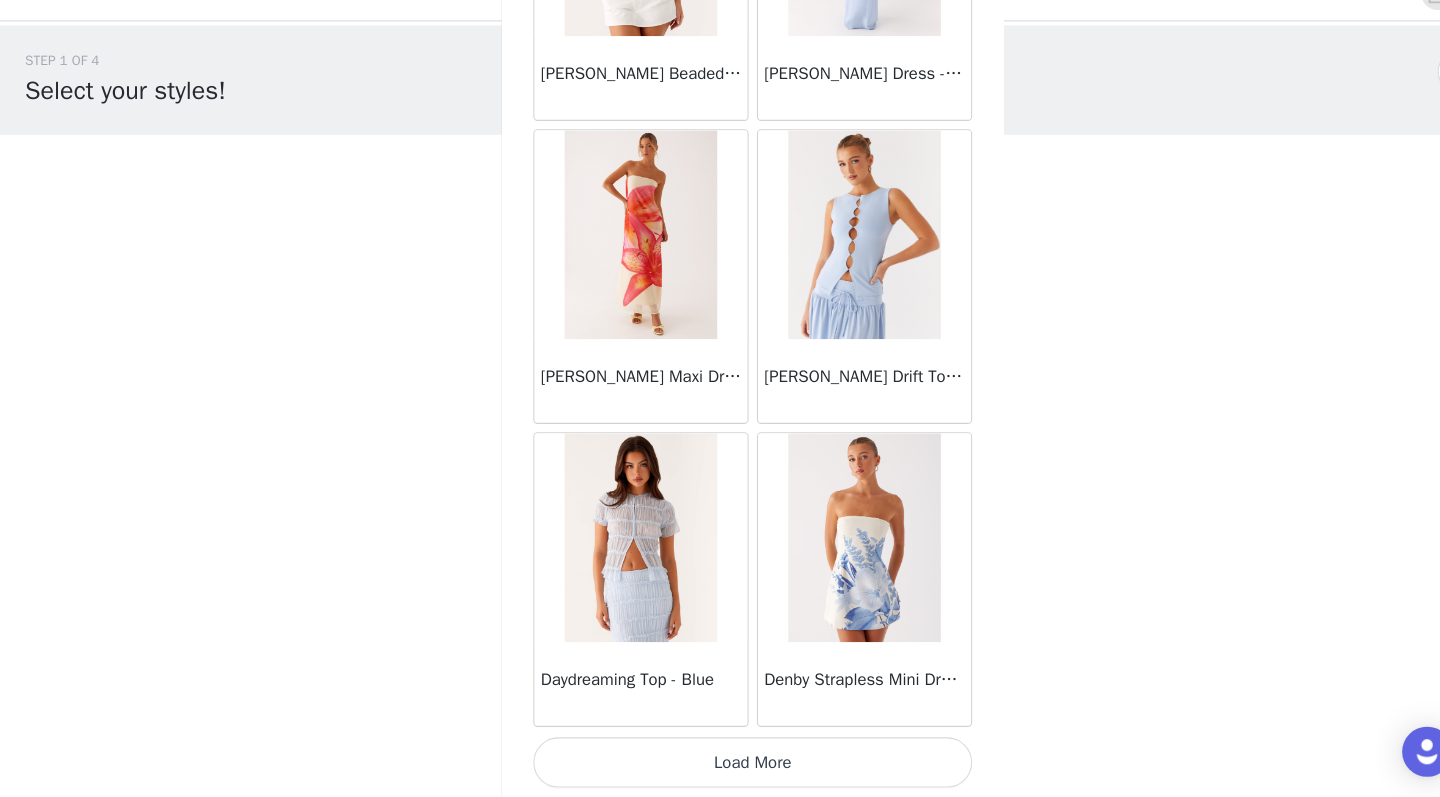scroll, scrollTop: 16763, scrollLeft: 0, axis: vertical 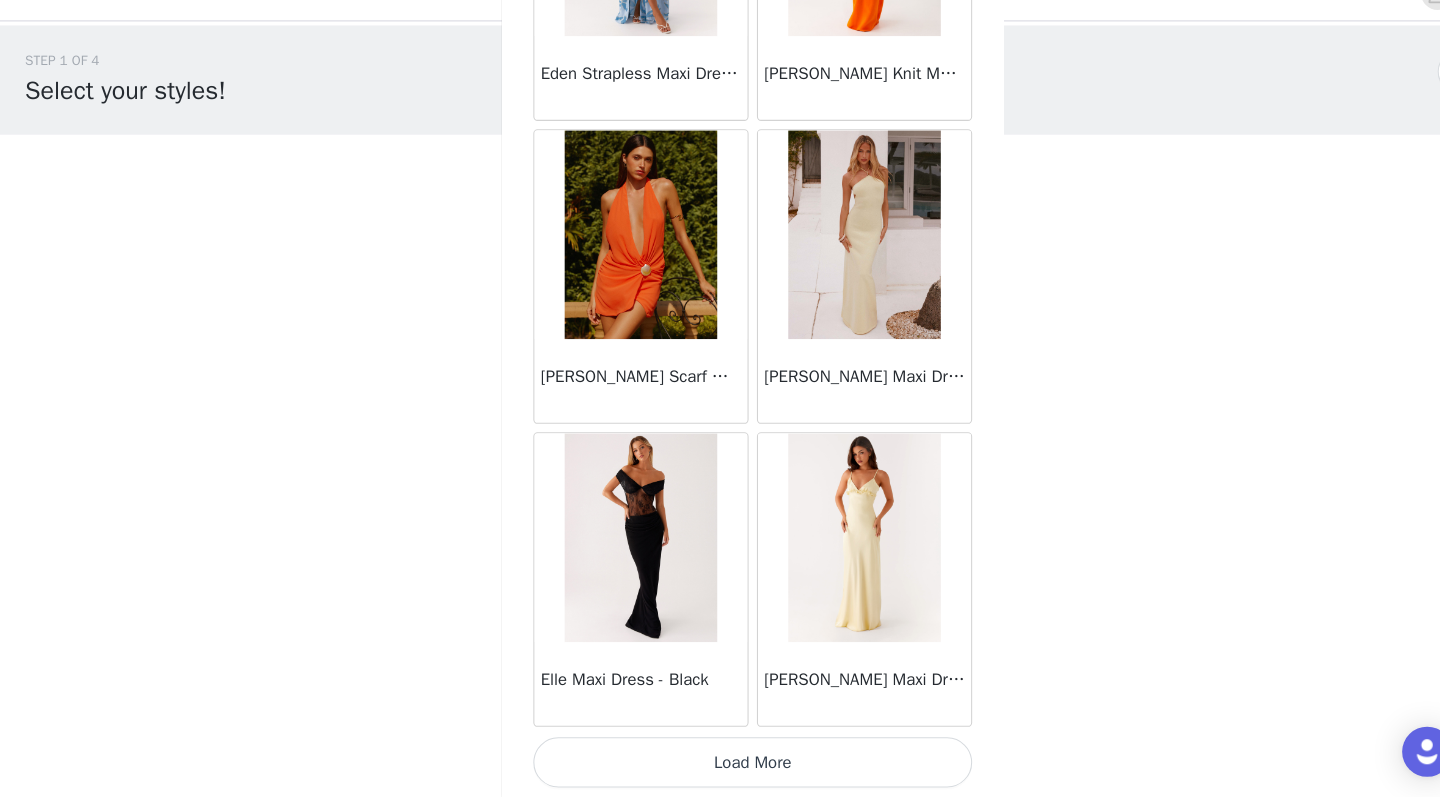 click on "Load More" at bounding box center [720, 763] 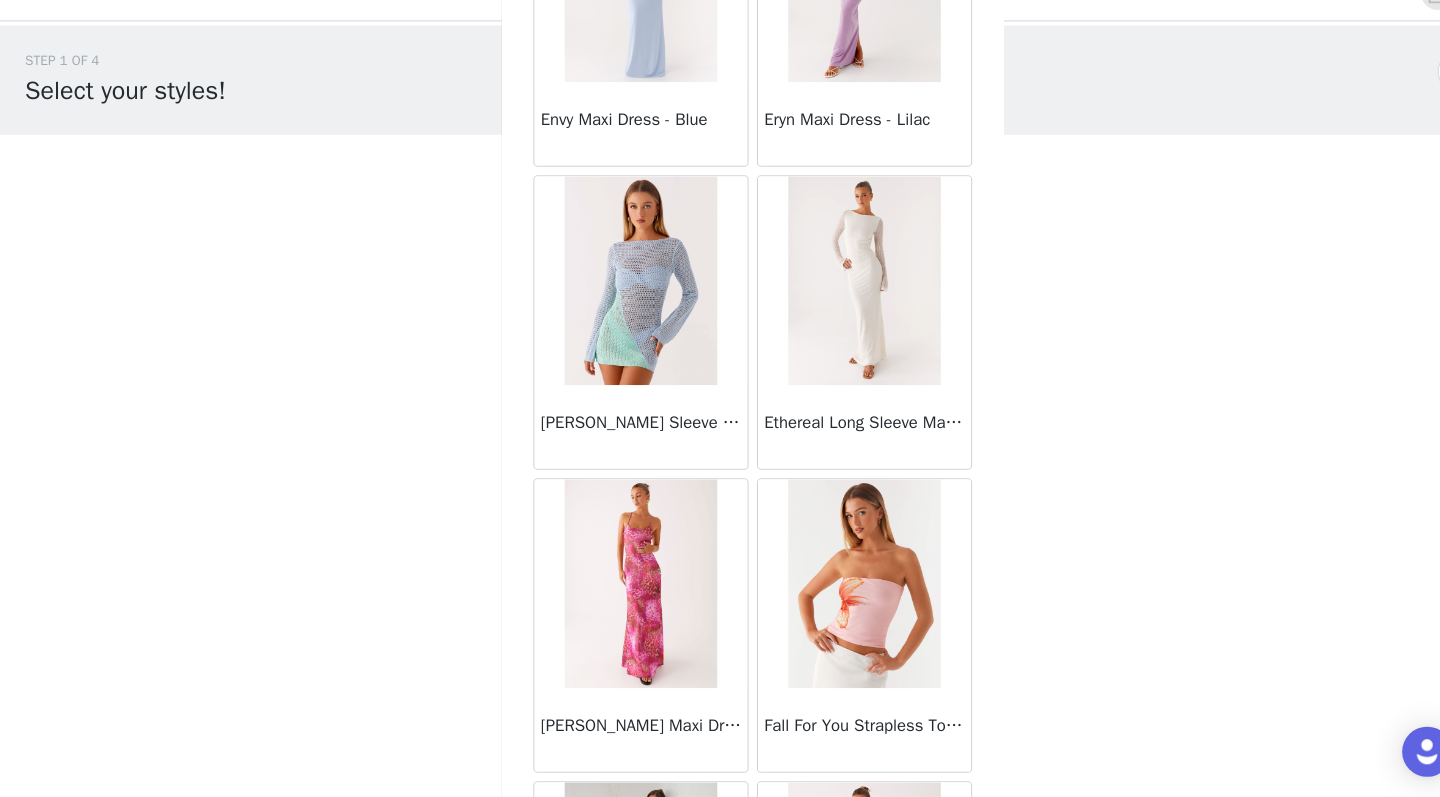 scroll, scrollTop: 21938, scrollLeft: 0, axis: vertical 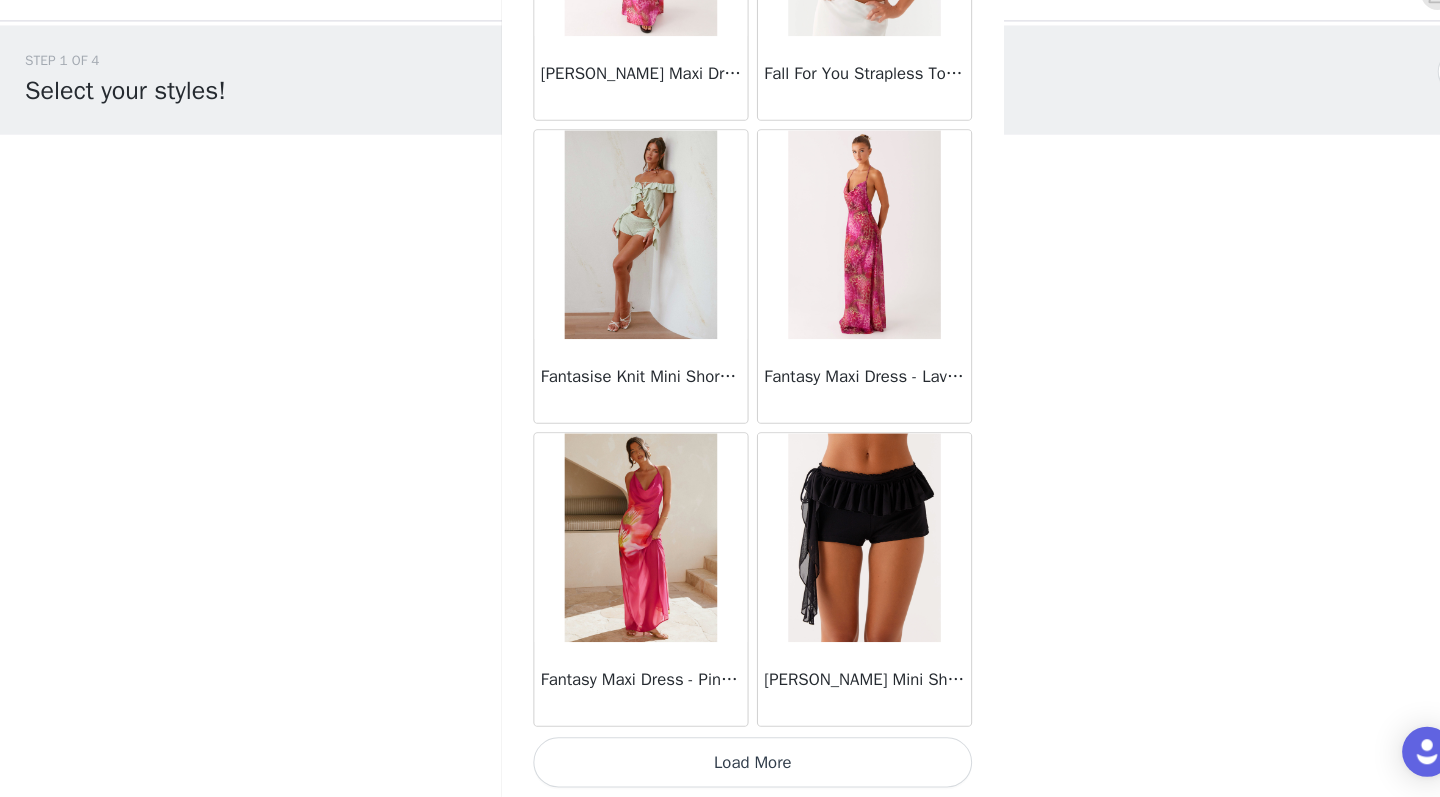 click on "Load More" at bounding box center [720, 763] 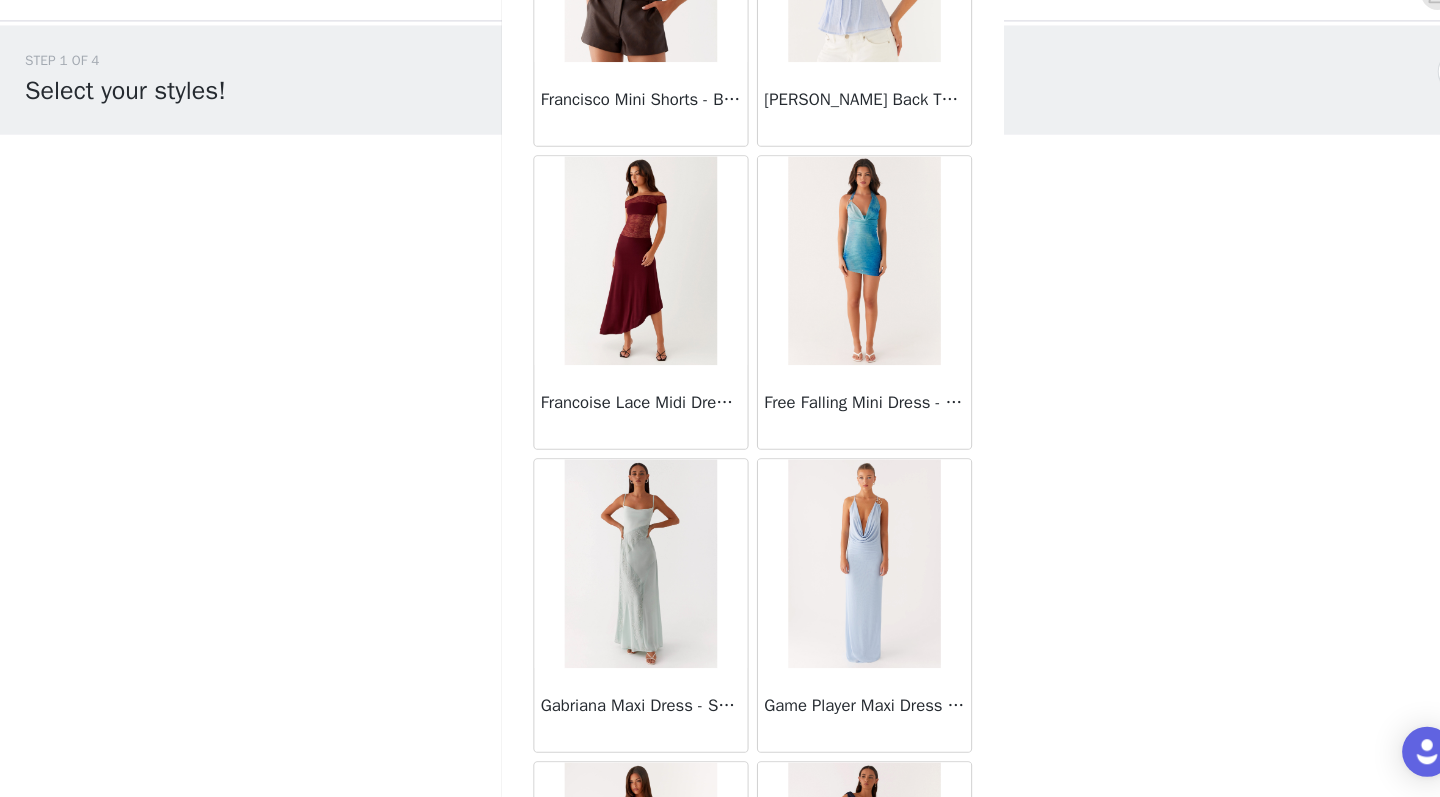 scroll, scrollTop: 24877, scrollLeft: 0, axis: vertical 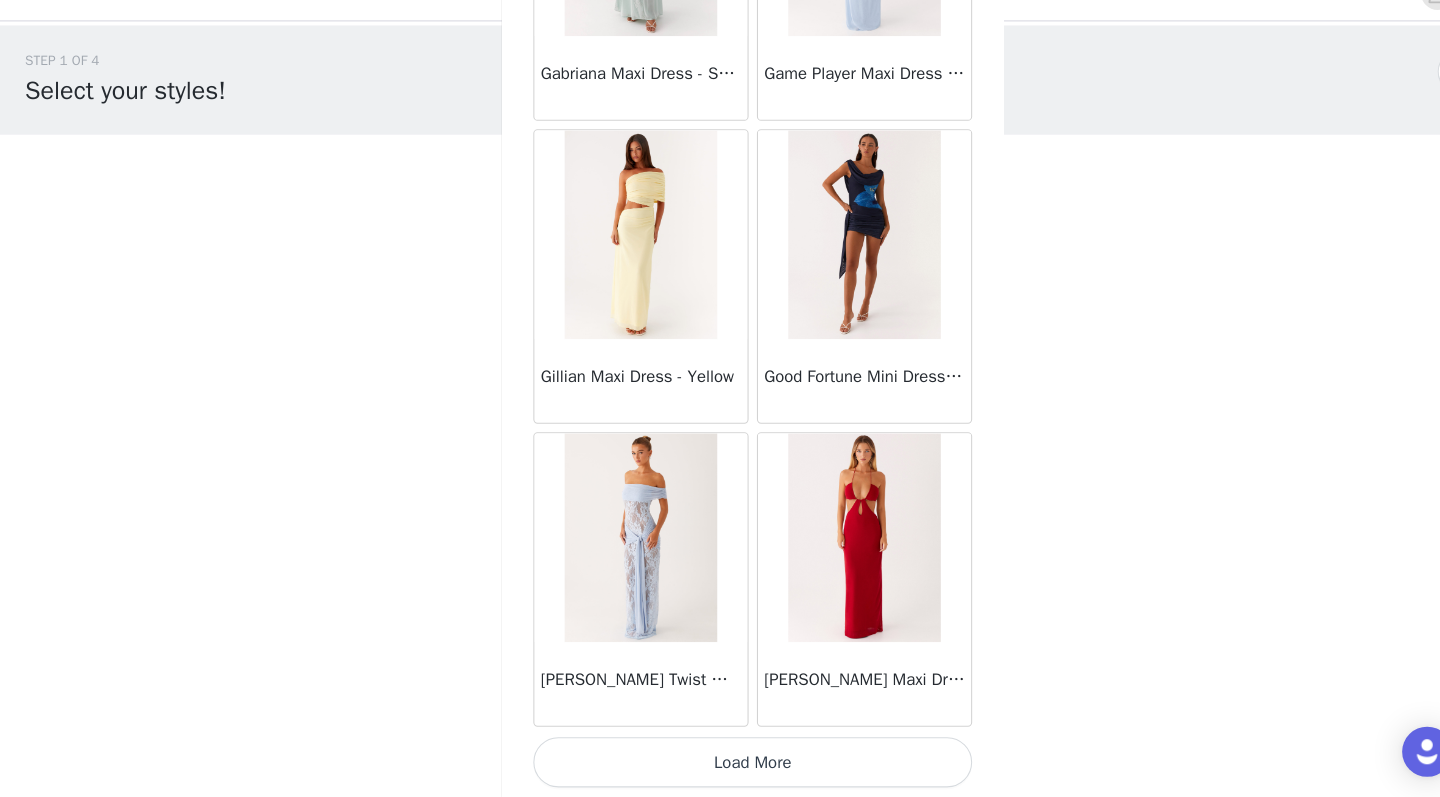 click on "Load More" at bounding box center [720, 763] 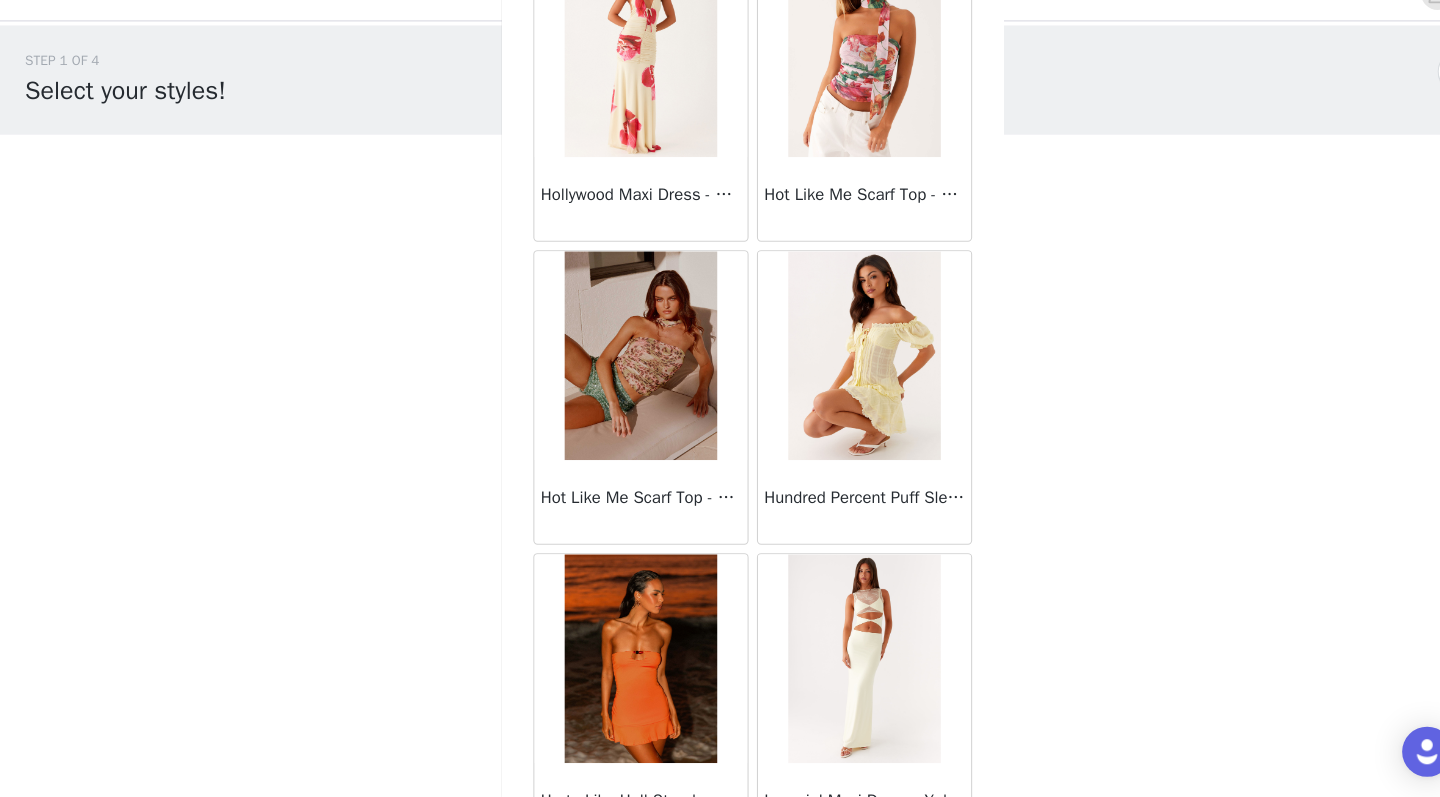scroll, scrollTop: 27987, scrollLeft: 0, axis: vertical 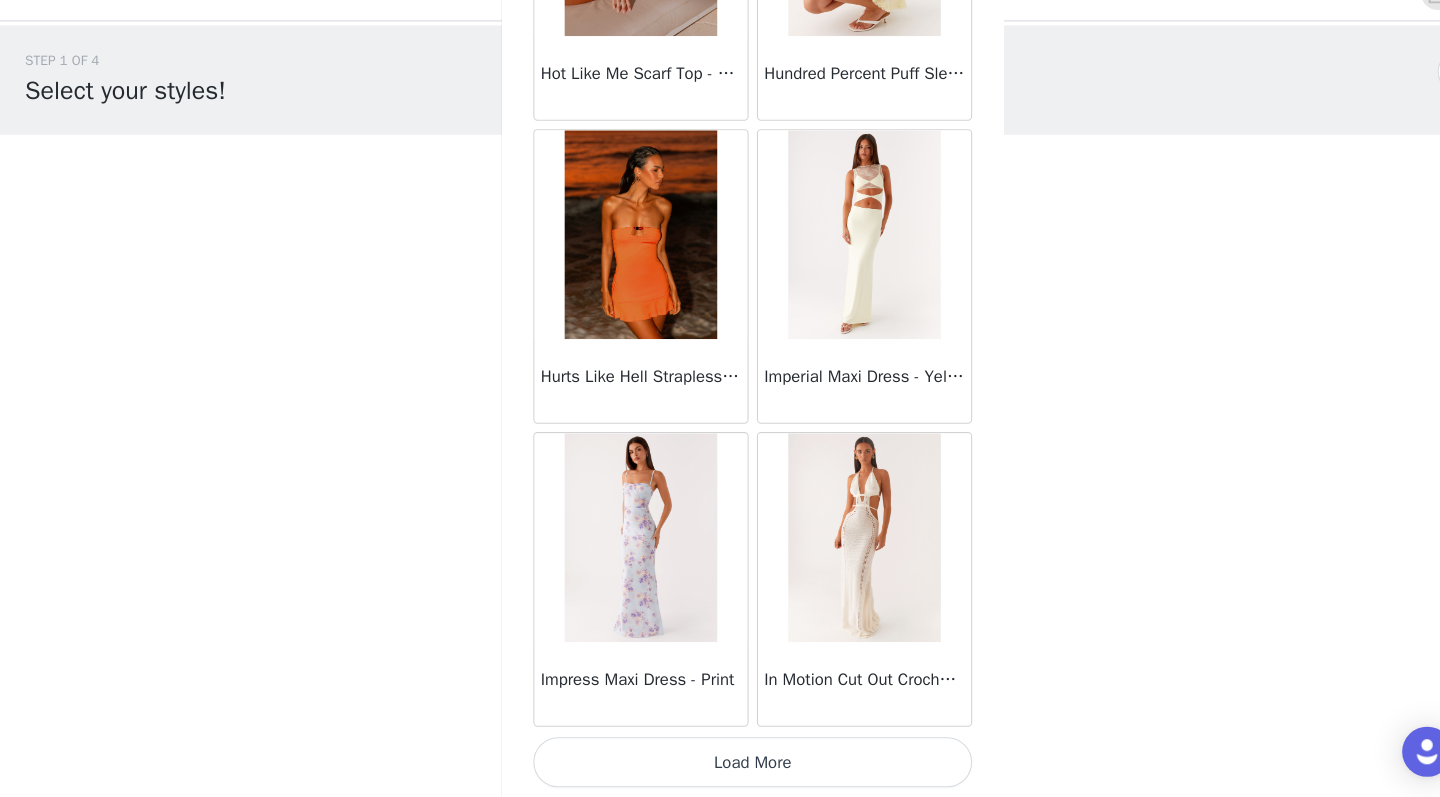 click on "Load More" at bounding box center [720, 763] 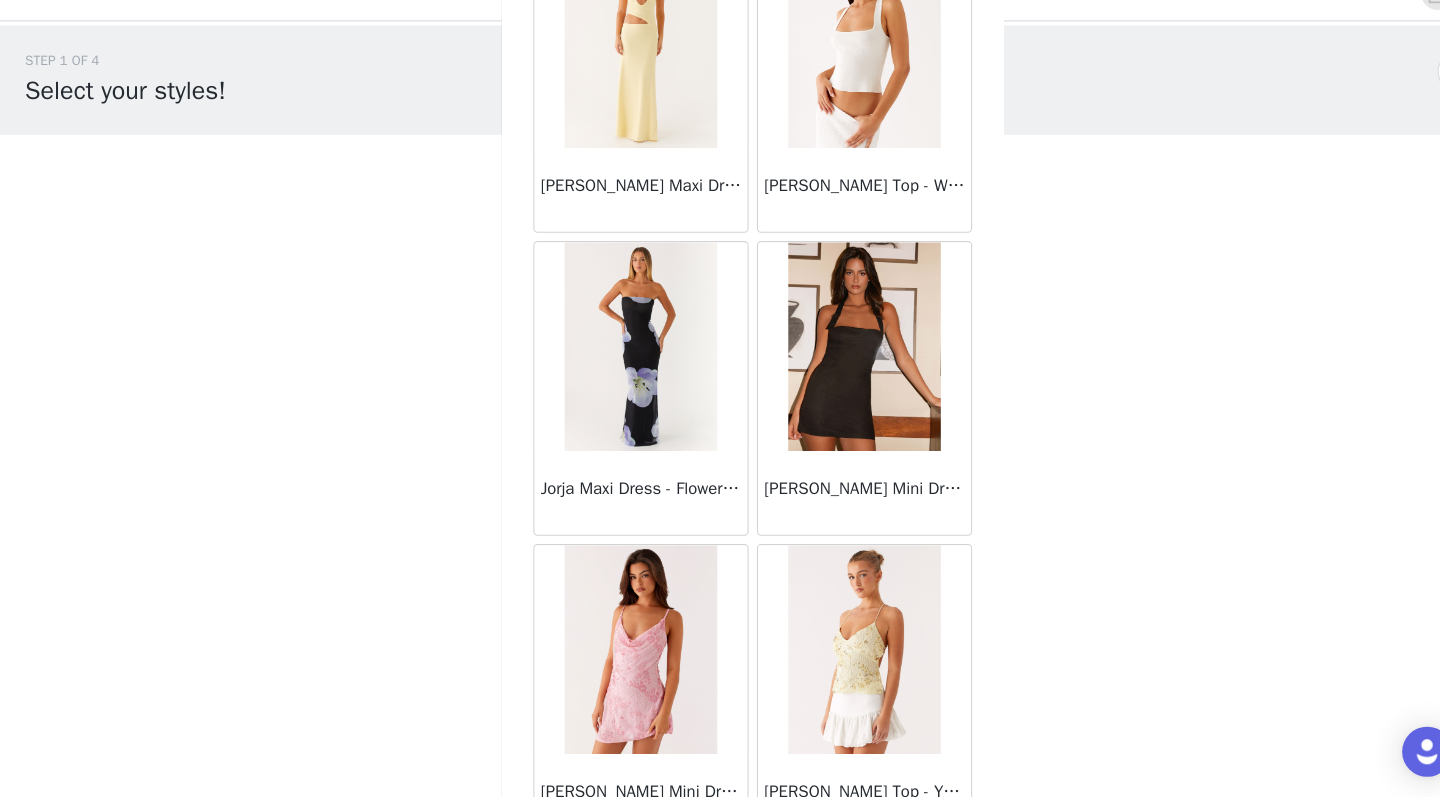 scroll, scrollTop: 30887, scrollLeft: 0, axis: vertical 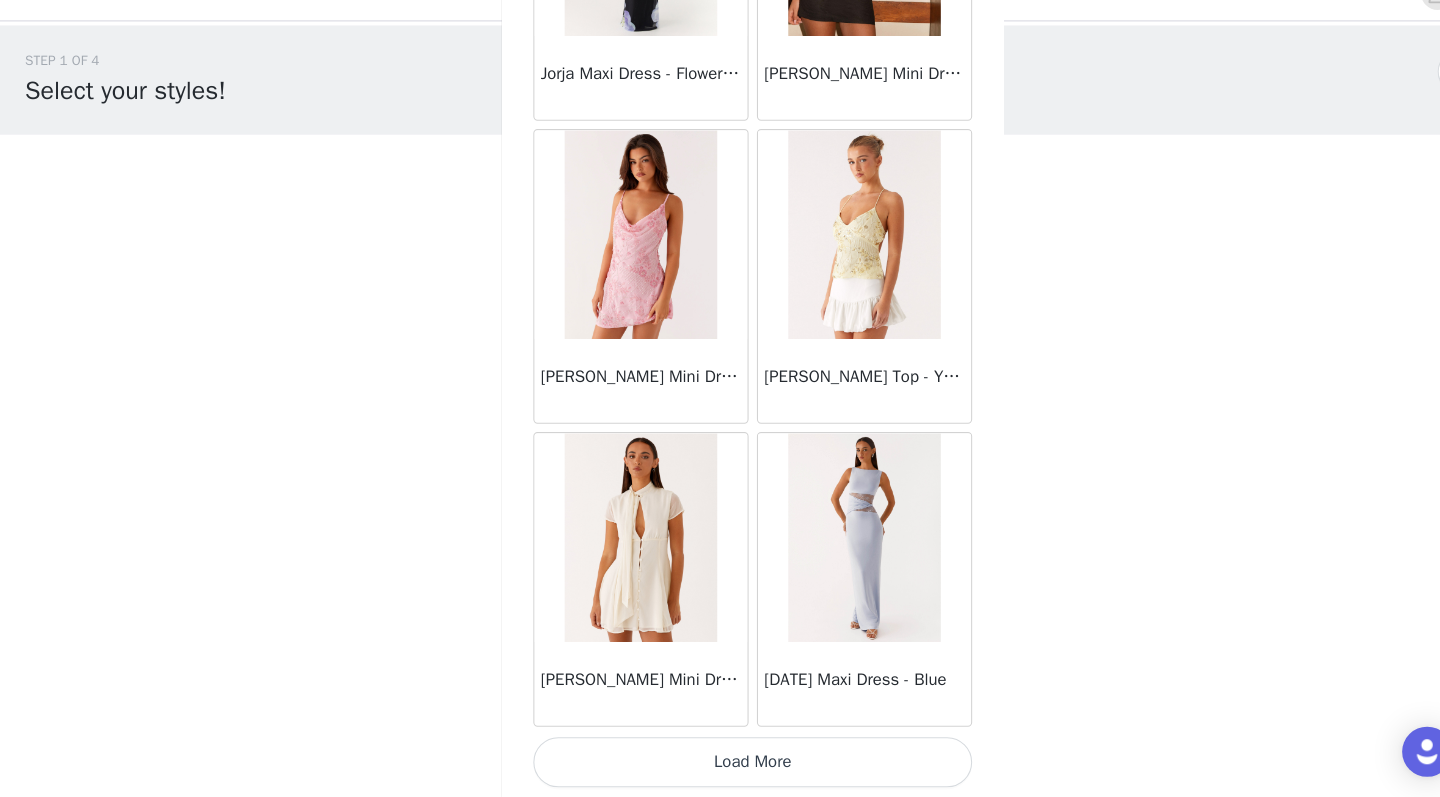 click on "Load More" at bounding box center [720, 763] 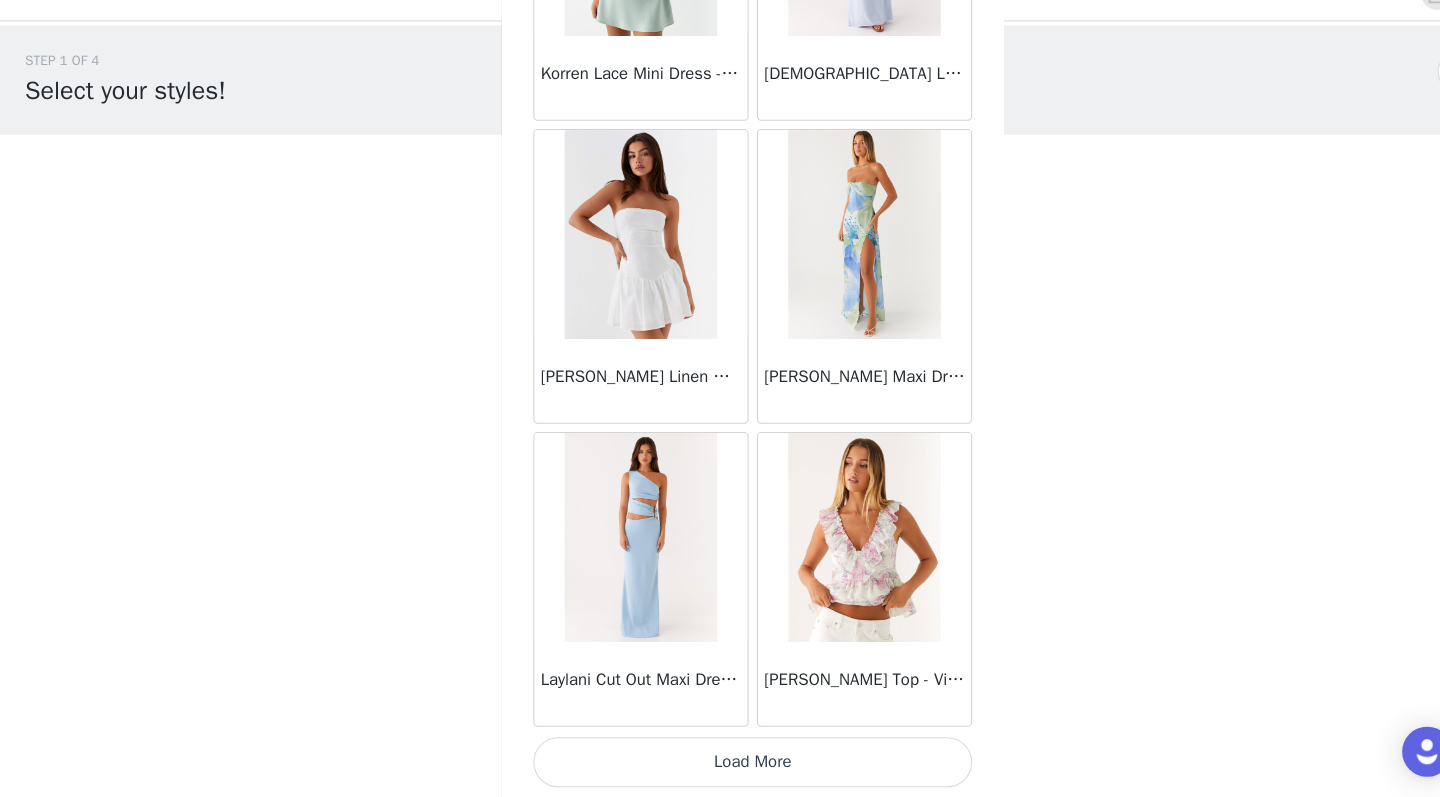 scroll, scrollTop: 34163, scrollLeft: 0, axis: vertical 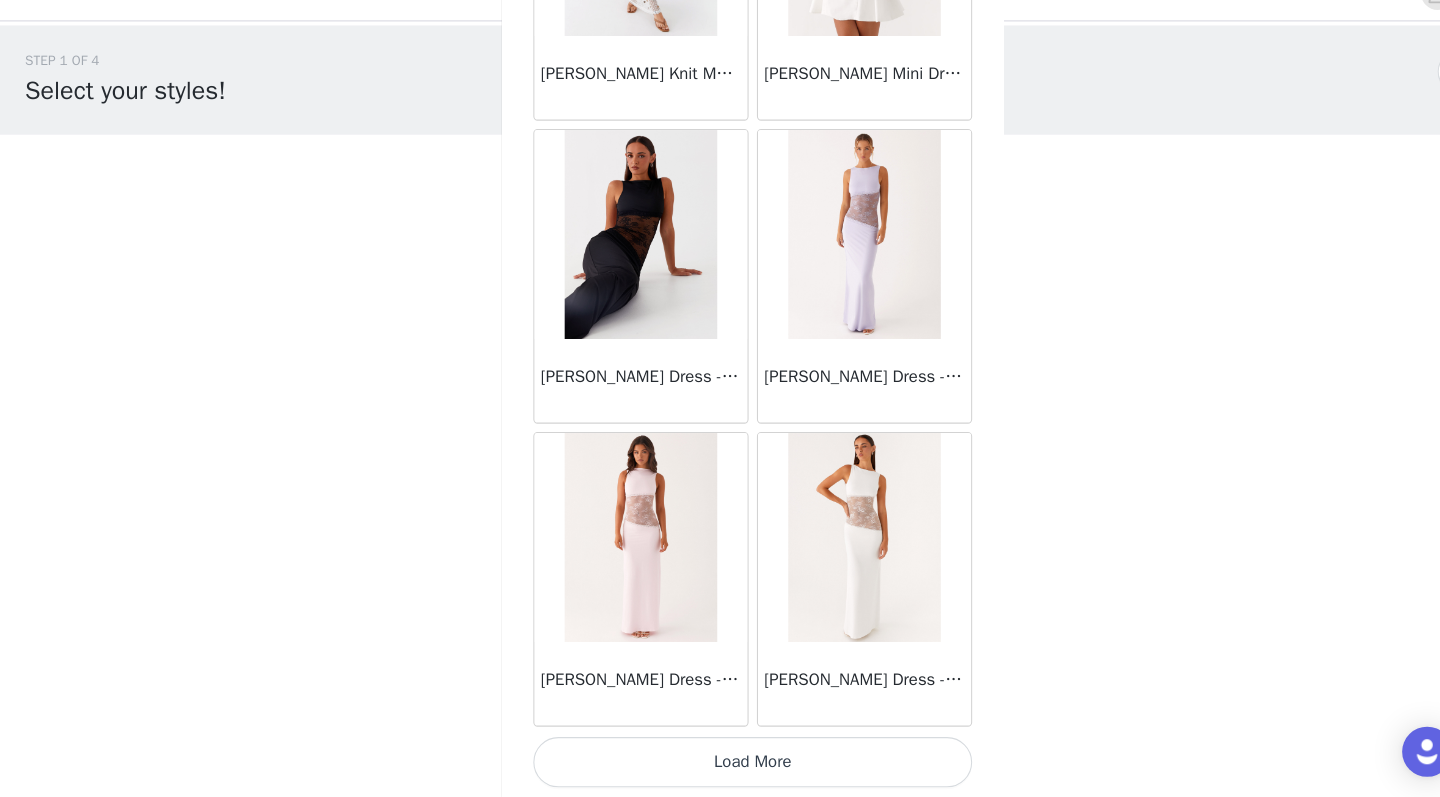 click on "Load More" at bounding box center [720, 763] 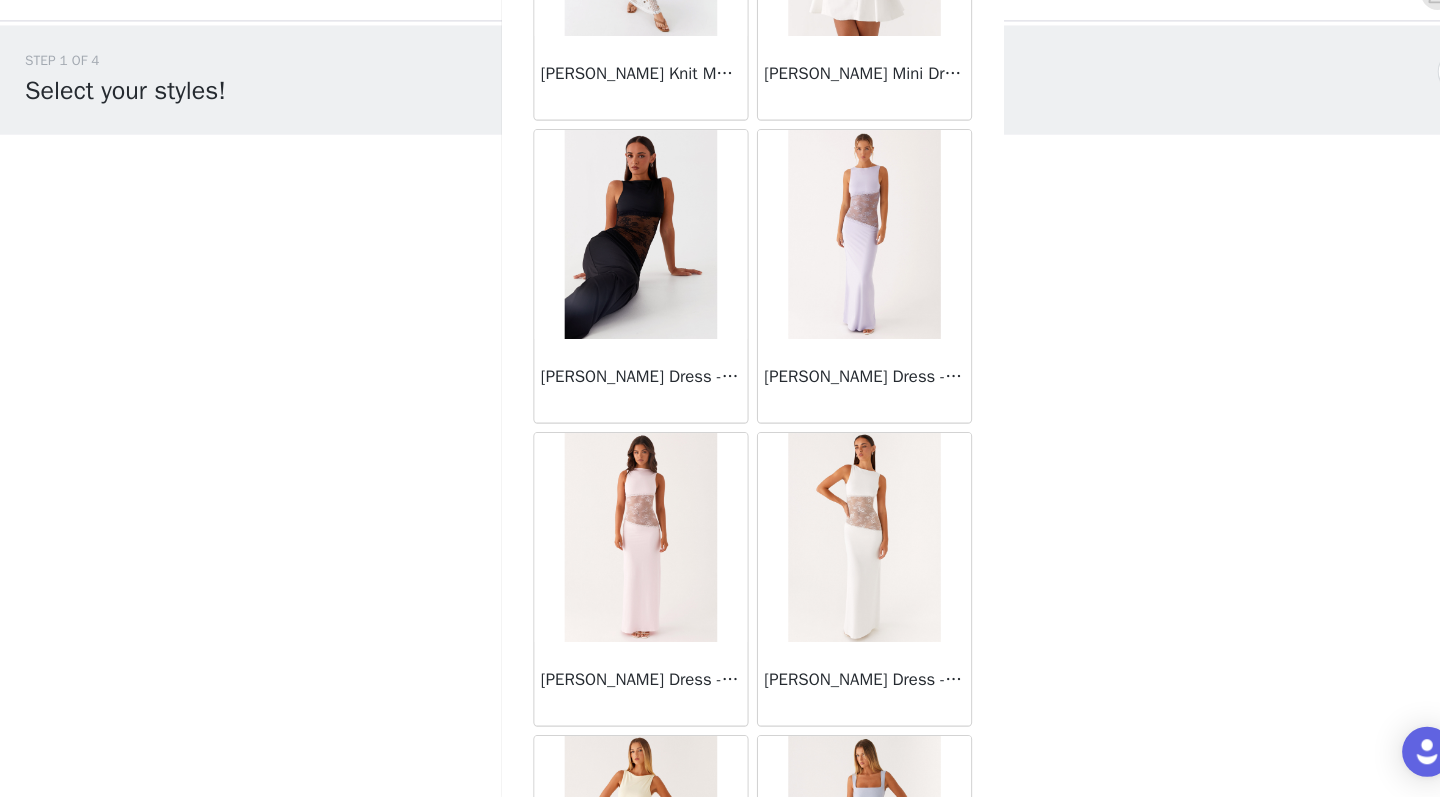 scroll, scrollTop: 37054, scrollLeft: 0, axis: vertical 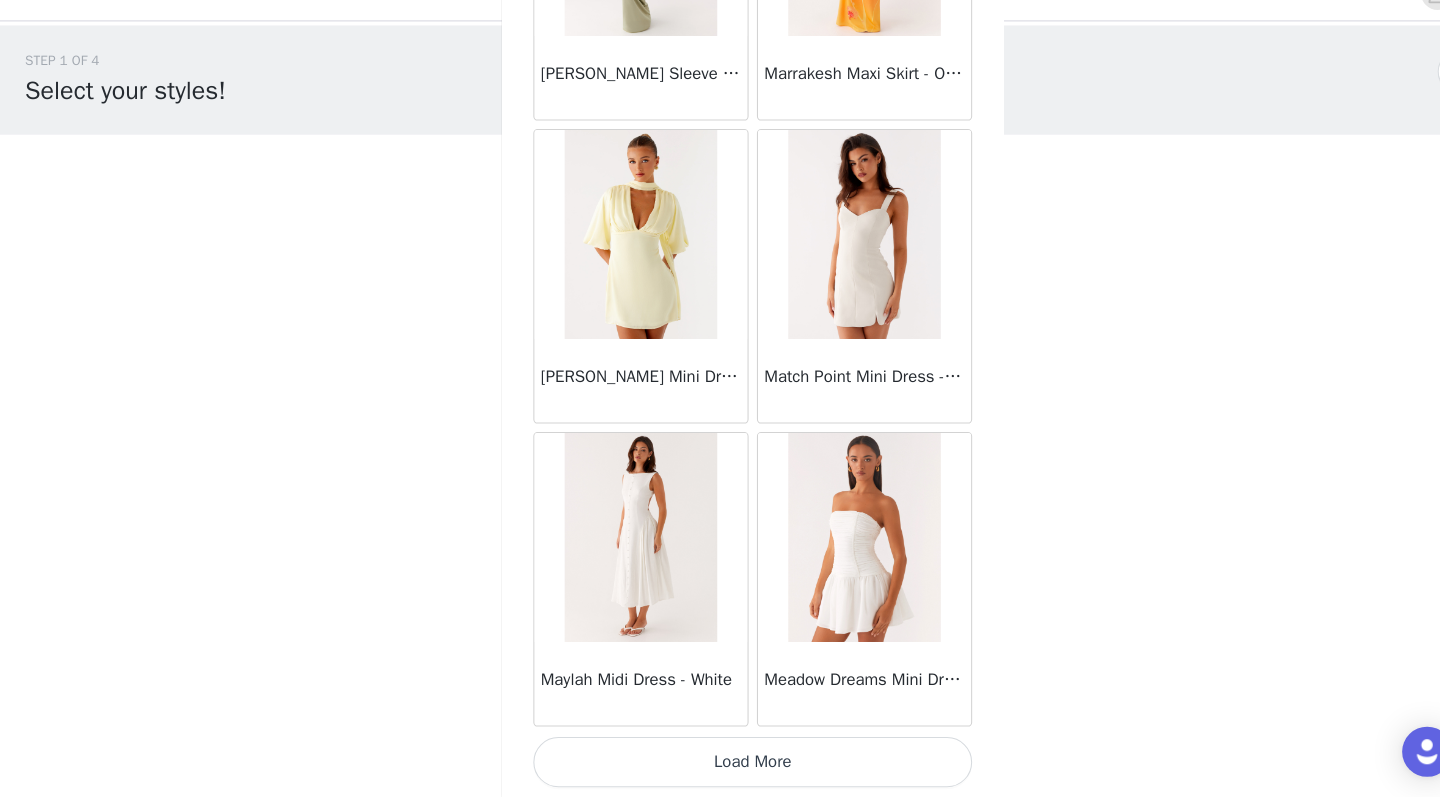click on "Load More" at bounding box center (720, 763) 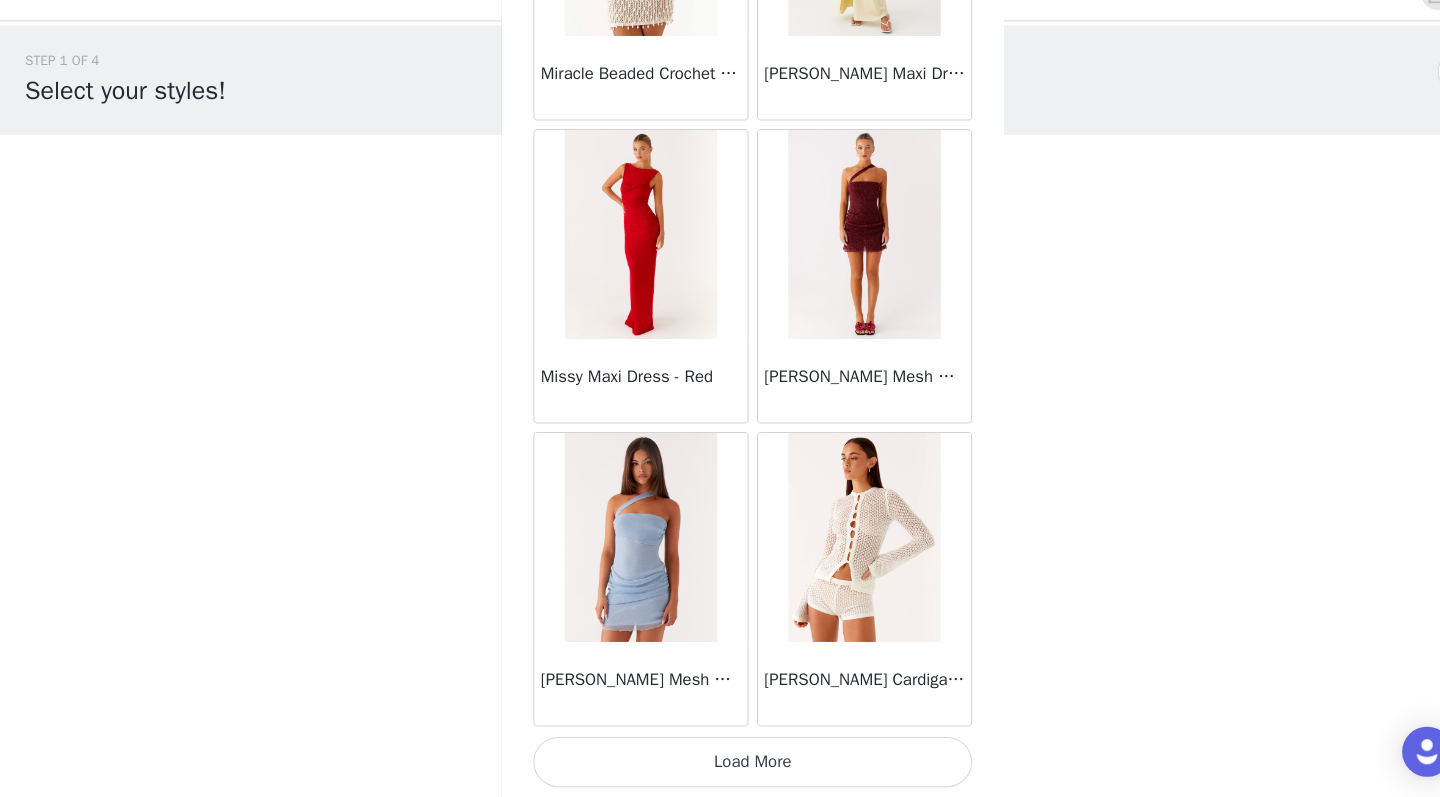 scroll, scrollTop: 42863, scrollLeft: 0, axis: vertical 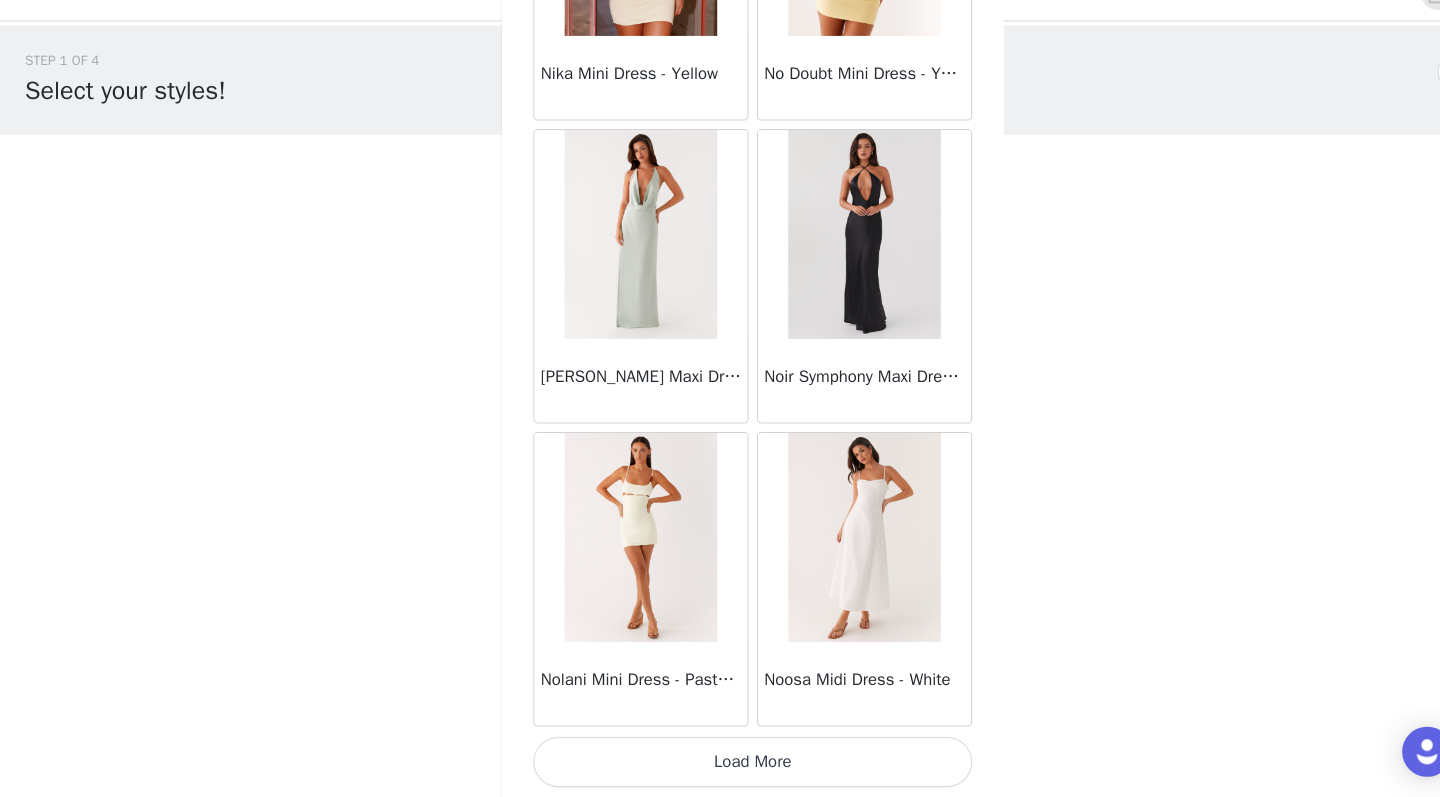 click on "Load More" at bounding box center [720, 763] 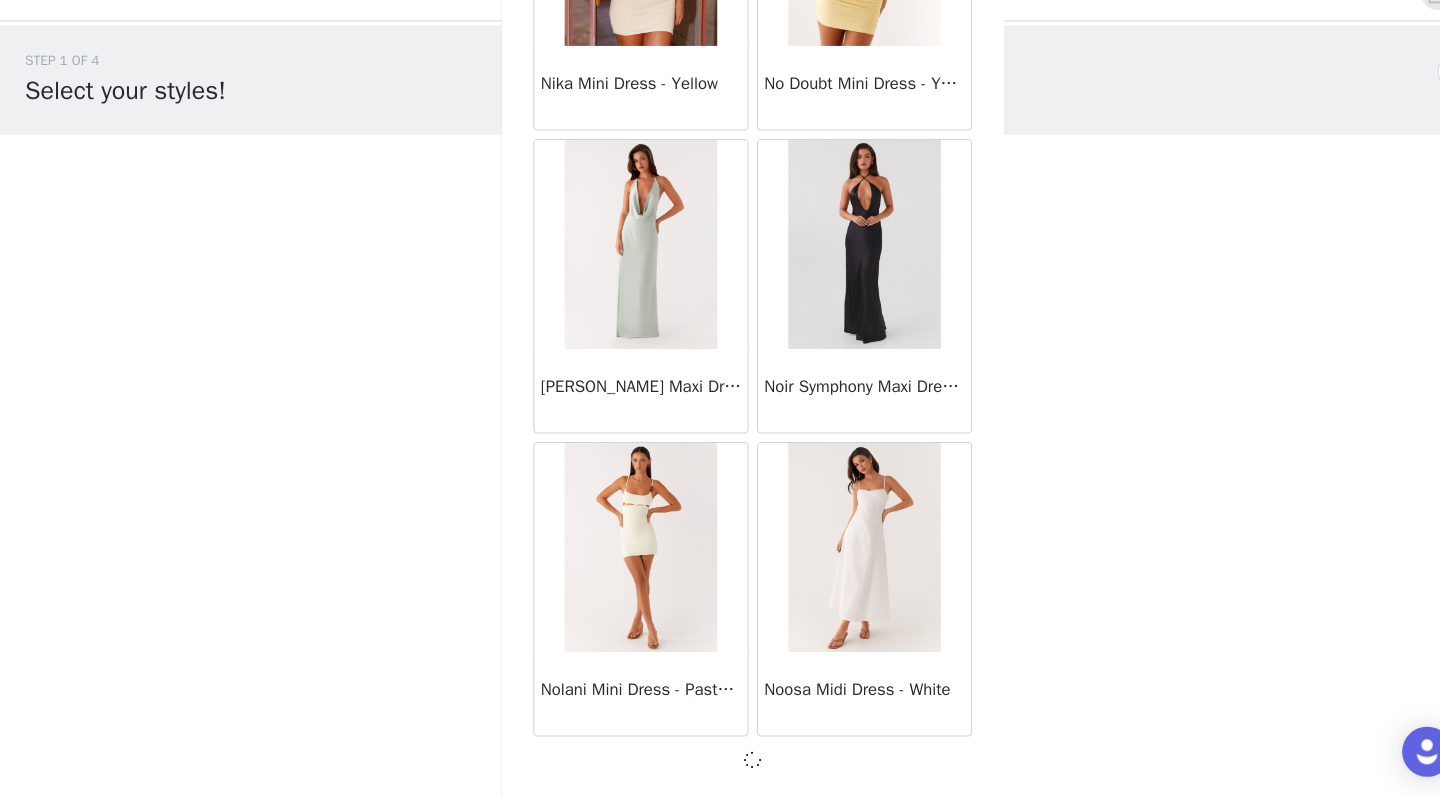 scroll, scrollTop: 45754, scrollLeft: 0, axis: vertical 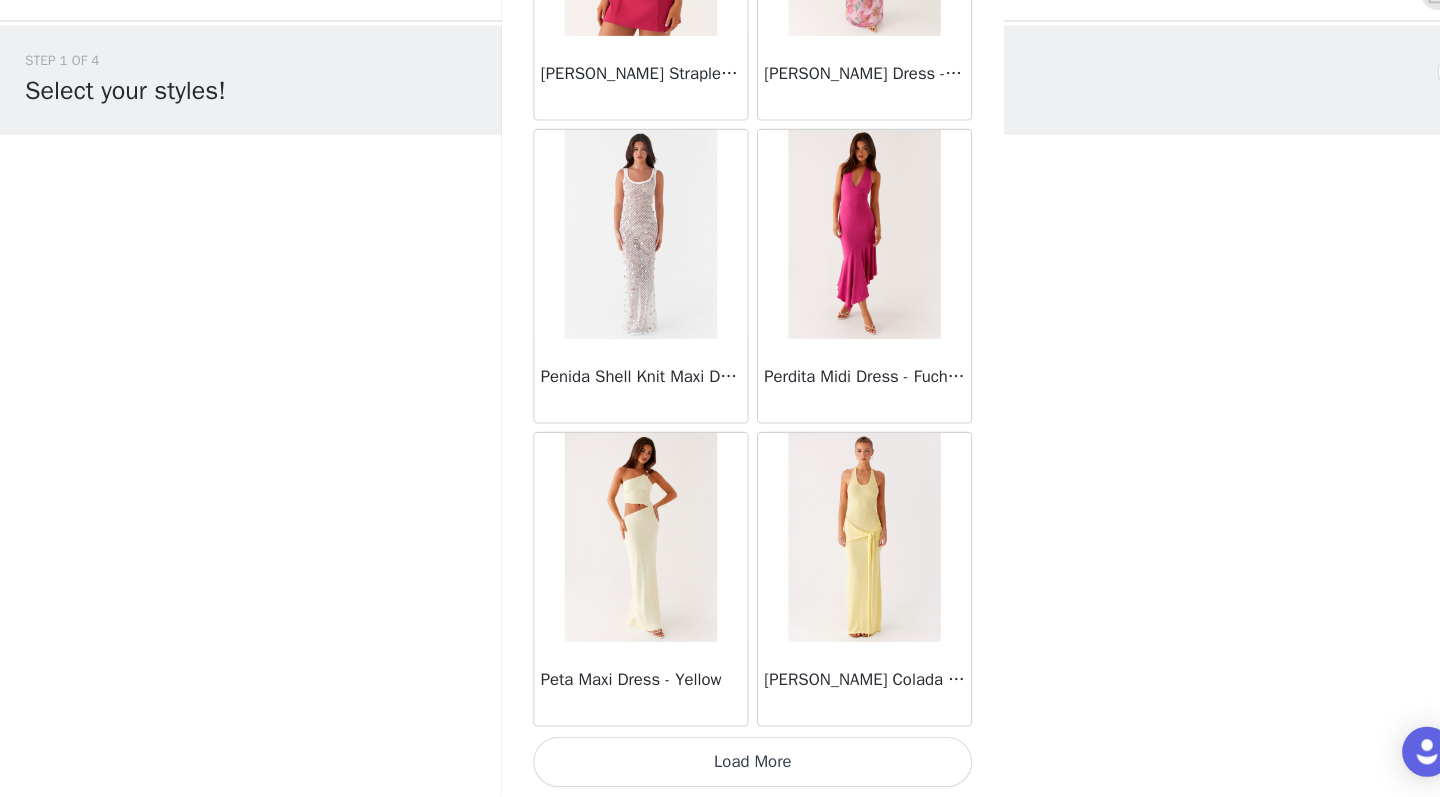 click on "Load More" at bounding box center (720, 763) 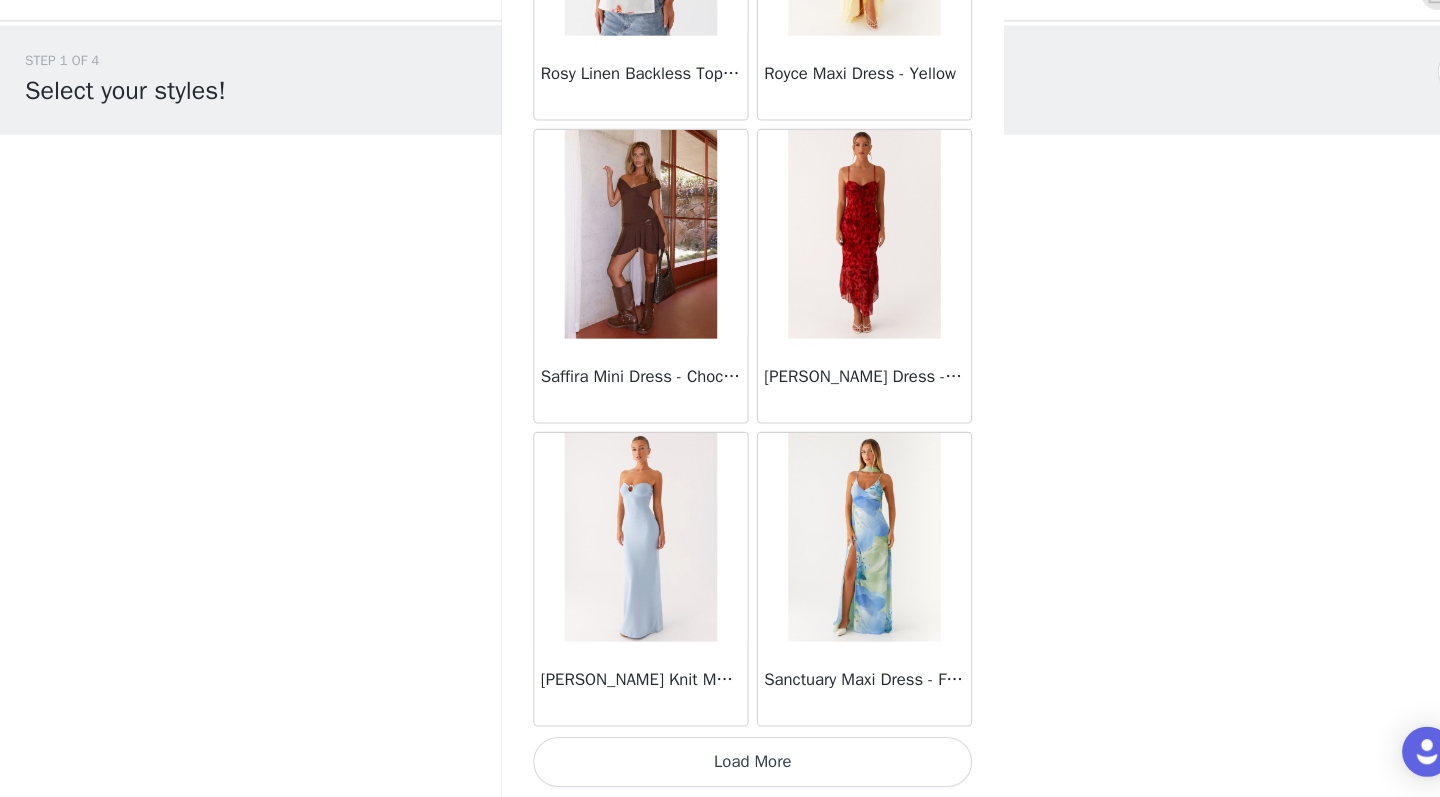 scroll, scrollTop: 51563, scrollLeft: 0, axis: vertical 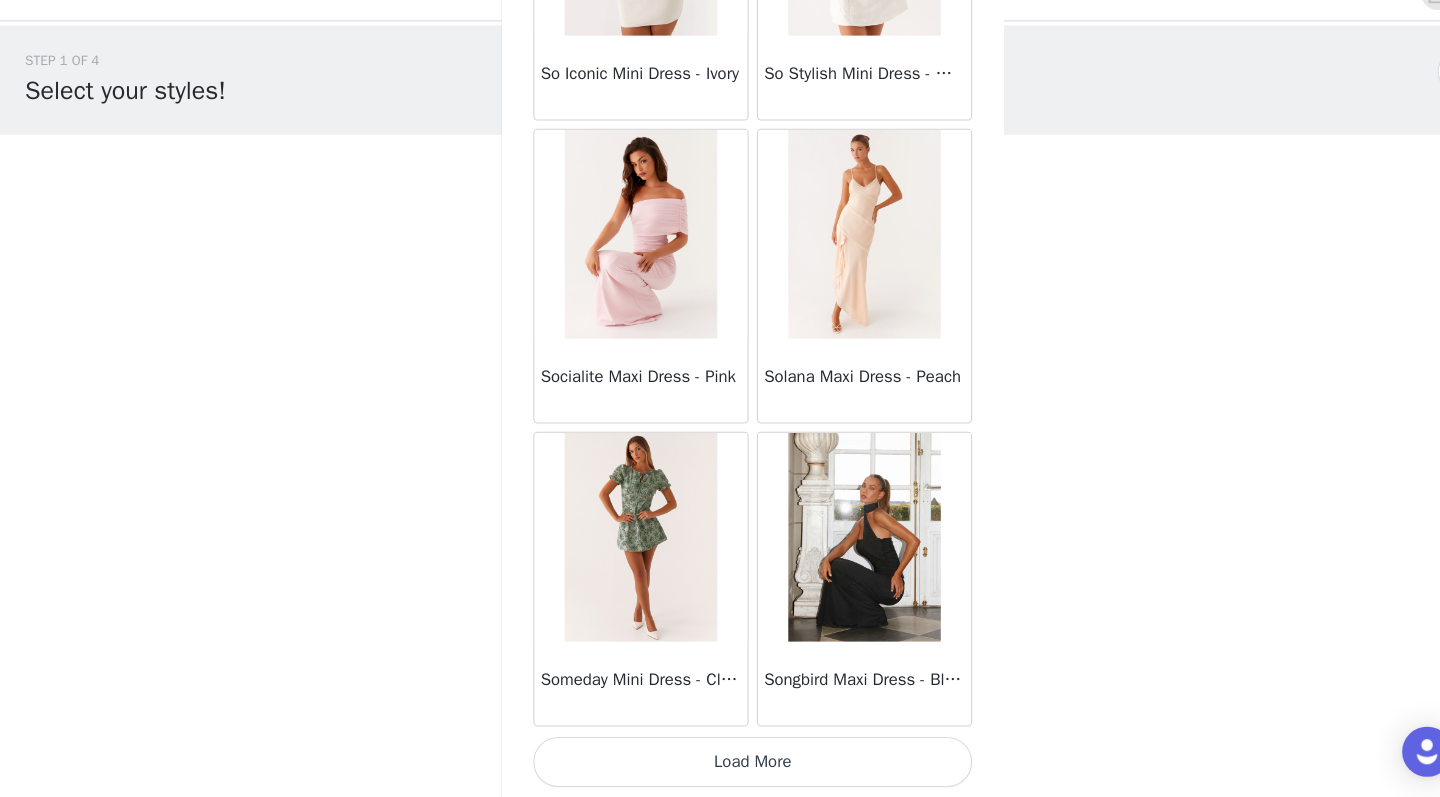 click on "Load More" at bounding box center (720, 763) 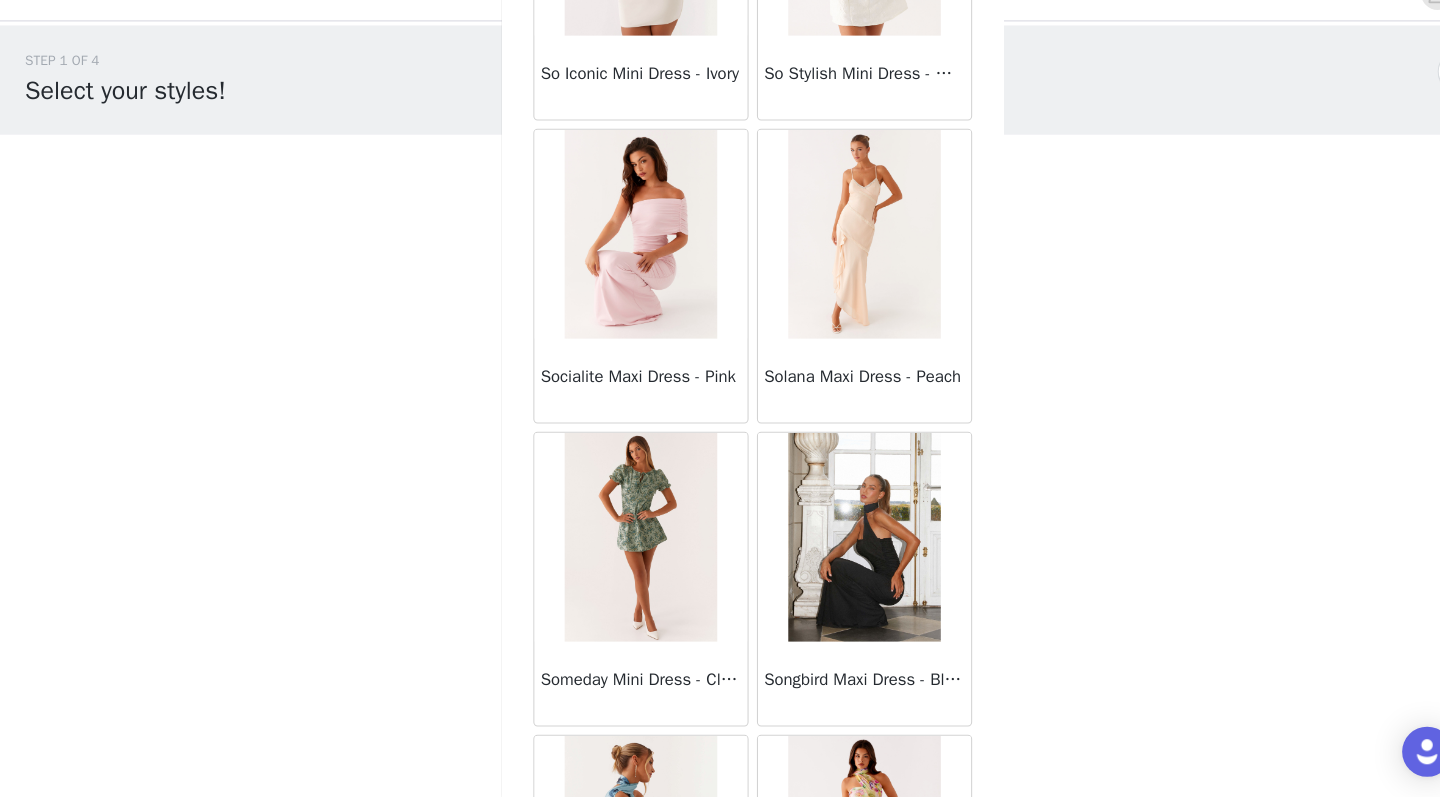 scroll, scrollTop: 6, scrollLeft: 0, axis: vertical 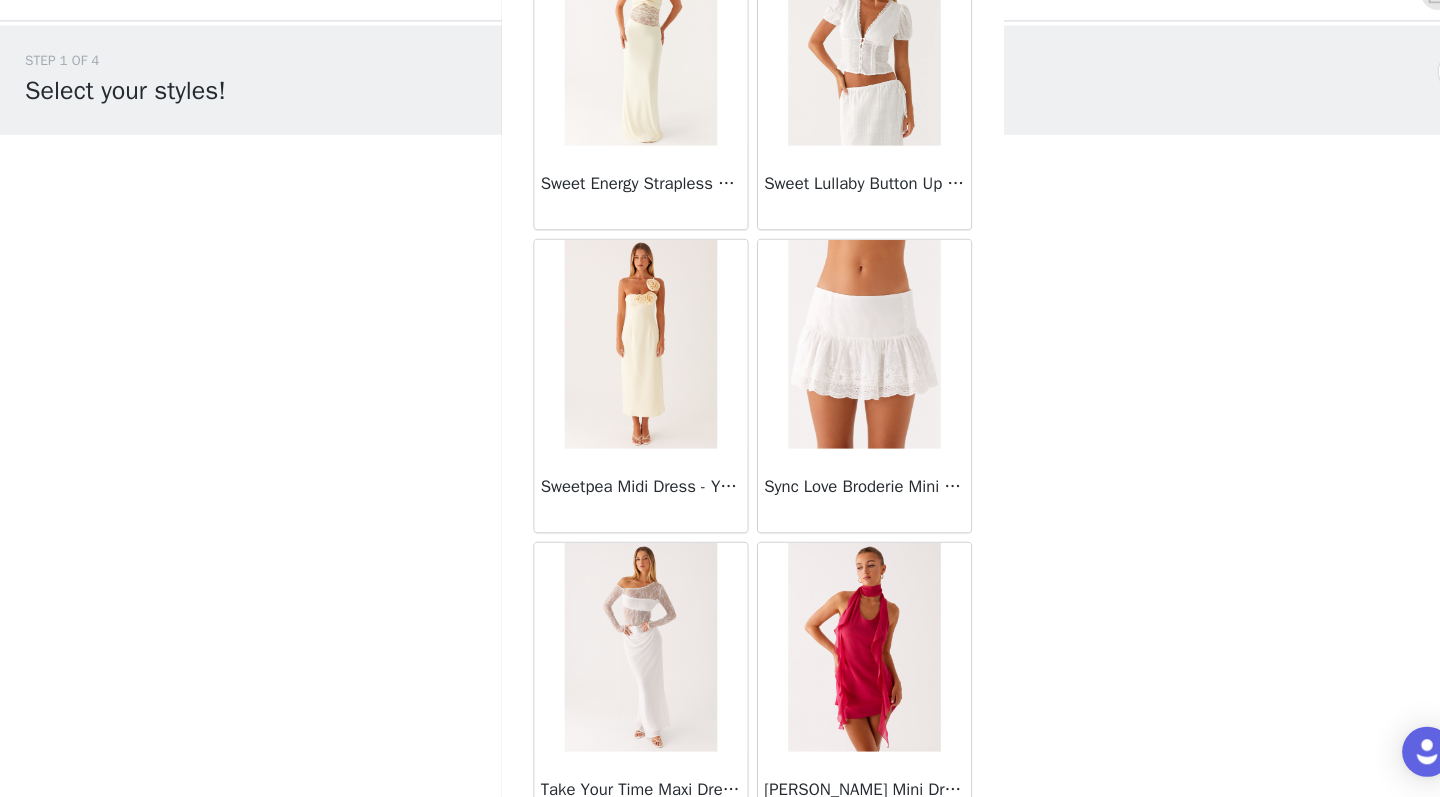 click at bounding box center (612, 363) 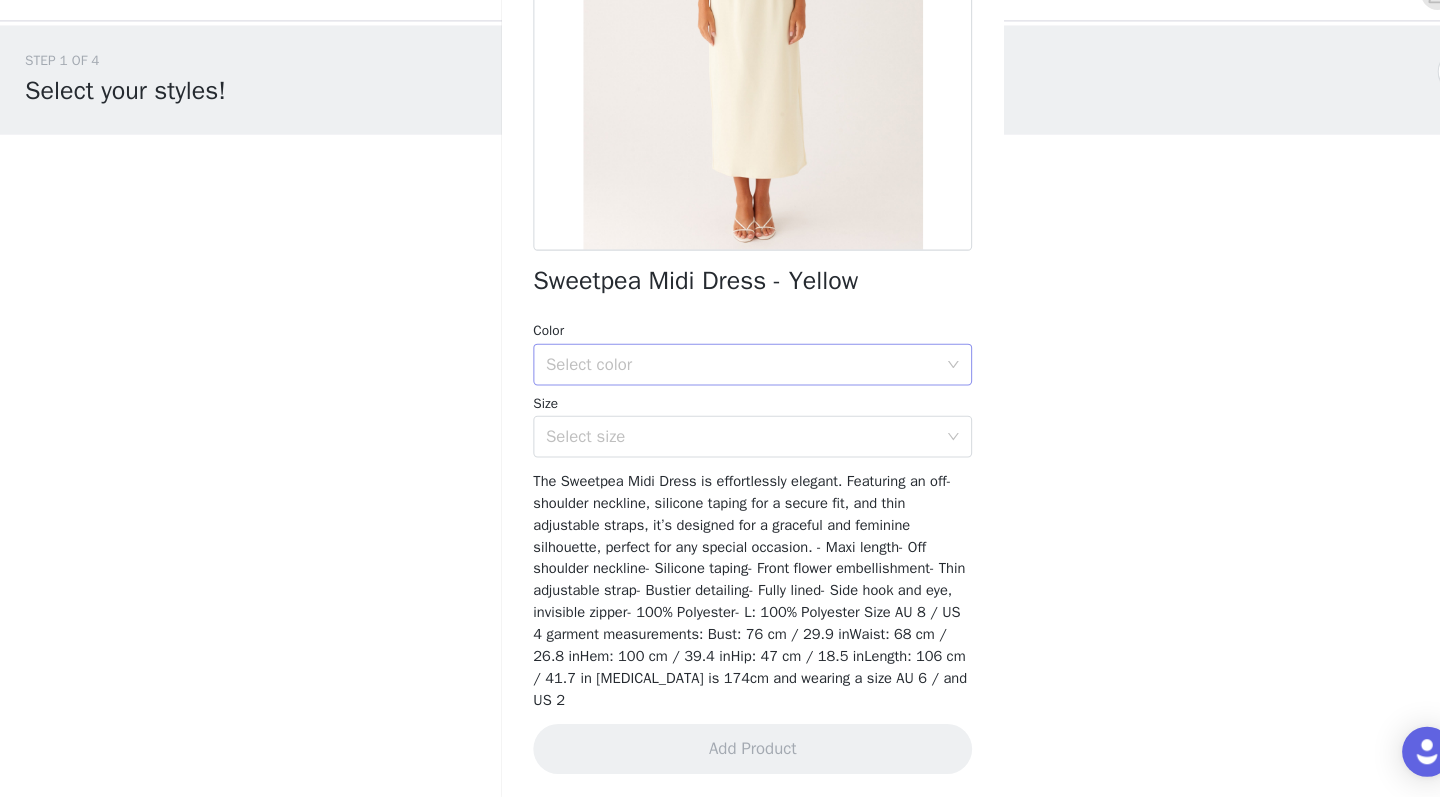click on "Select color" at bounding box center [709, 382] 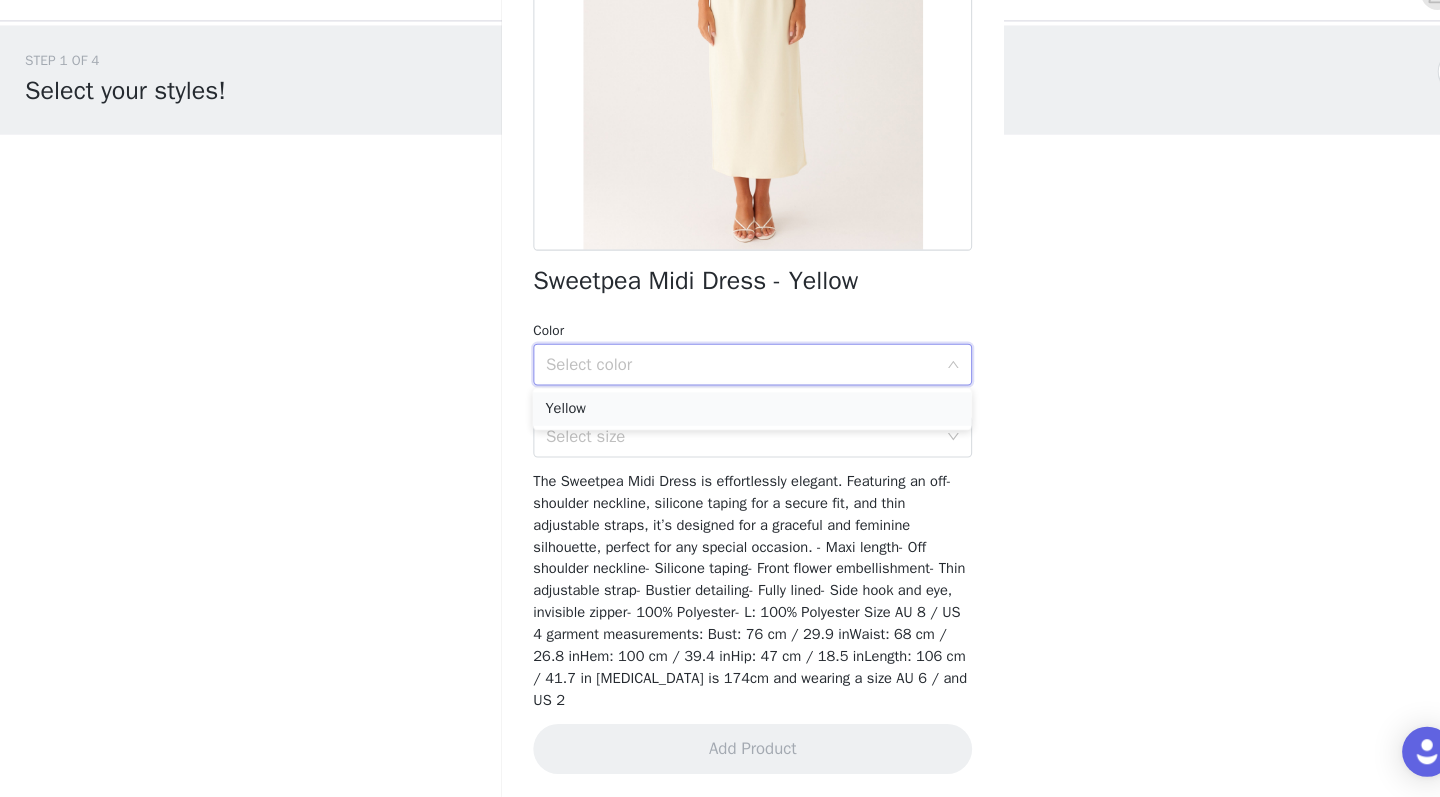 click on "Yellow" at bounding box center (720, 425) 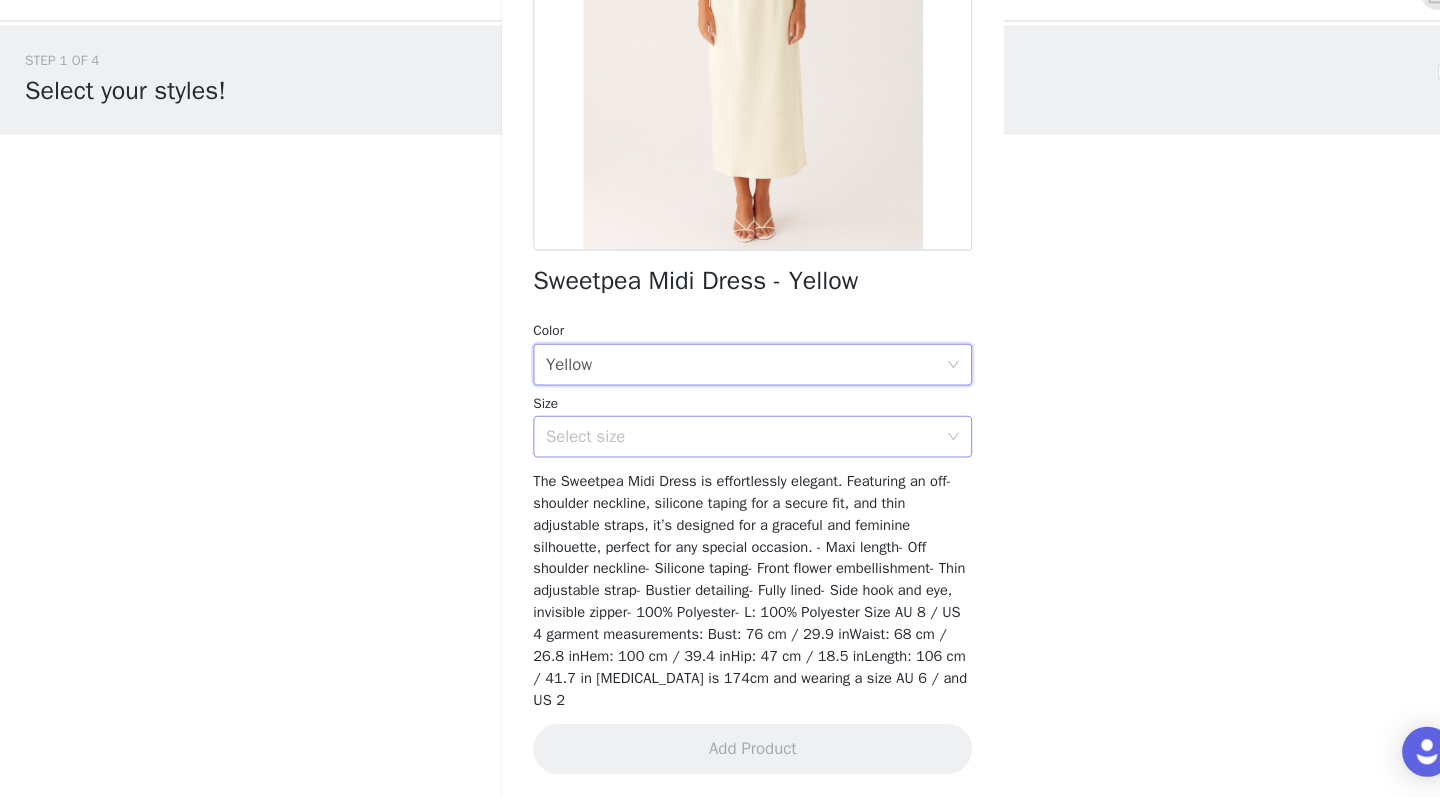 click on "Select size" at bounding box center (709, 451) 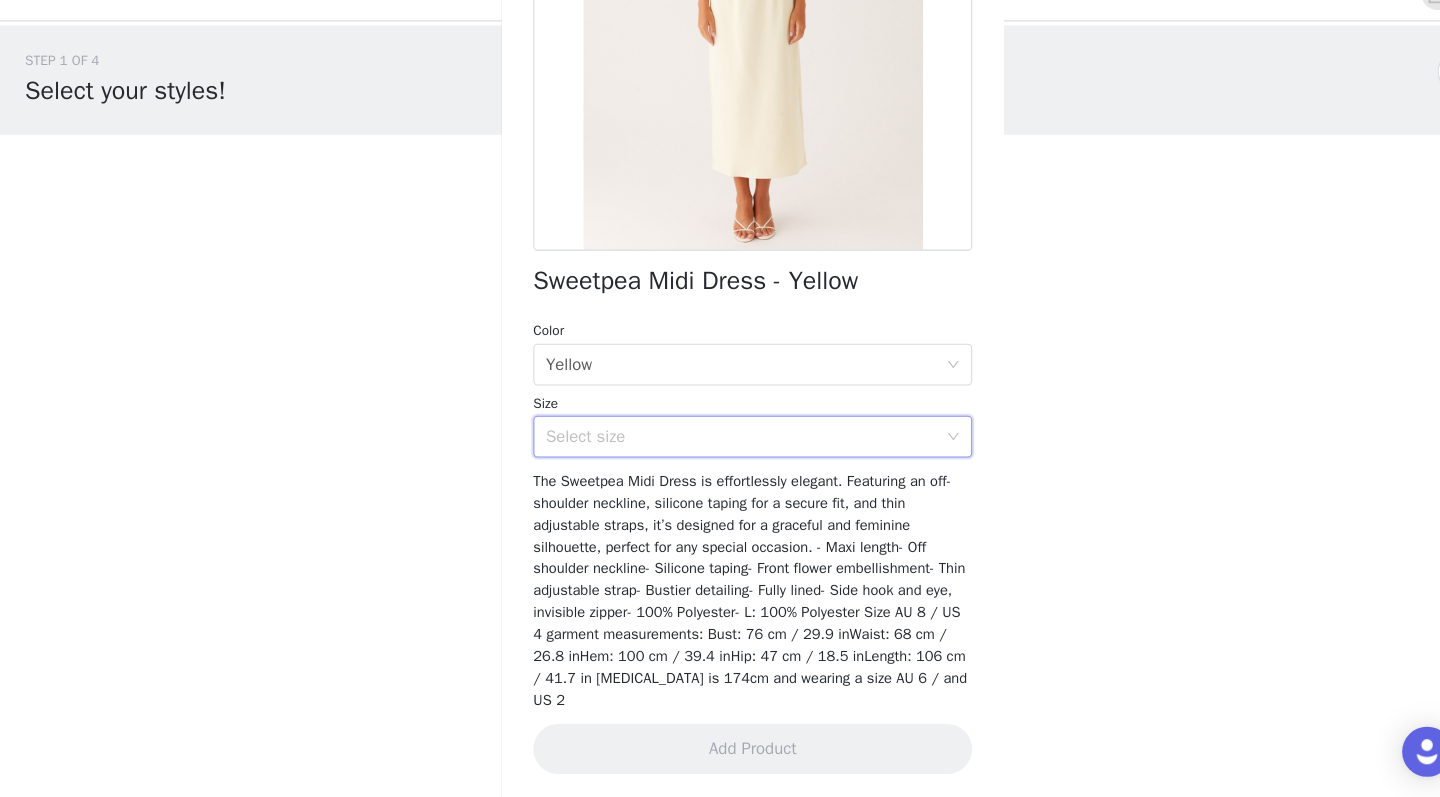 click on "Select size" at bounding box center [709, 451] 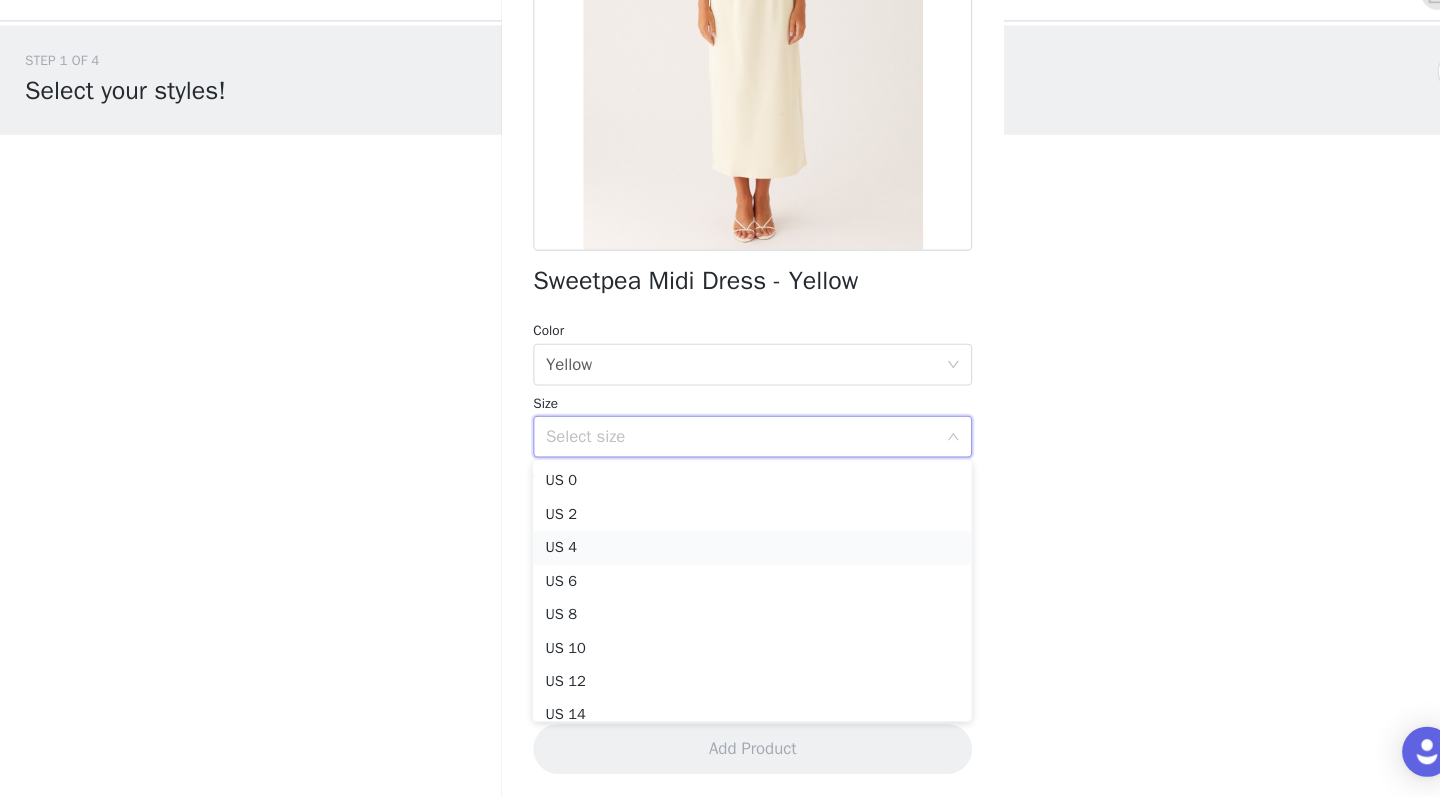 click on "US 4" at bounding box center (720, 558) 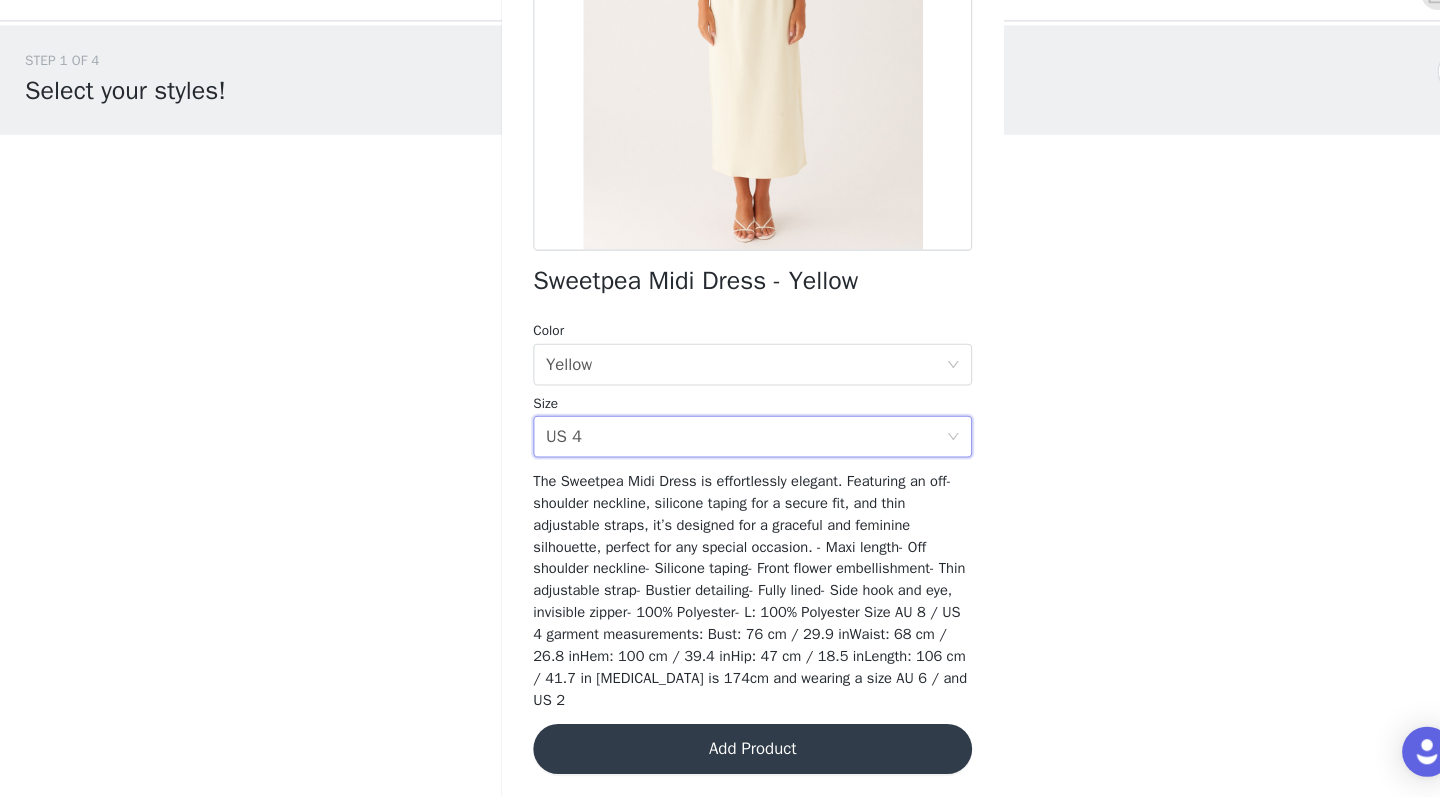 click on "Add Product" at bounding box center [720, 750] 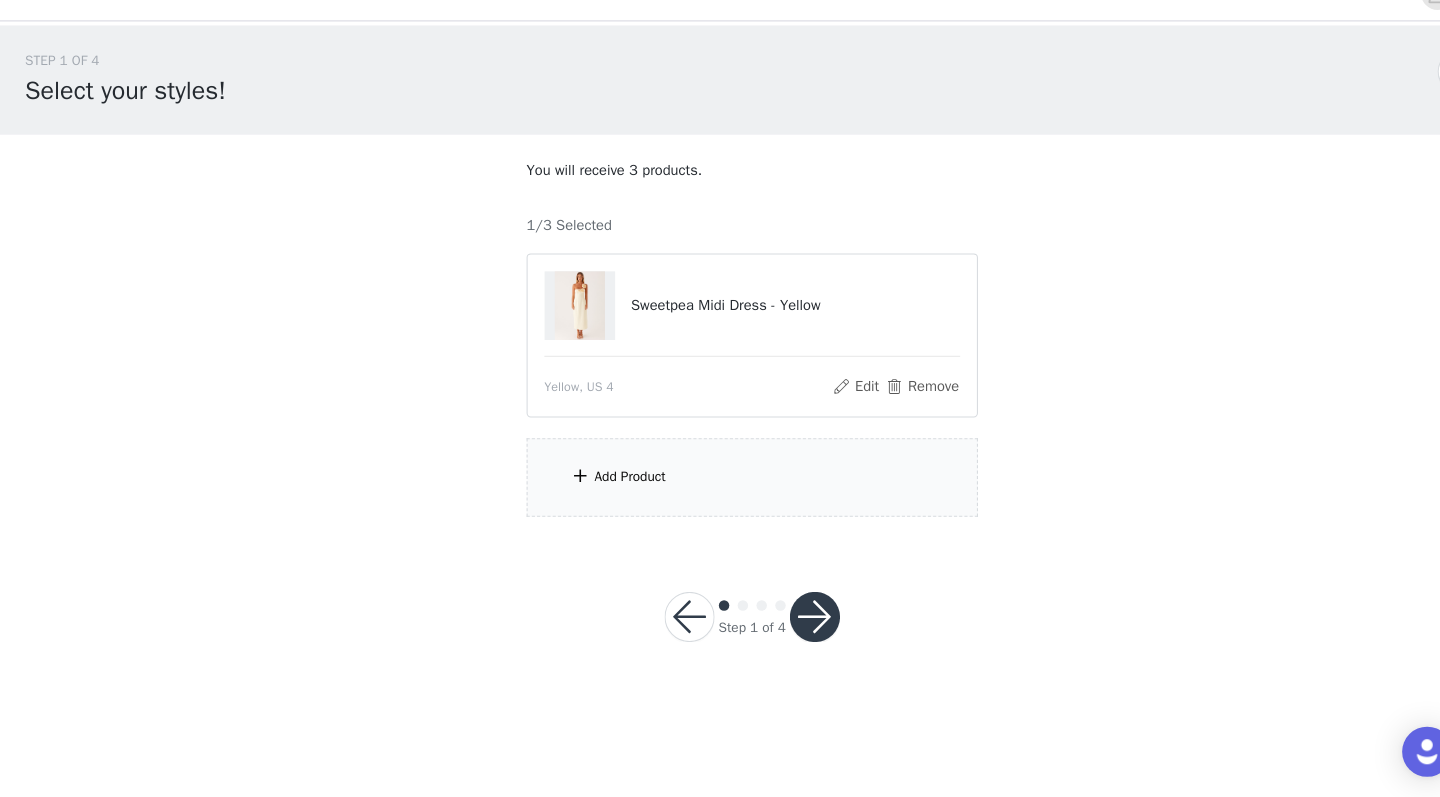 click on "Add Product" at bounding box center [603, 490] 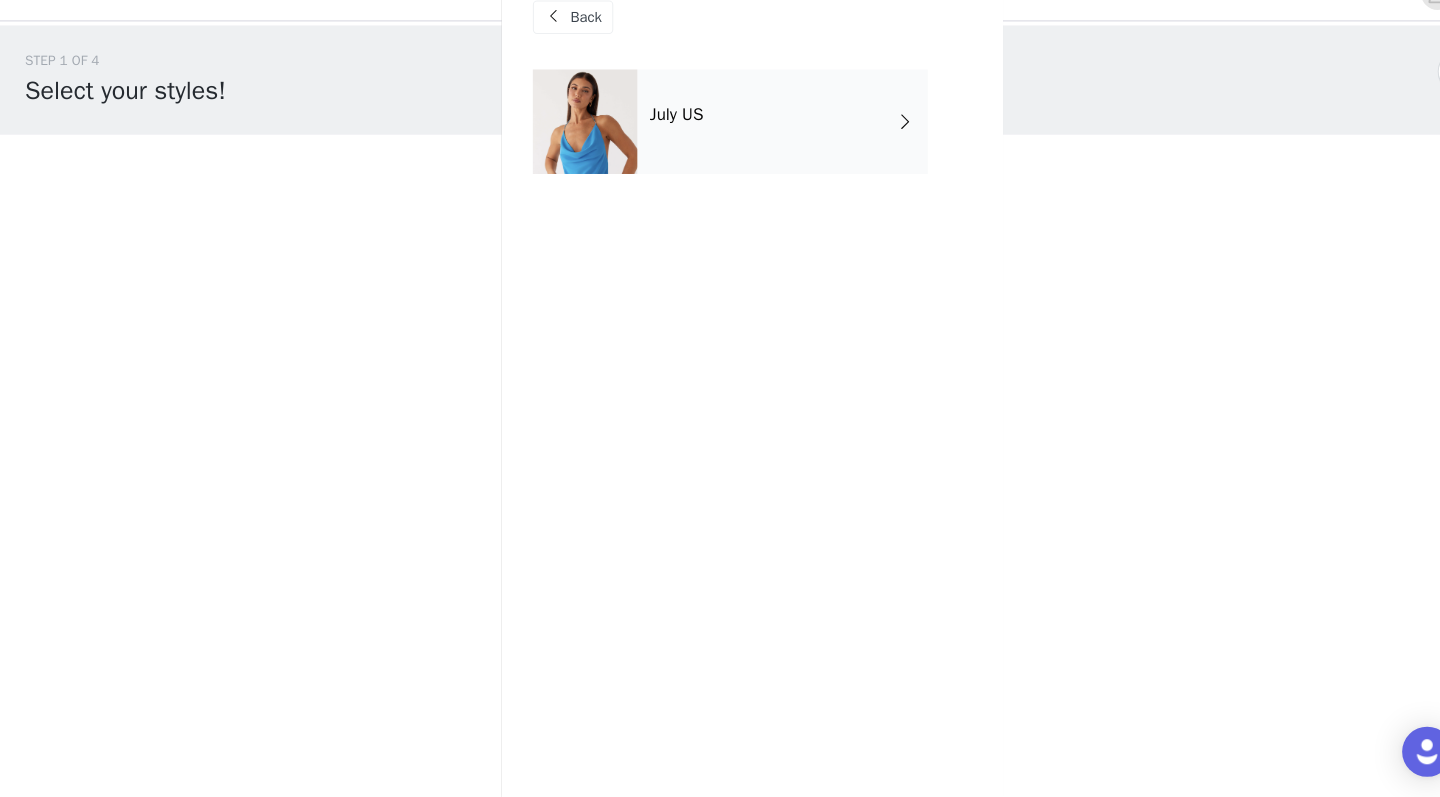 click on "July US" at bounding box center [749, 150] 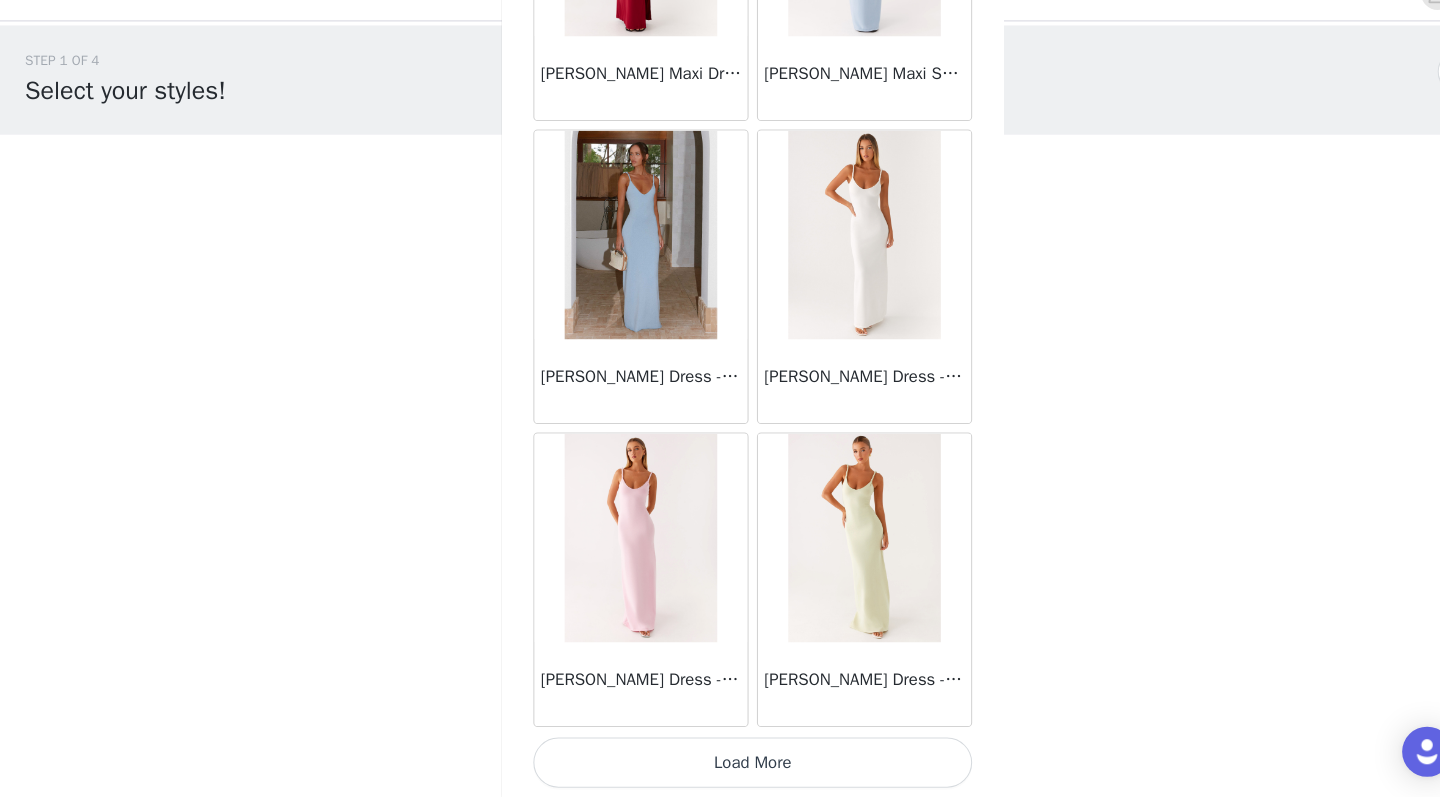 scroll, scrollTop: 2263, scrollLeft: 0, axis: vertical 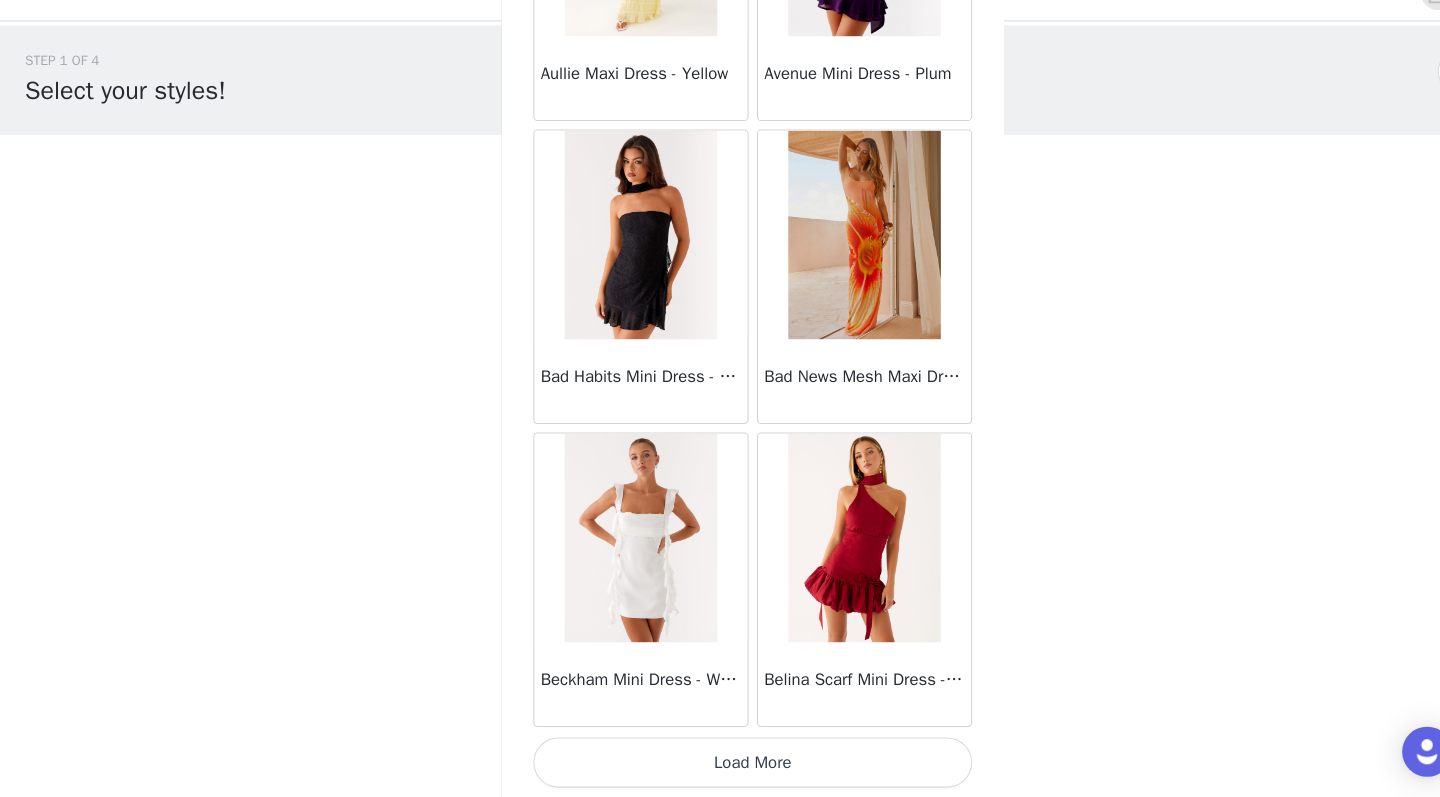 click on "Load More" at bounding box center (720, 763) 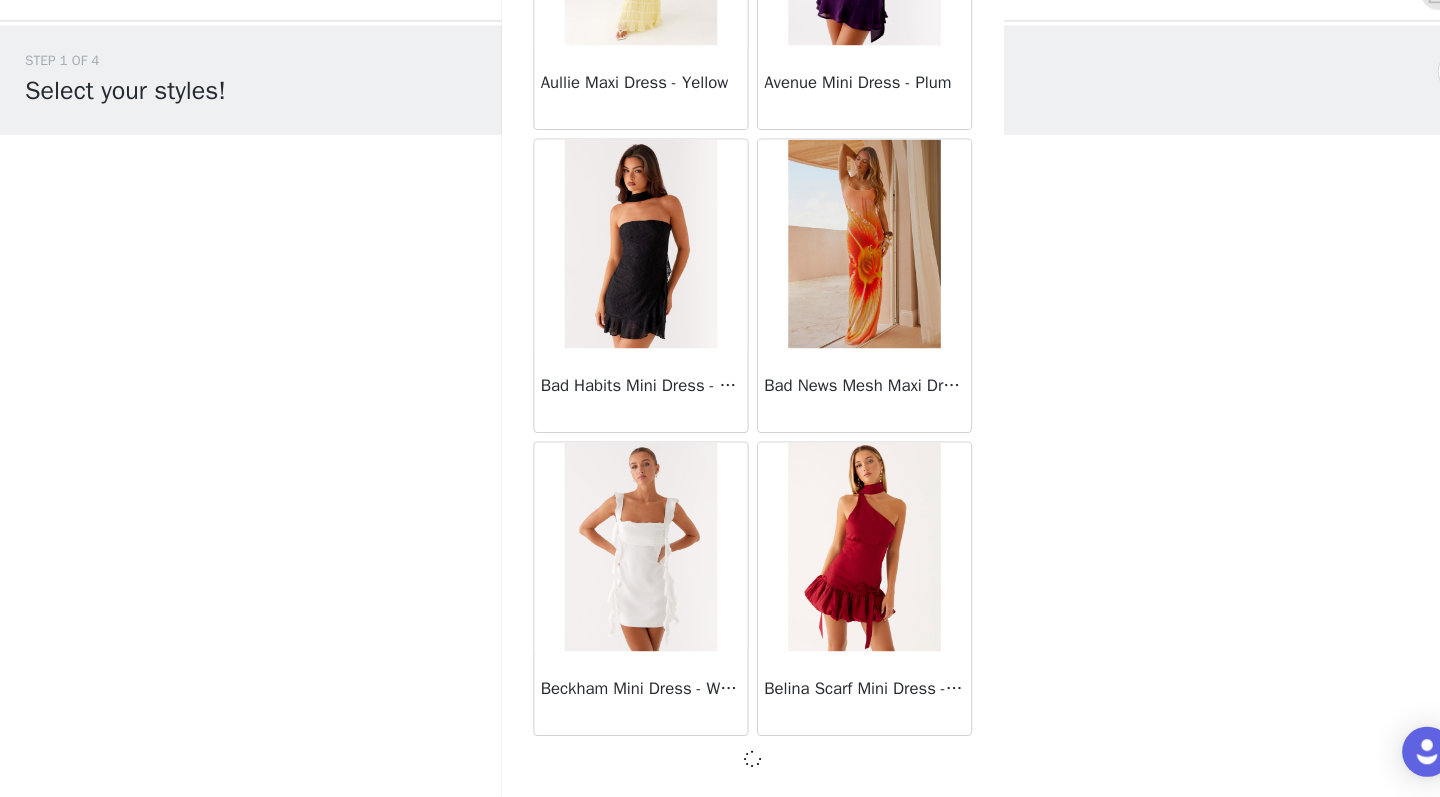 scroll, scrollTop: 5154, scrollLeft: 0, axis: vertical 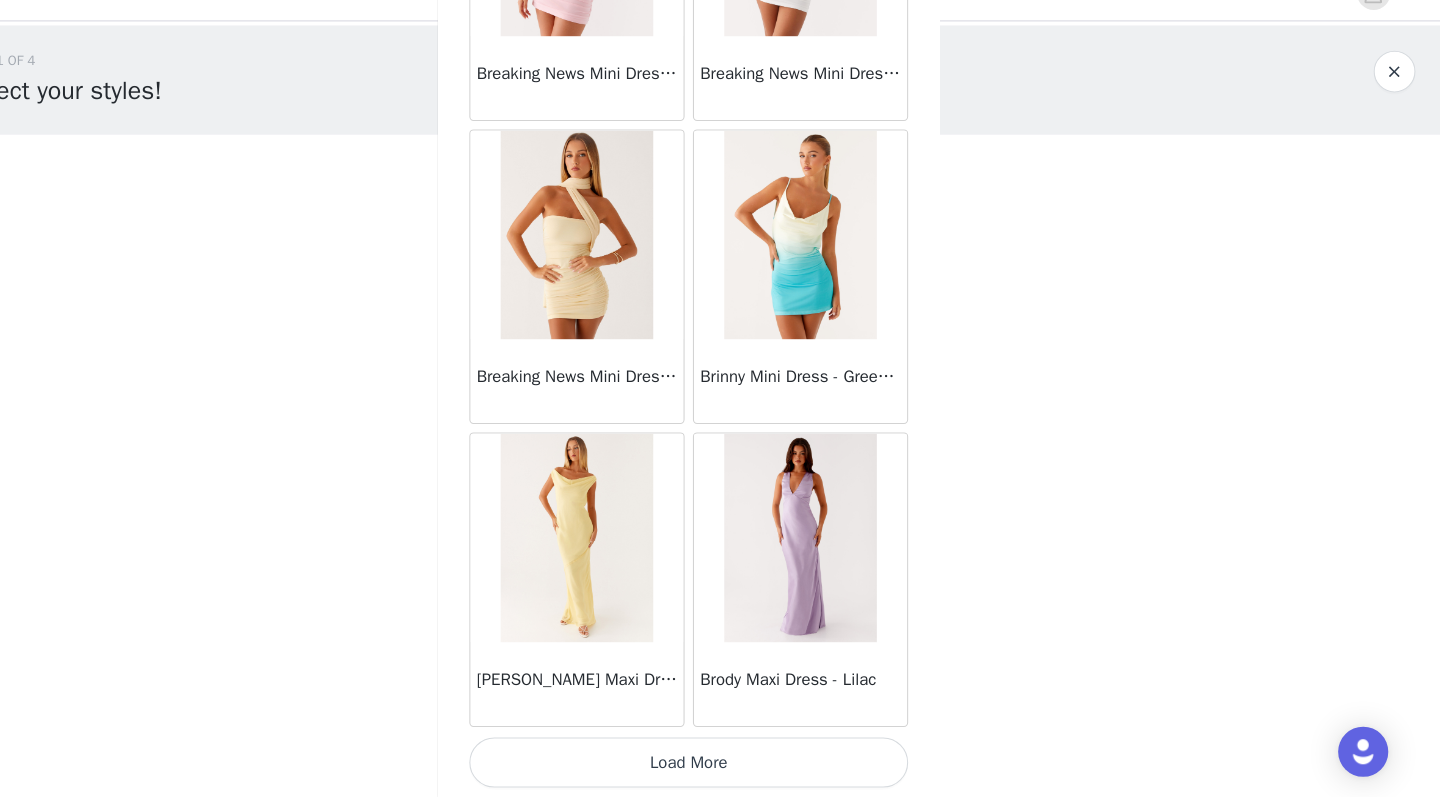 click on "Load More" at bounding box center (720, 763) 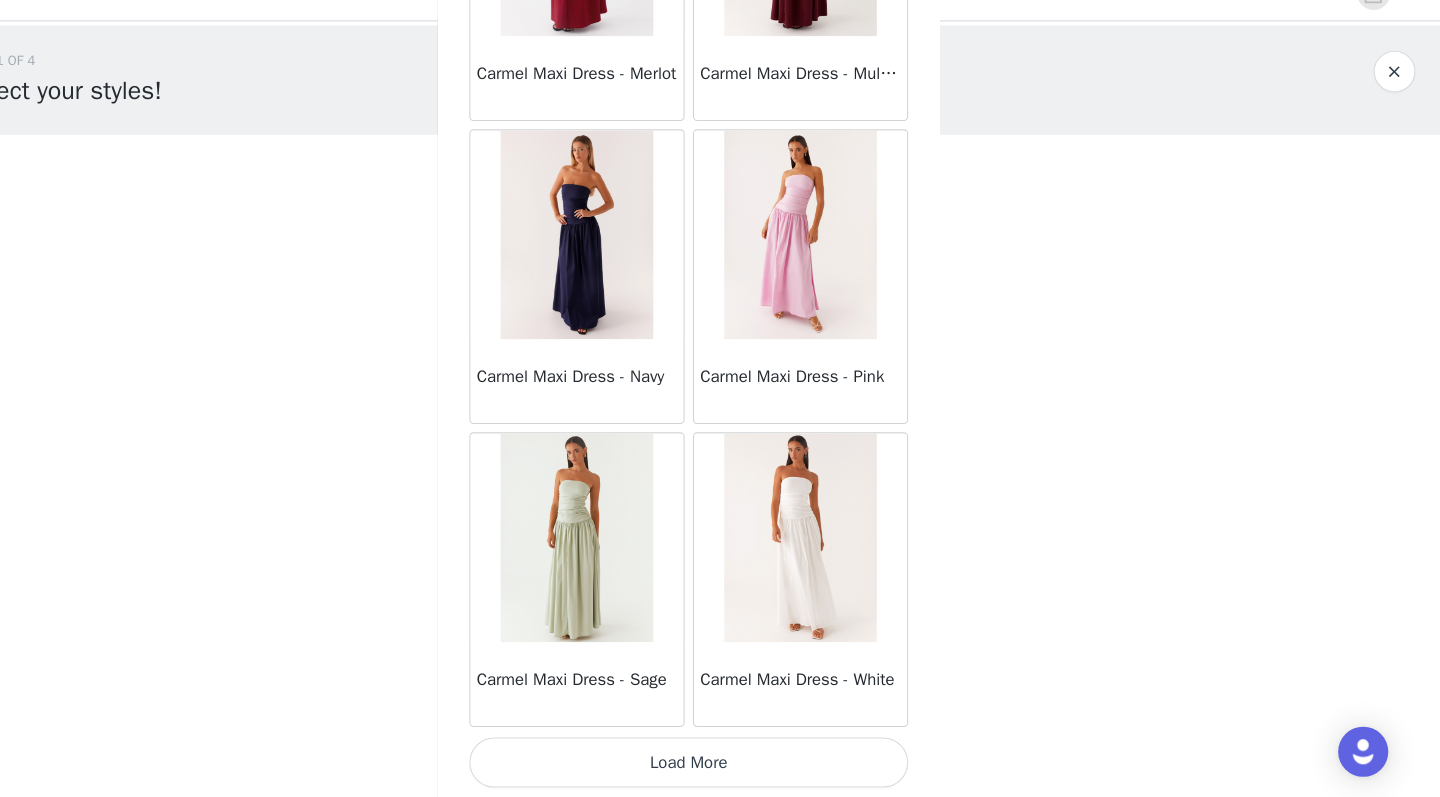 scroll, scrollTop: 10963, scrollLeft: 0, axis: vertical 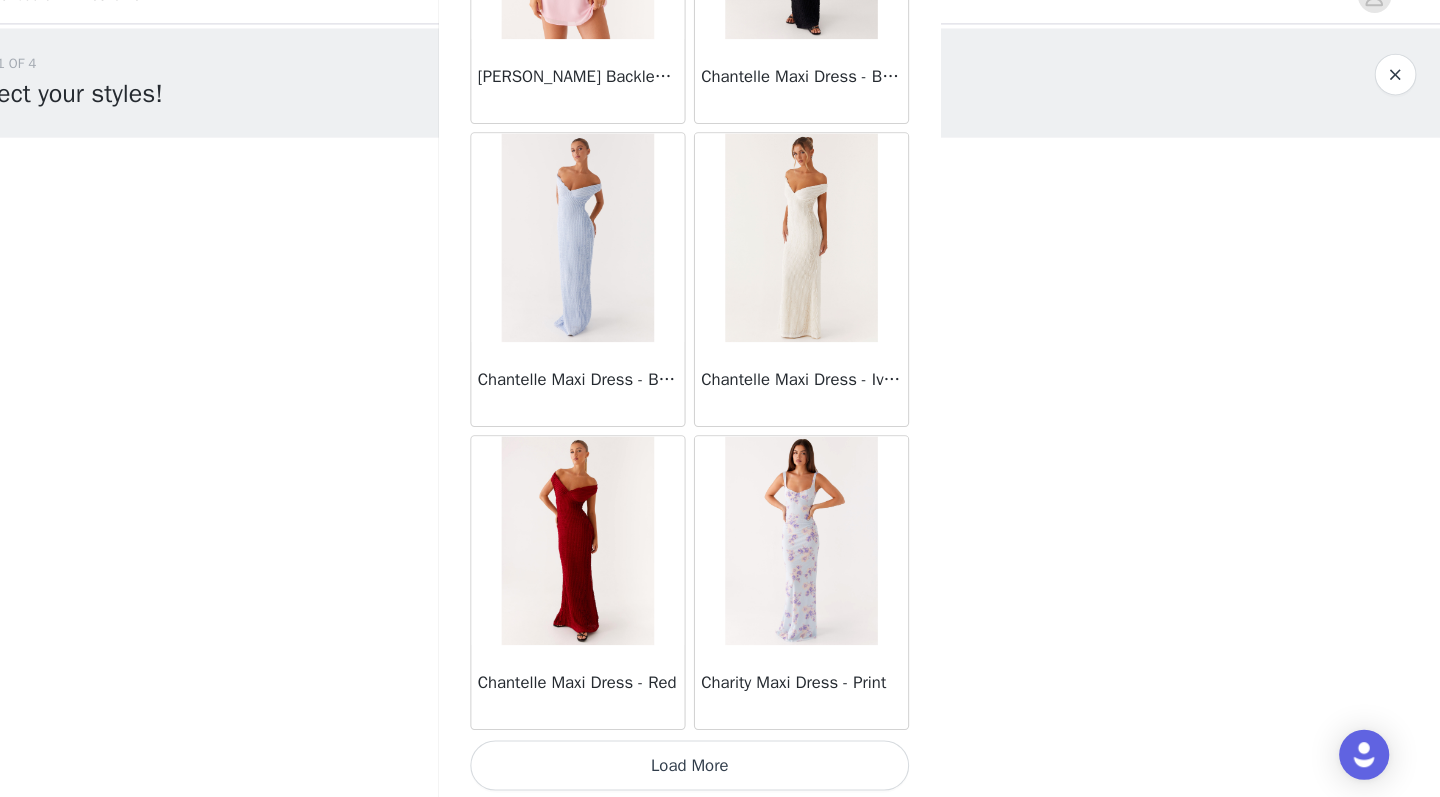 click on "Load More" at bounding box center (720, 763) 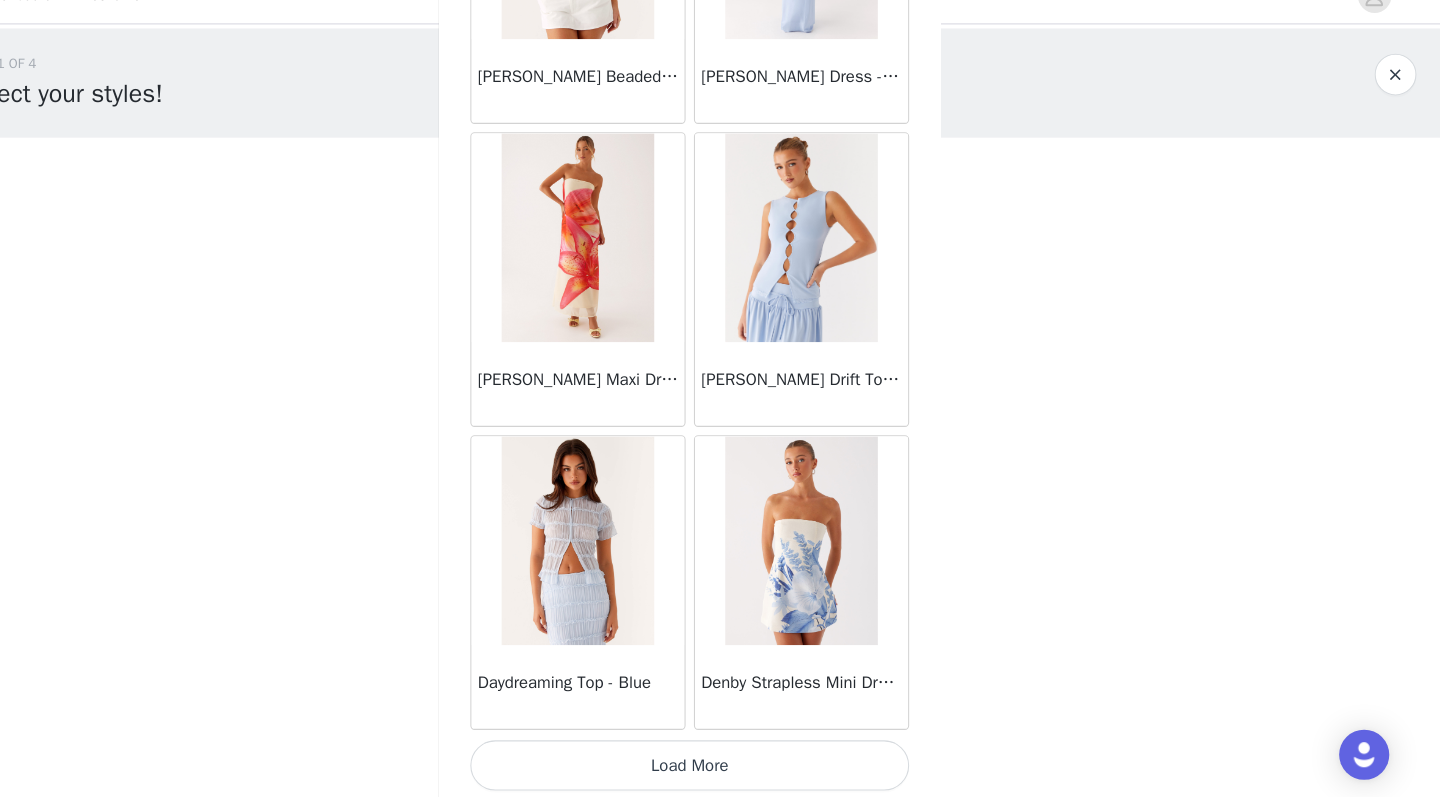 scroll, scrollTop: 16763, scrollLeft: 0, axis: vertical 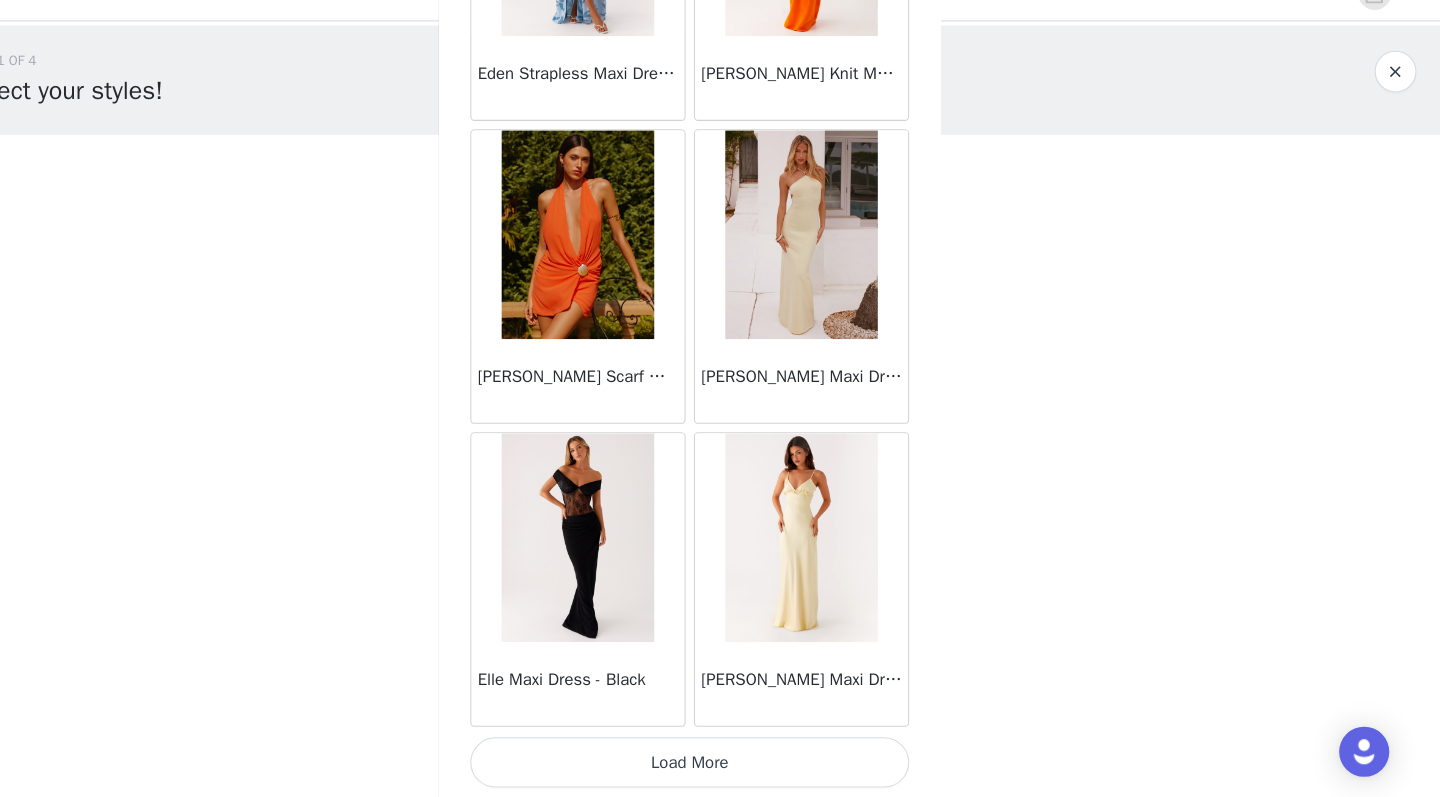 click on "Load More" at bounding box center [720, 763] 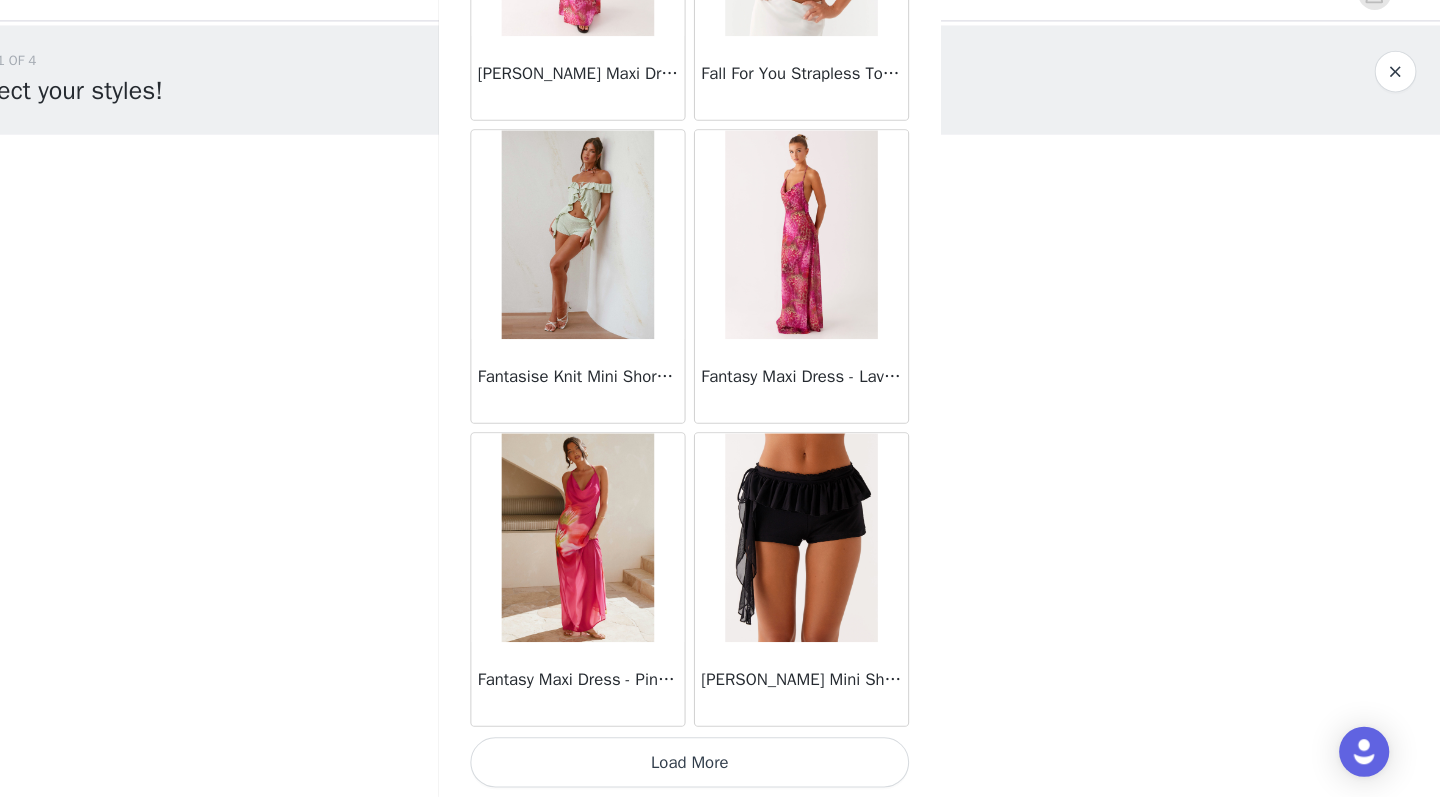 scroll, scrollTop: 22563, scrollLeft: 0, axis: vertical 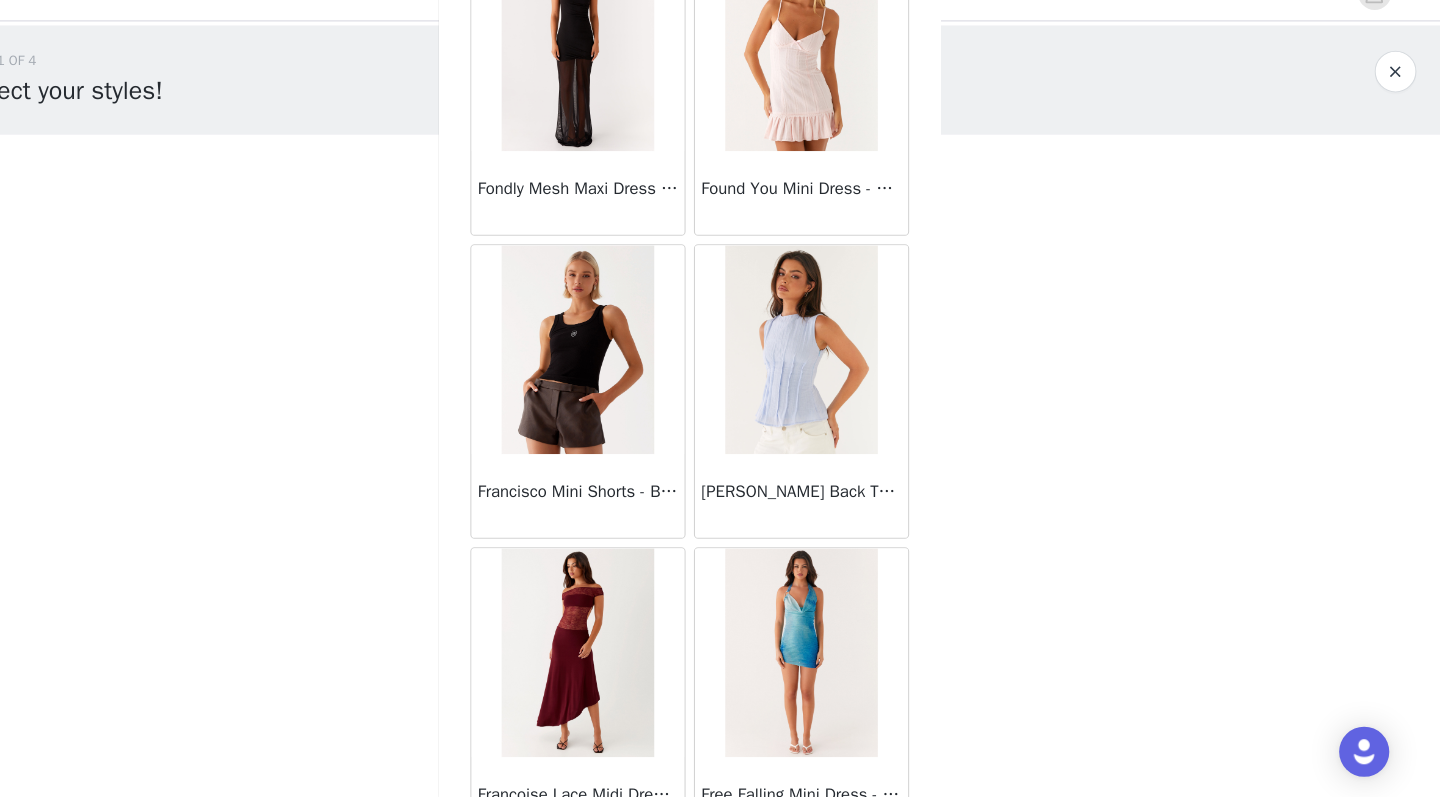 click at bounding box center [826, 368] 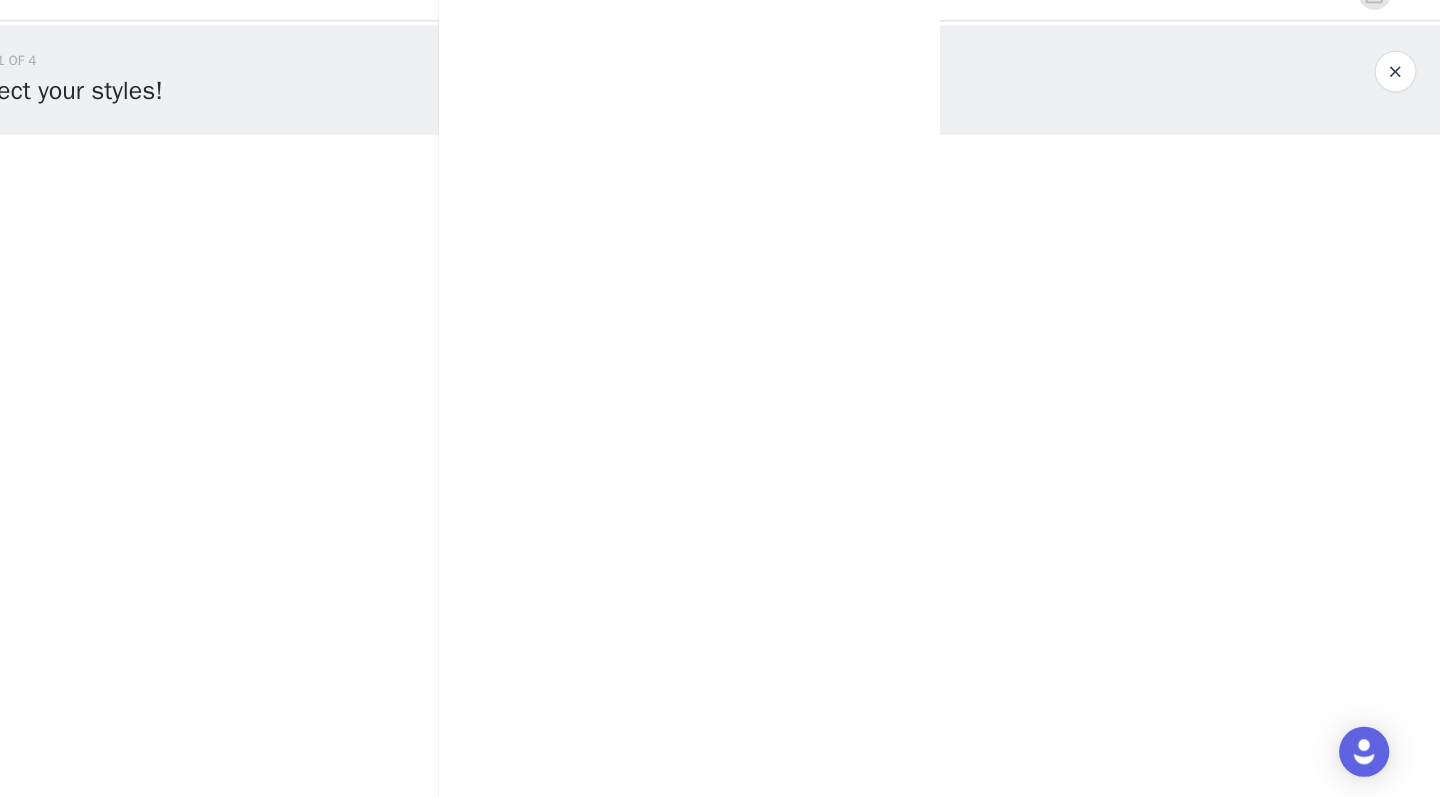 scroll, scrollTop: 0, scrollLeft: 0, axis: both 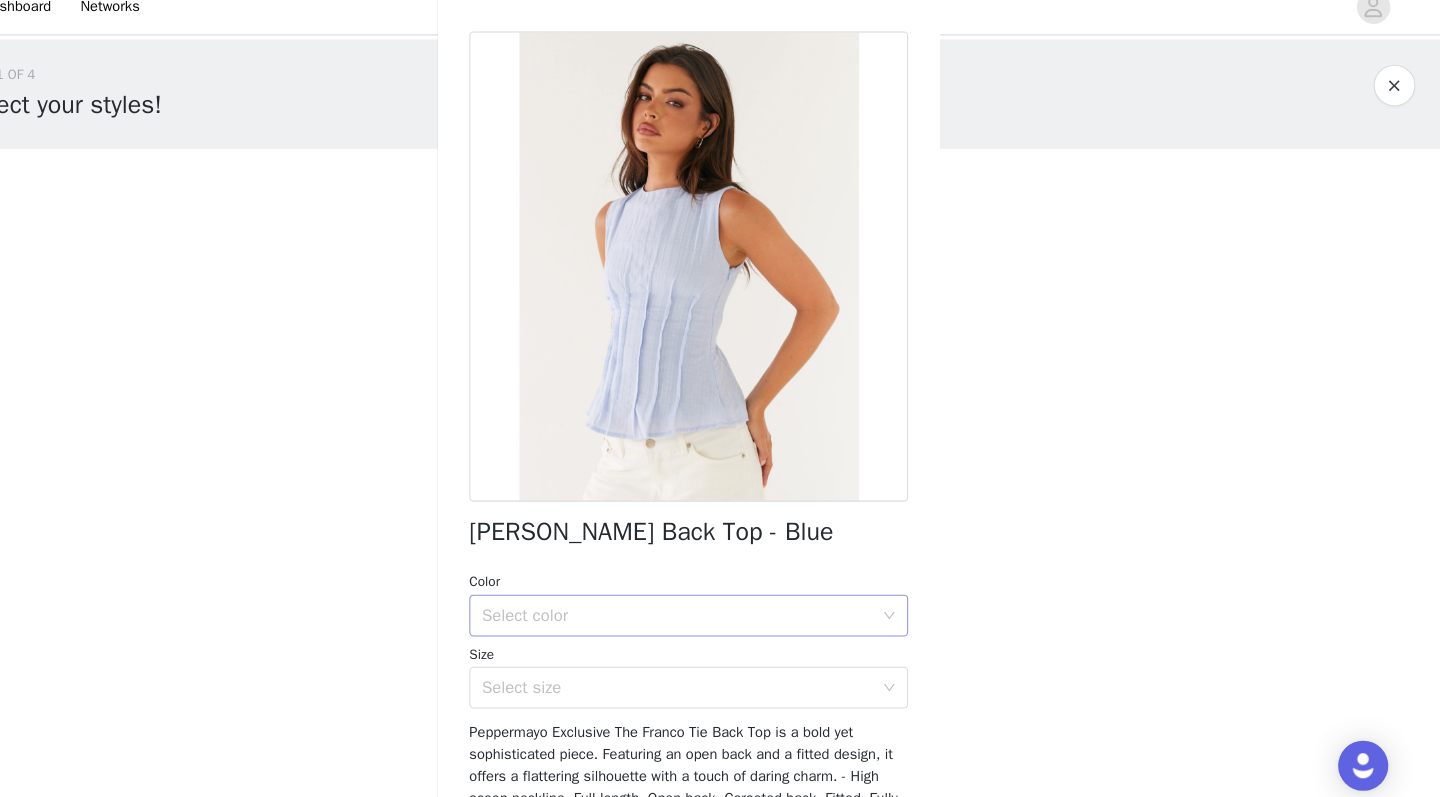 click on "Select color" at bounding box center [713, 609] 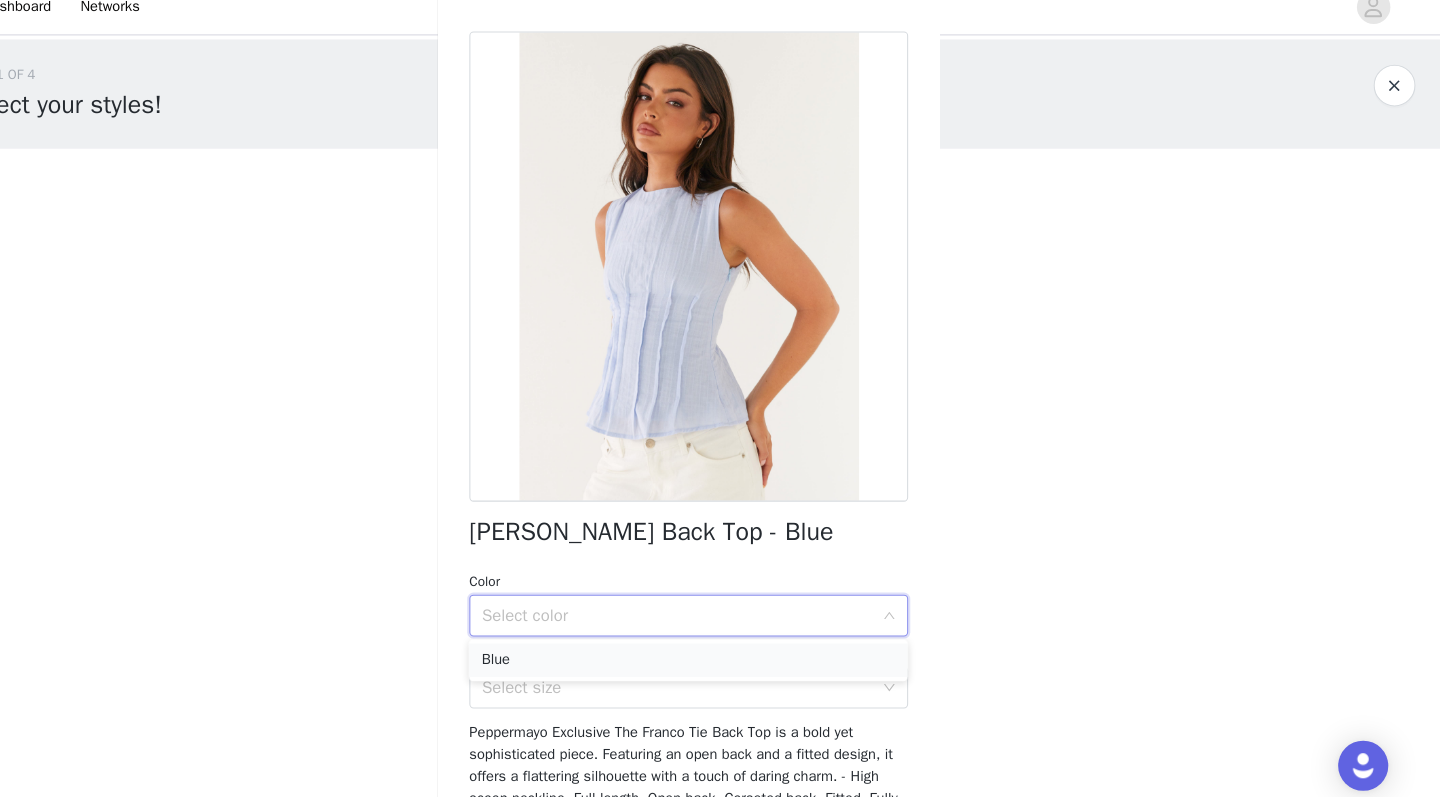 click on "Blue" at bounding box center [720, 652] 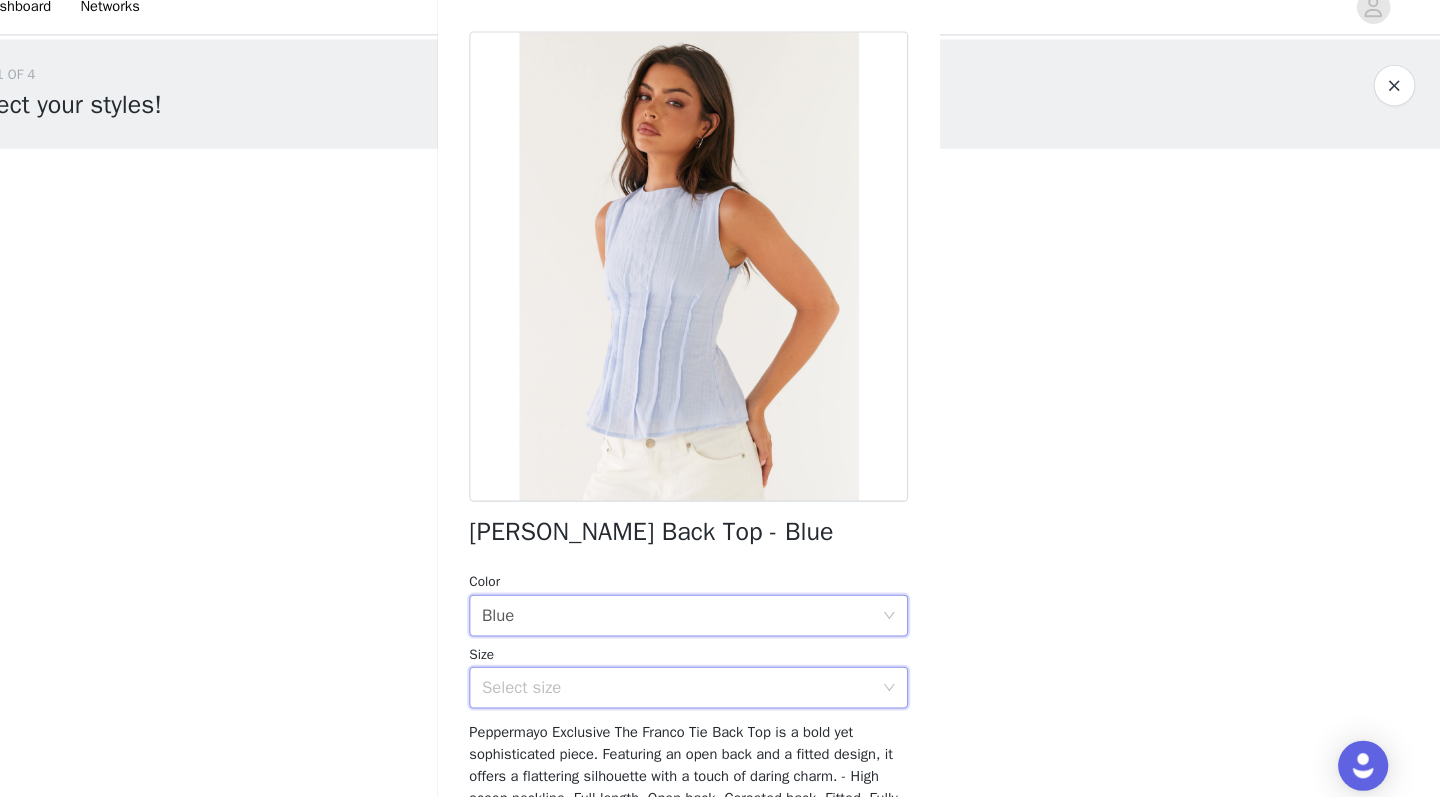 click on "Select size" at bounding box center (713, 678) 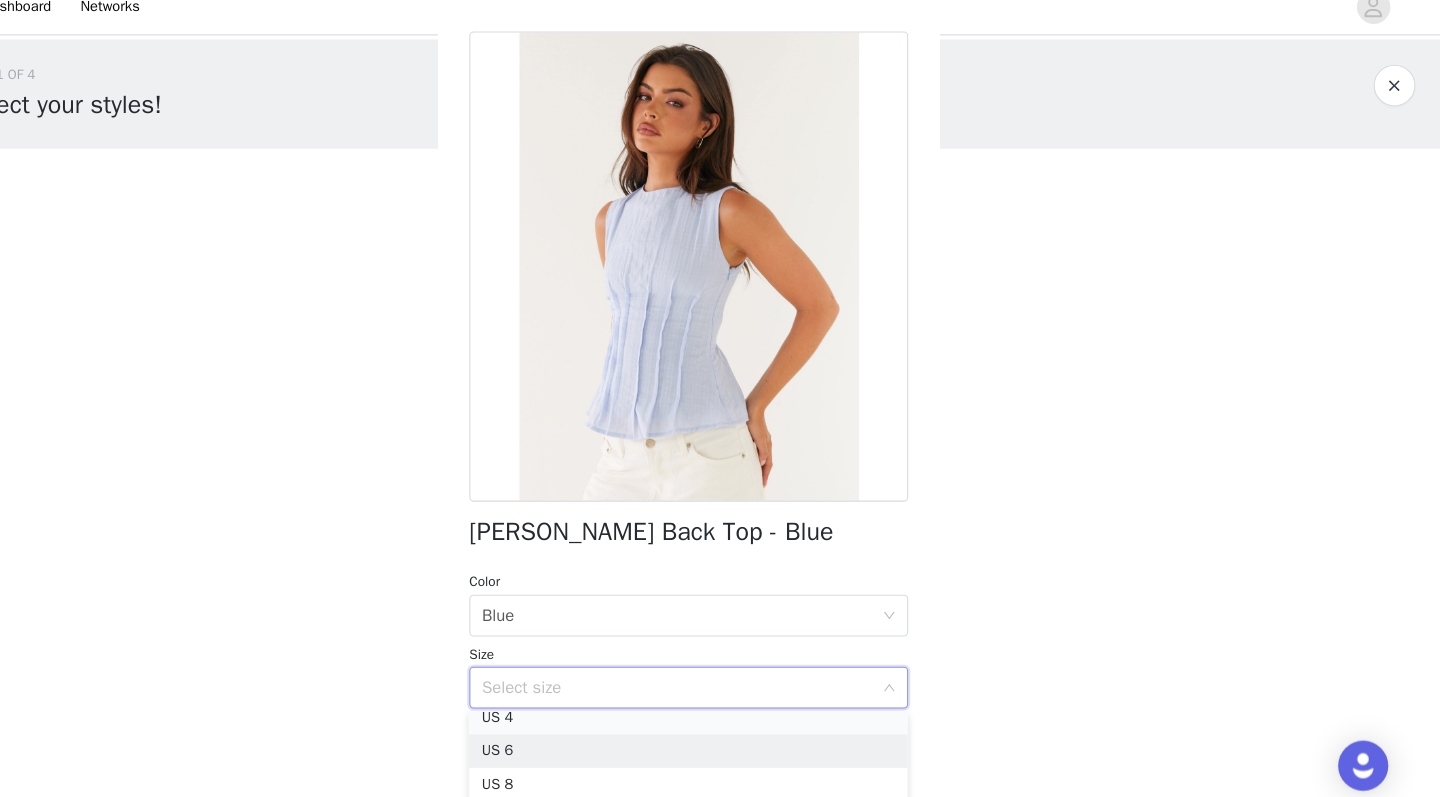scroll, scrollTop: 68, scrollLeft: 0, axis: vertical 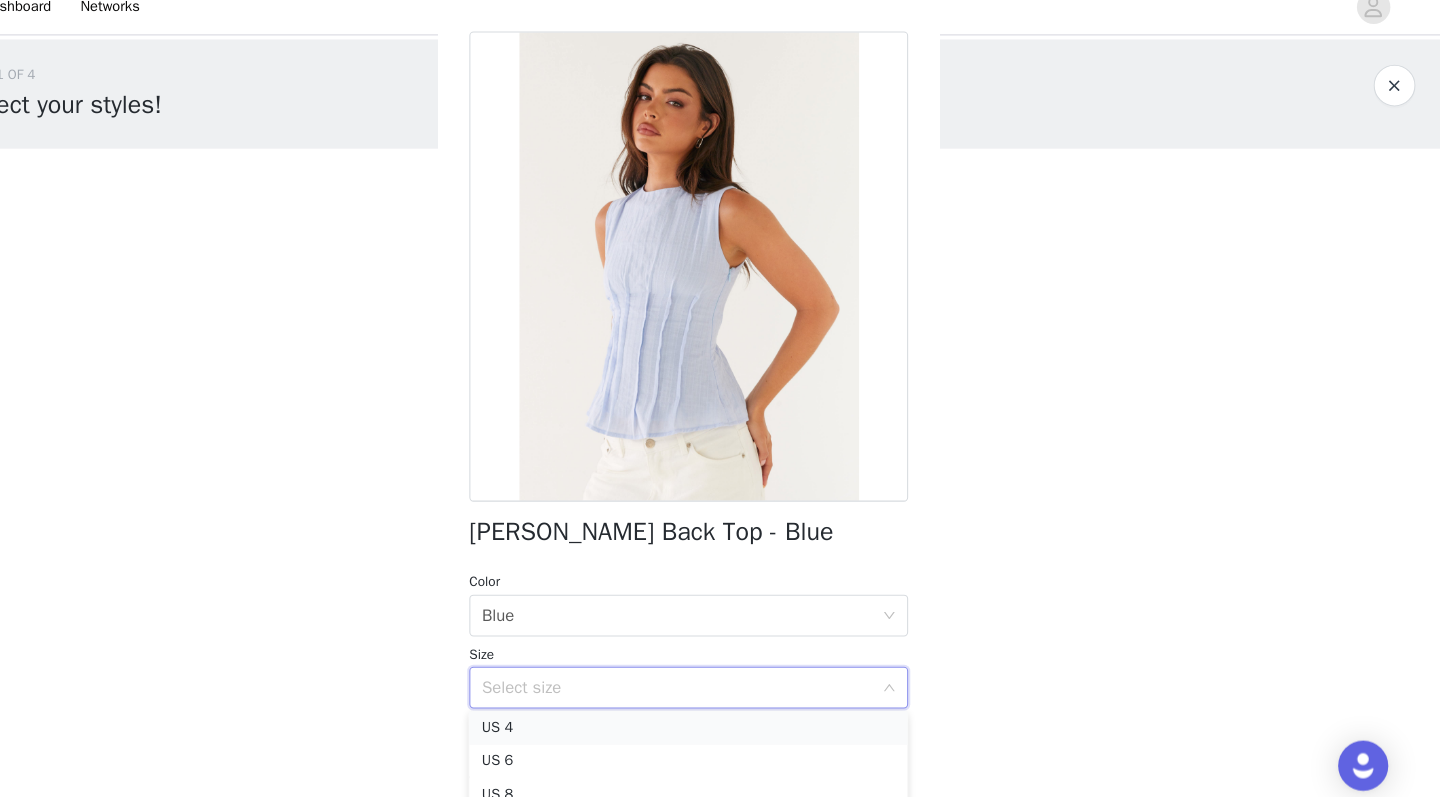 click on "US 4" at bounding box center (720, 717) 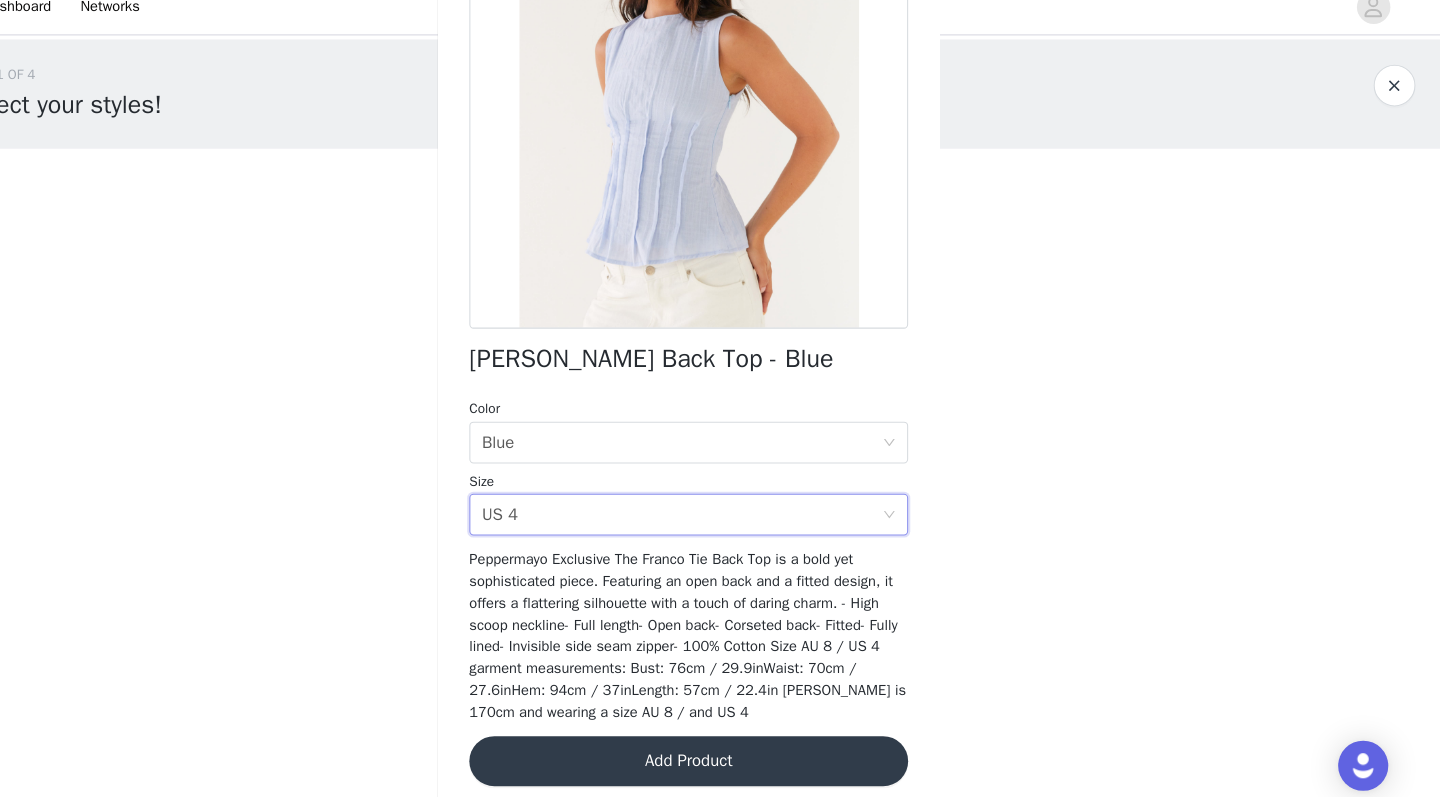 scroll, scrollTop: 214, scrollLeft: 0, axis: vertical 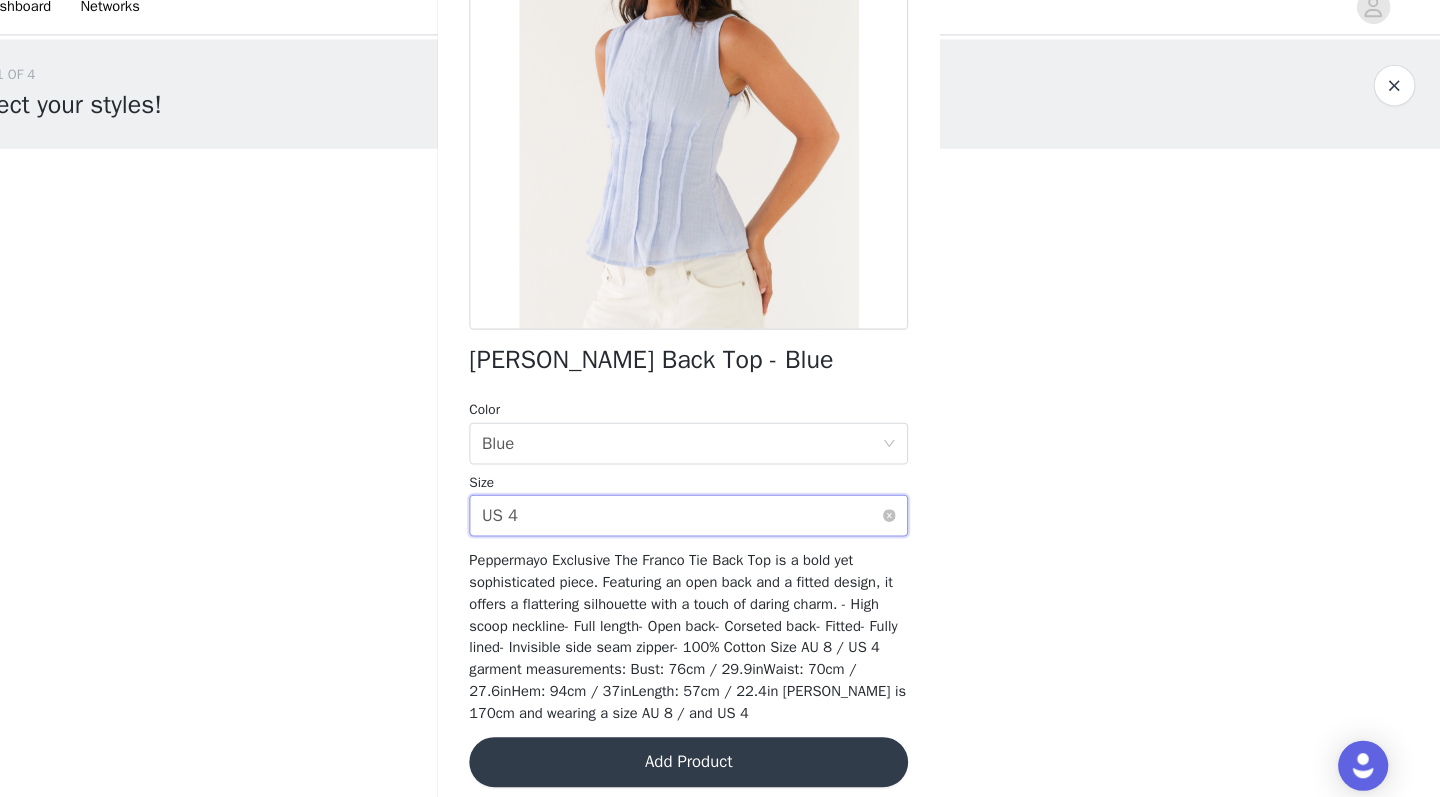 click on "Select size US 4" at bounding box center (713, 514) 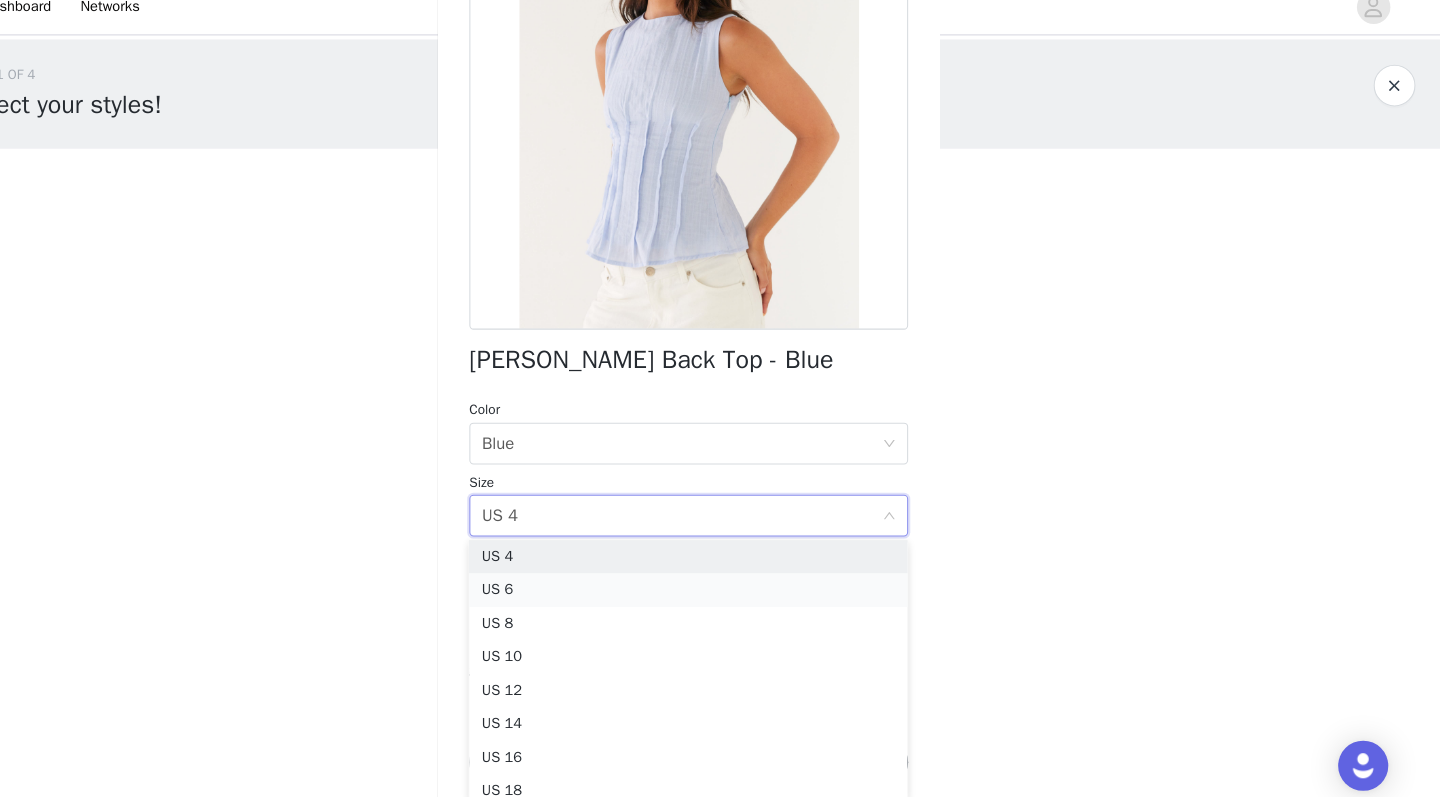 click on "US 6" at bounding box center (720, 585) 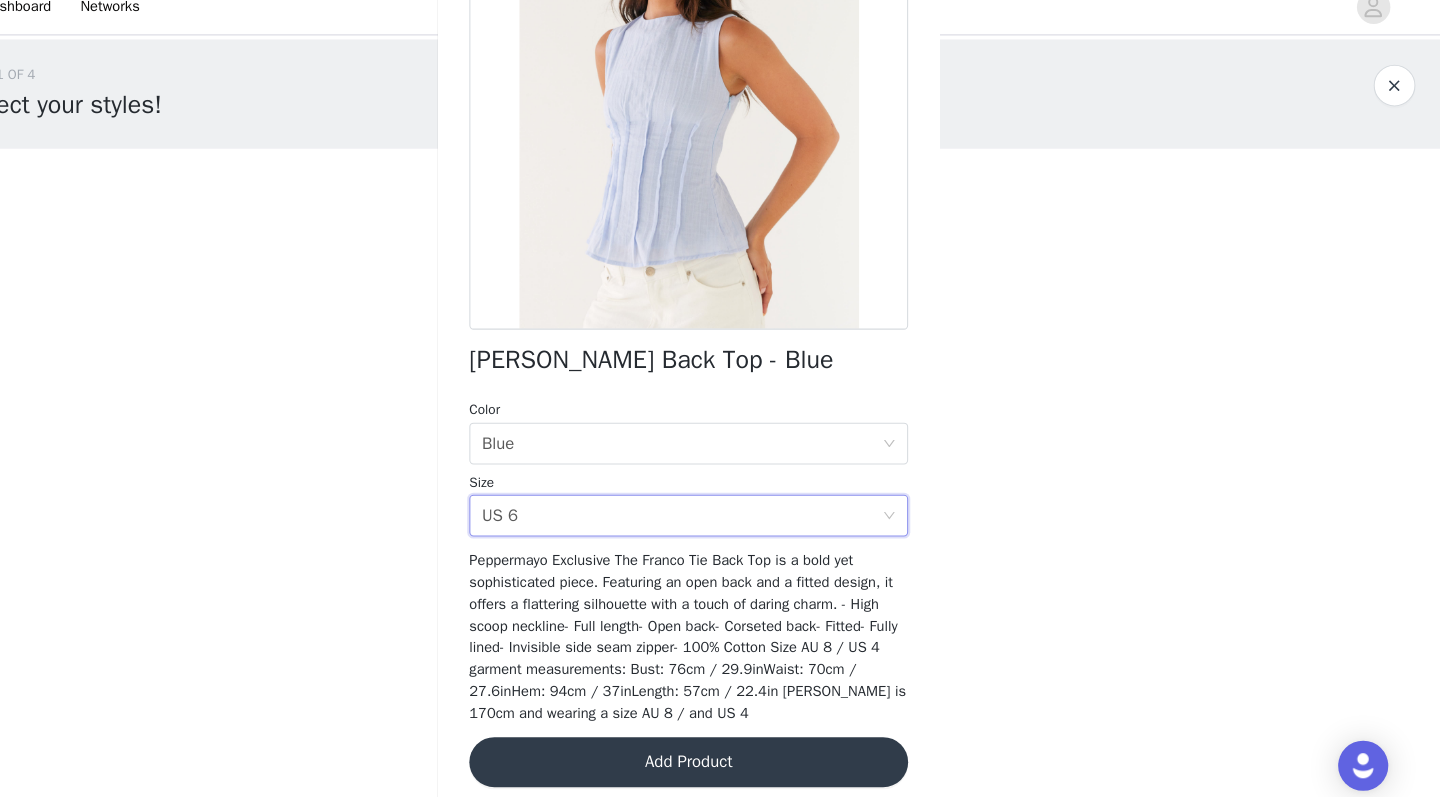 click on "Add Product" at bounding box center [720, 750] 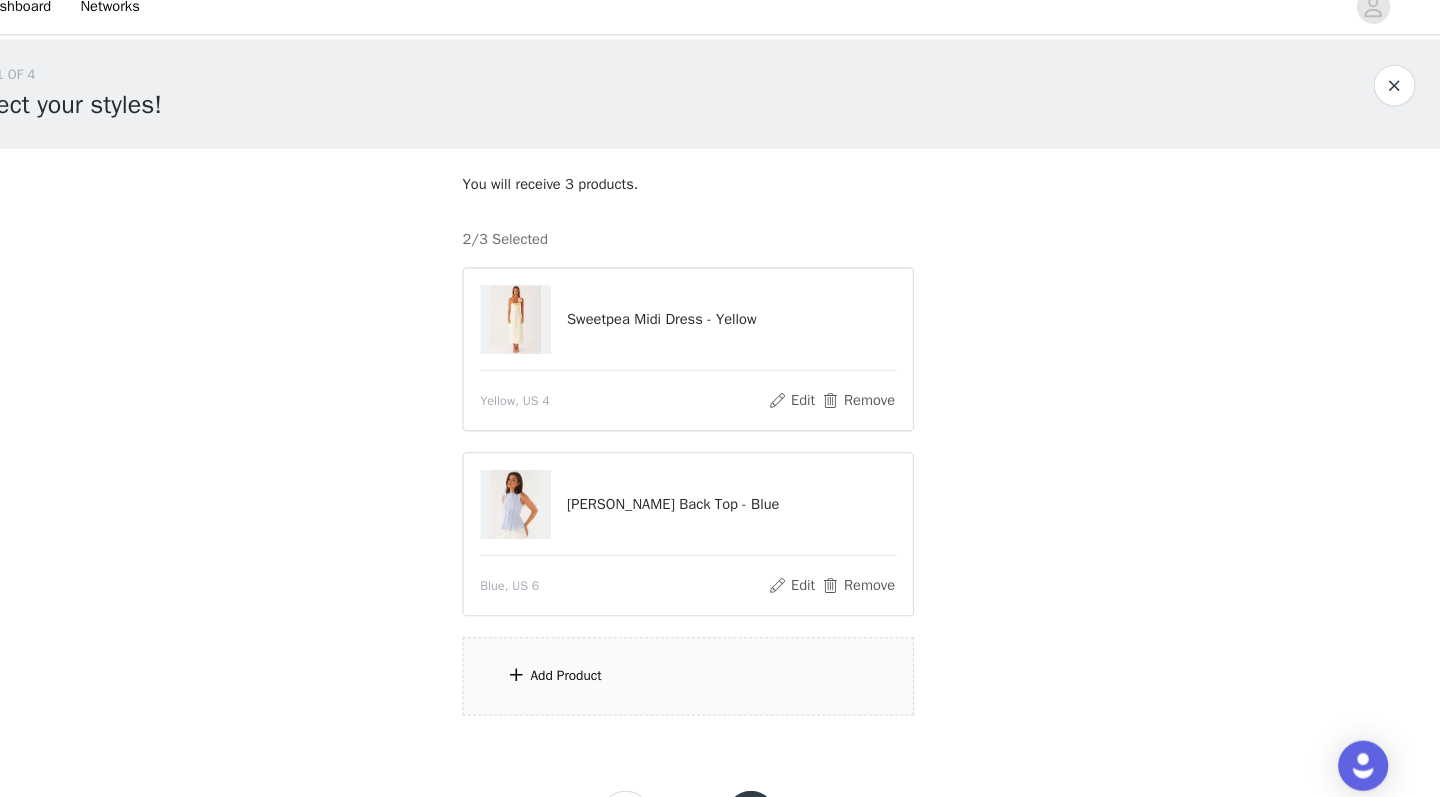 click on "Add Product" at bounding box center (720, 667) 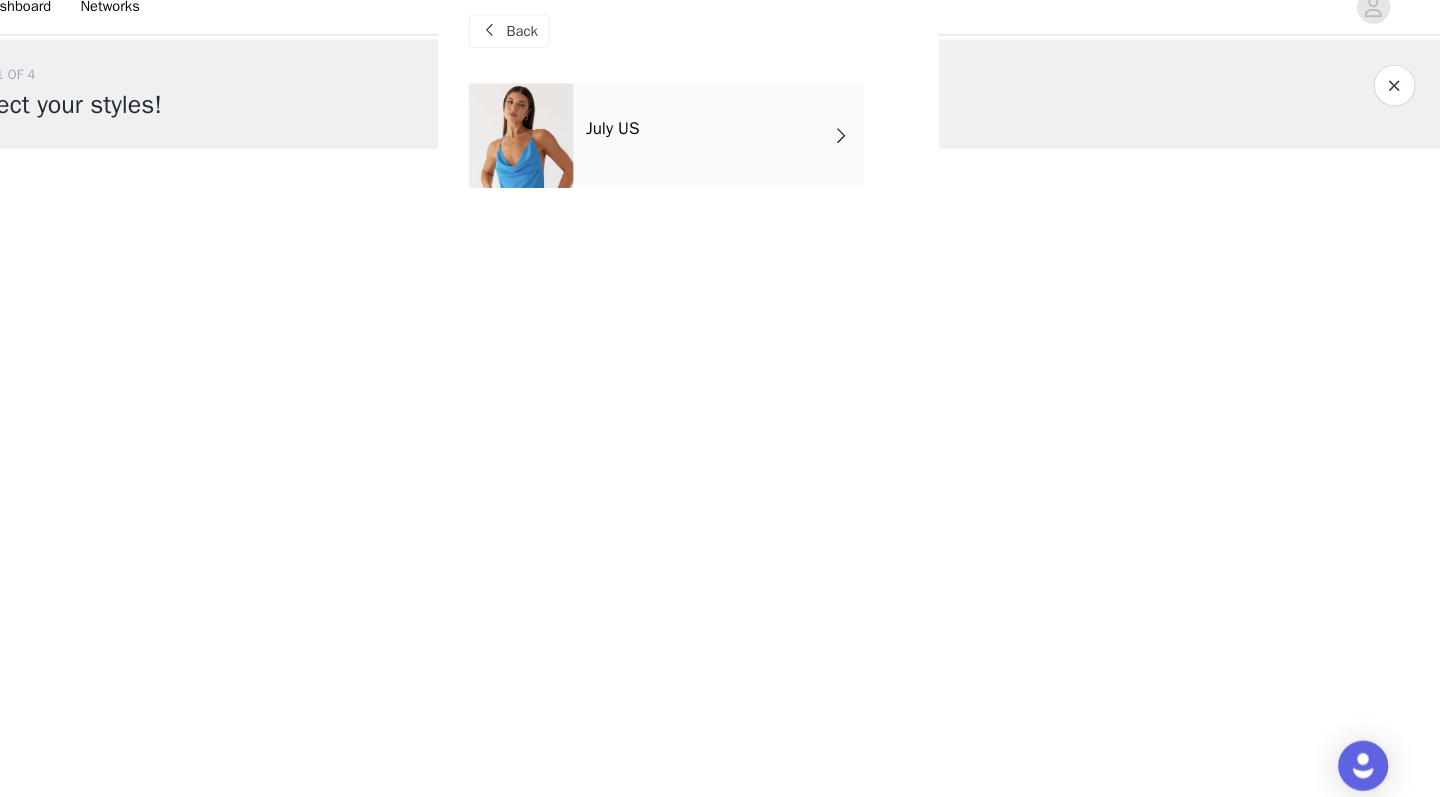 click on "July US" at bounding box center (749, 150) 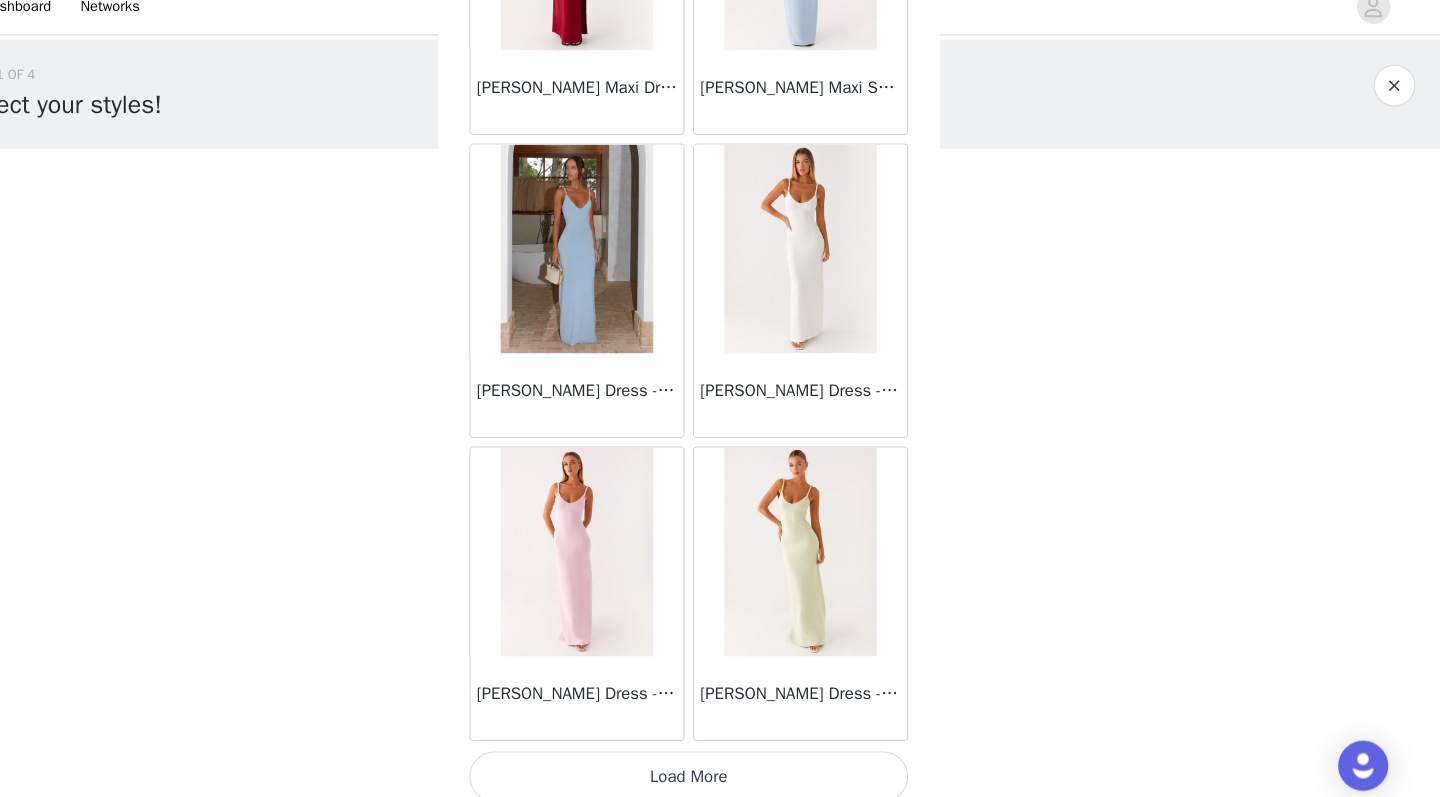 click on "Load More" at bounding box center [720, 763] 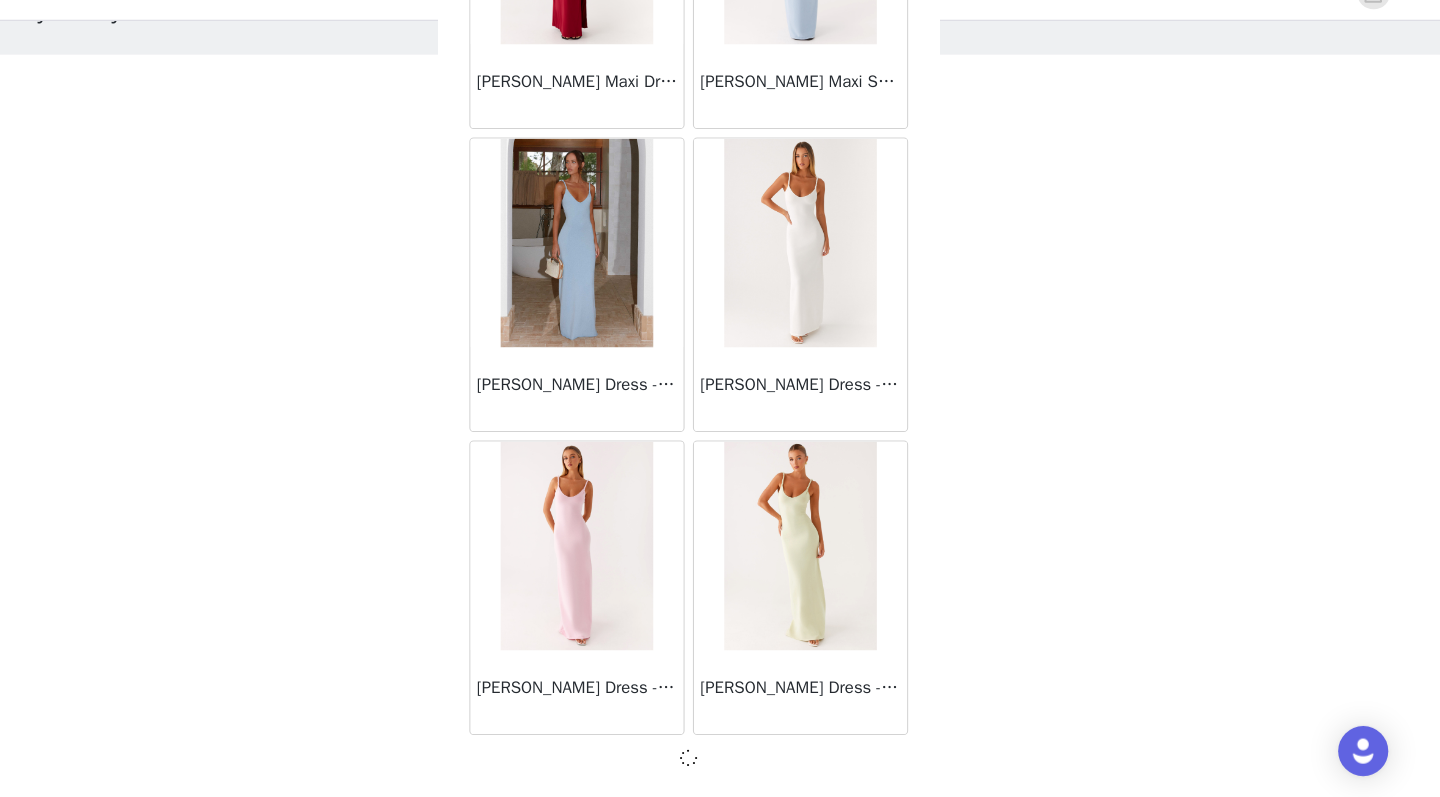 scroll, scrollTop: 75, scrollLeft: 0, axis: vertical 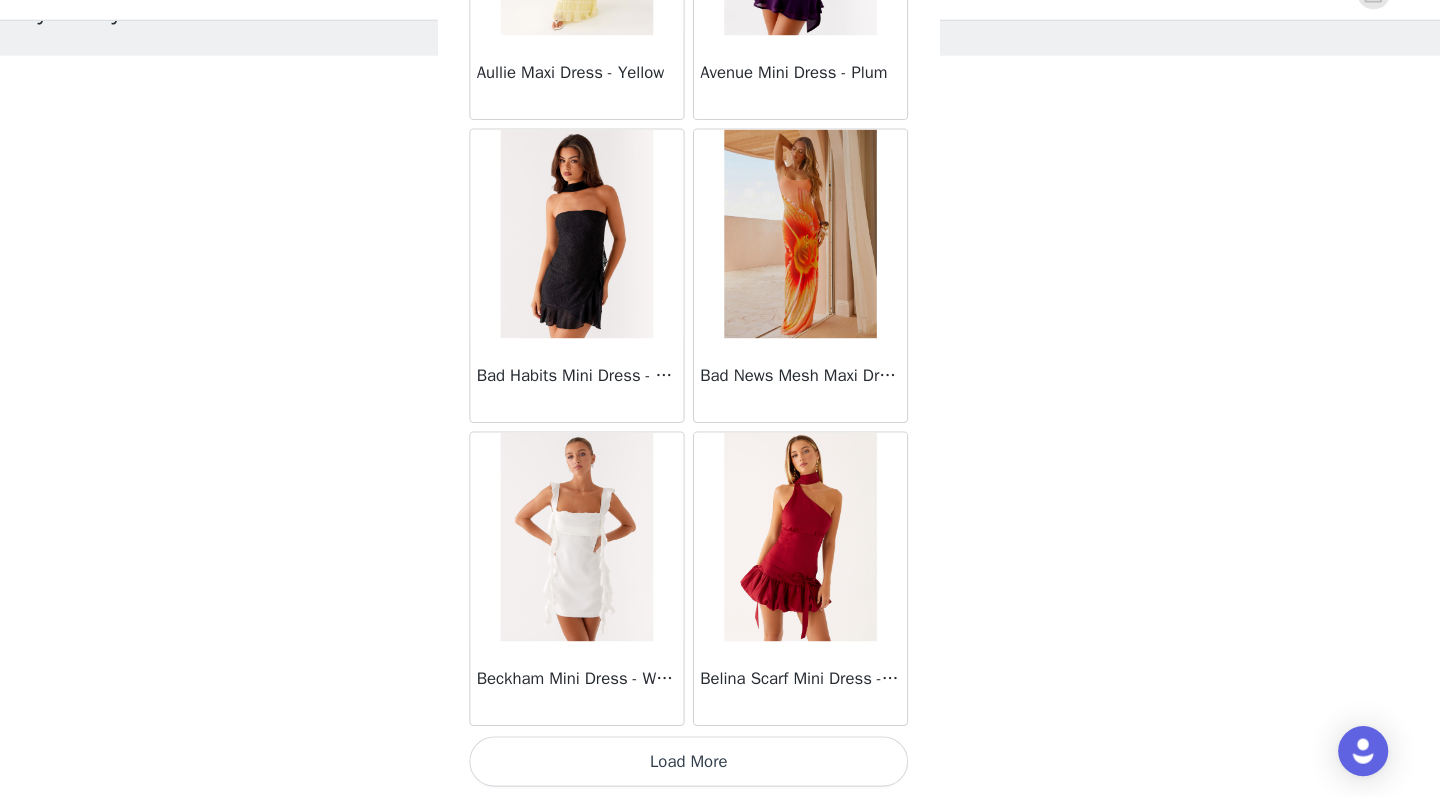 click on "Load More" at bounding box center [720, 763] 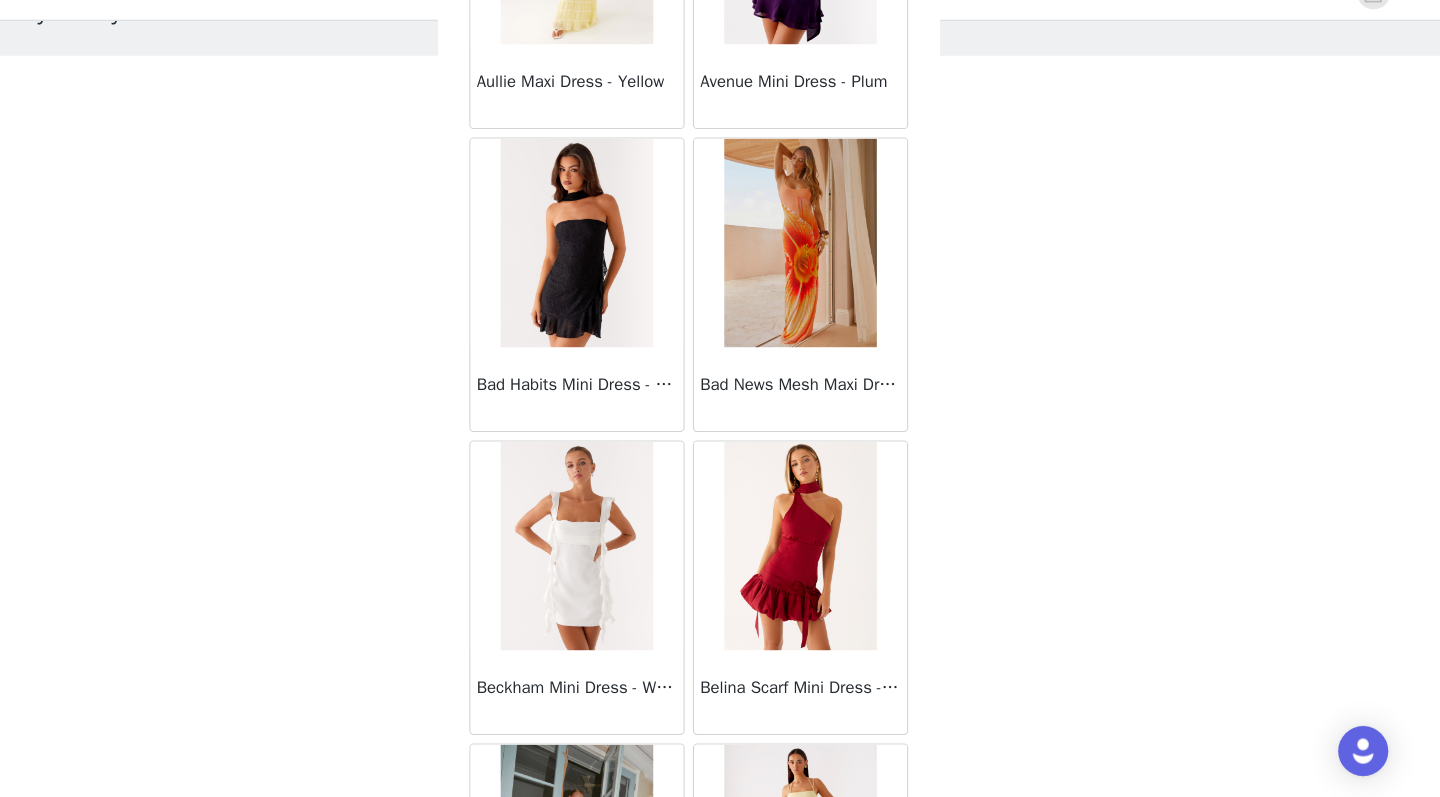 scroll, scrollTop: 75, scrollLeft: 0, axis: vertical 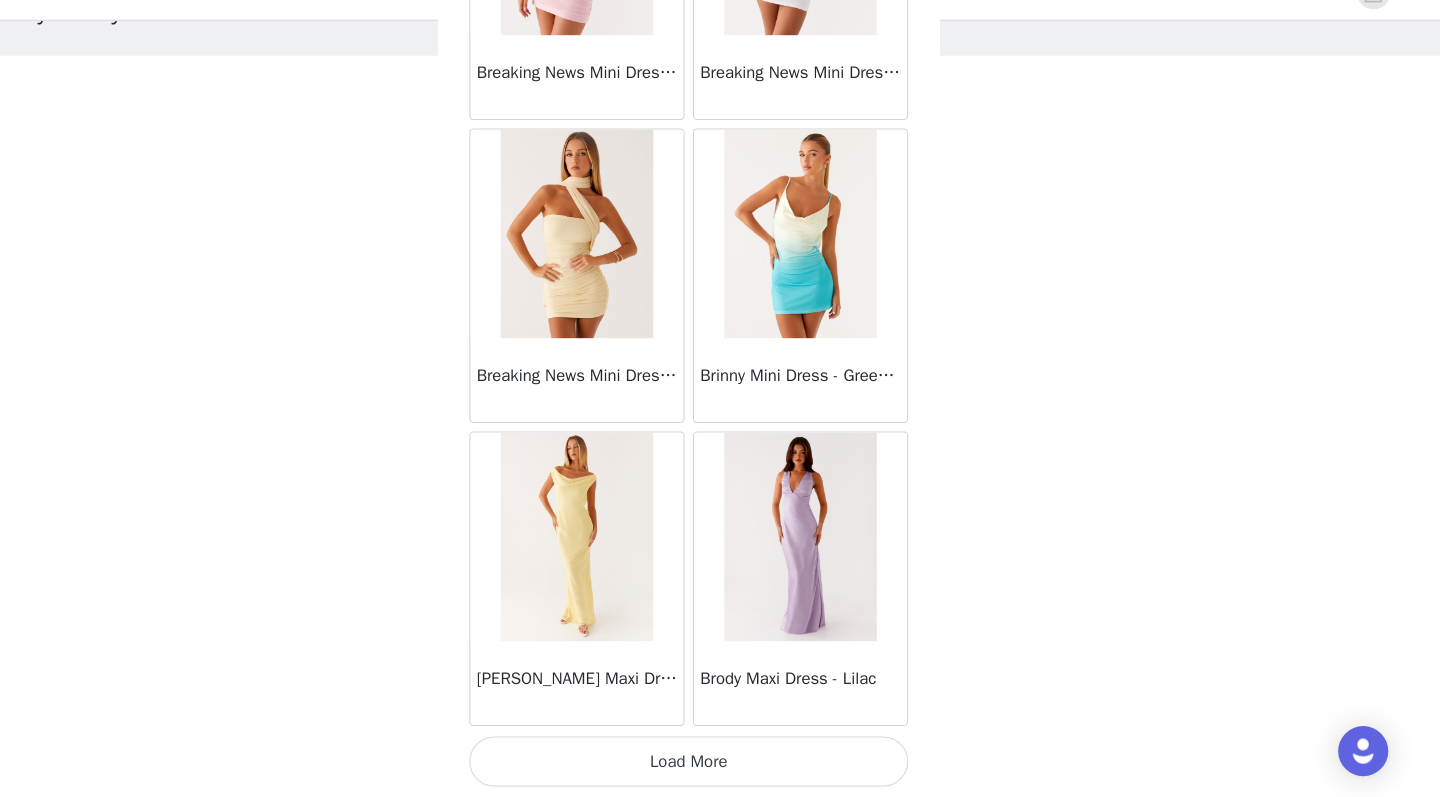 click on "Load More" at bounding box center (720, 763) 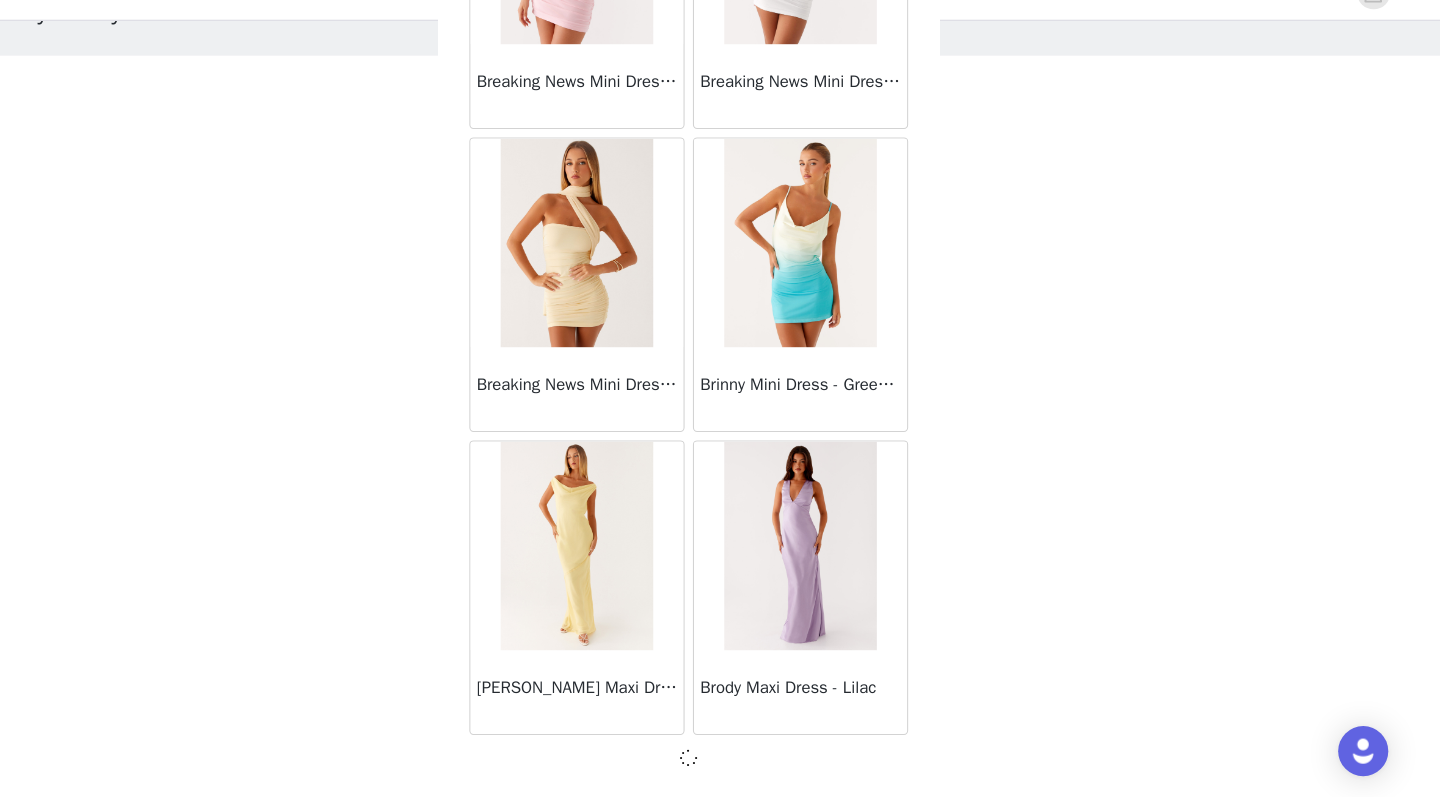 scroll, scrollTop: 8054, scrollLeft: 0, axis: vertical 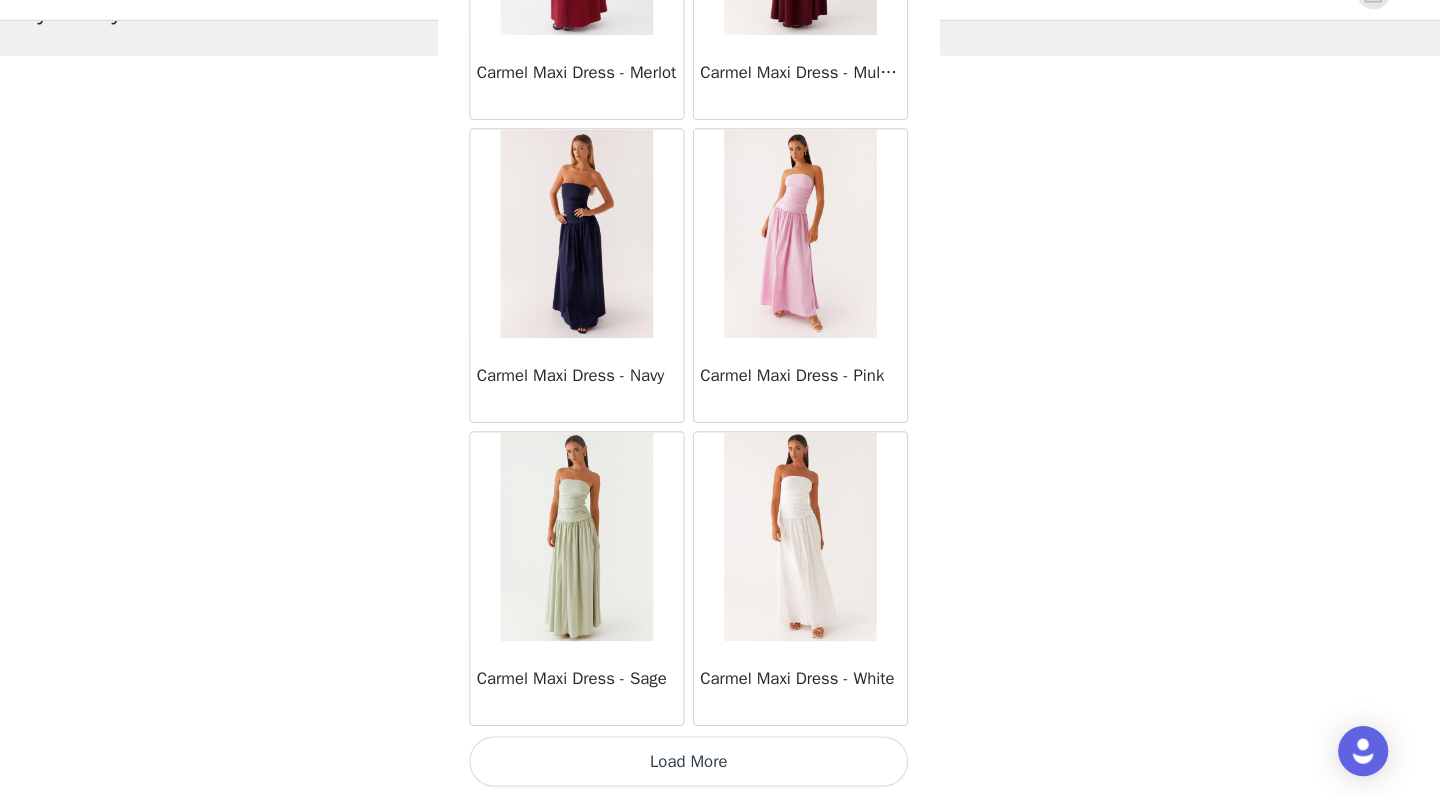click on "Load More" at bounding box center [720, 763] 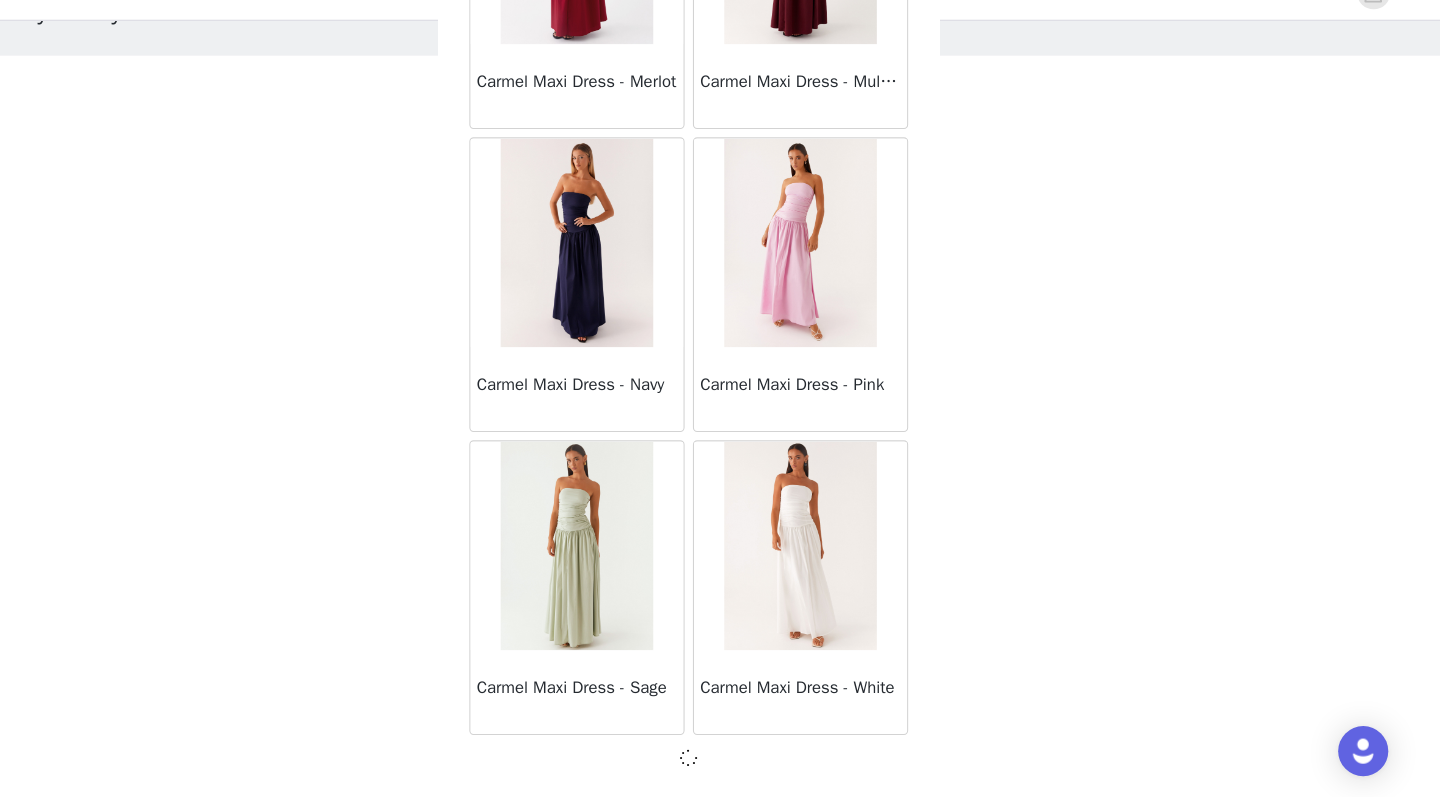 scroll, scrollTop: 10954, scrollLeft: 0, axis: vertical 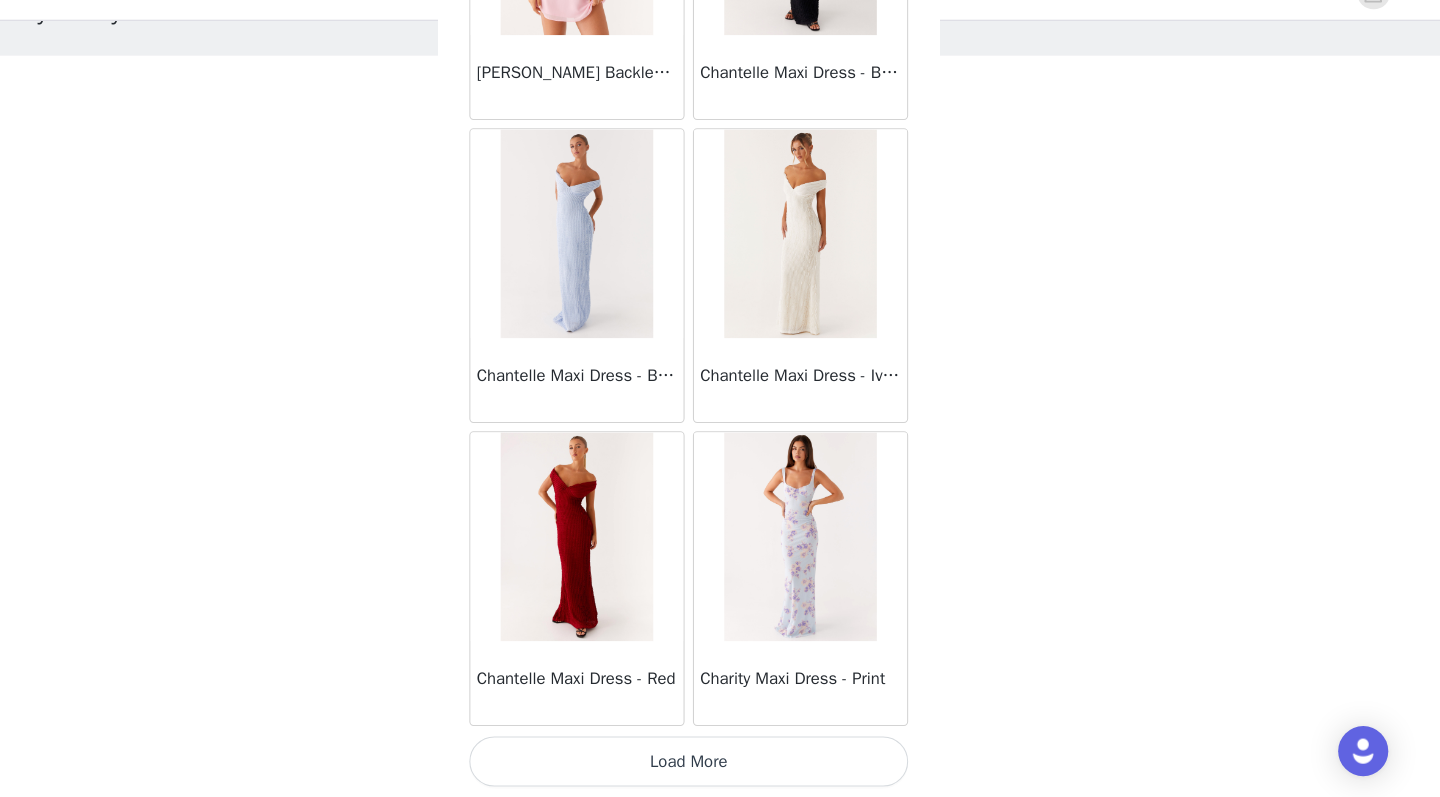 click on "Load More" at bounding box center (720, 763) 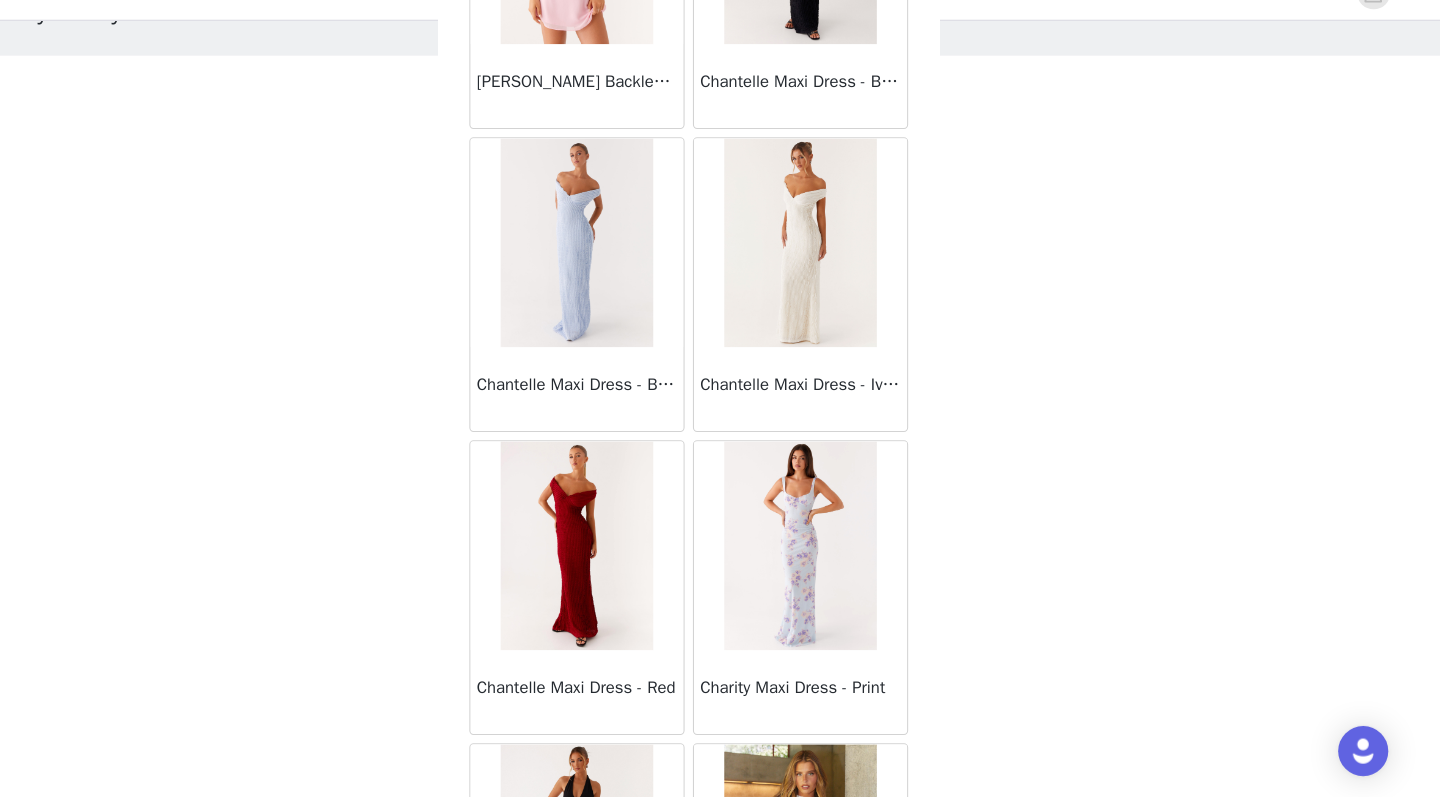 scroll, scrollTop: 75, scrollLeft: 0, axis: vertical 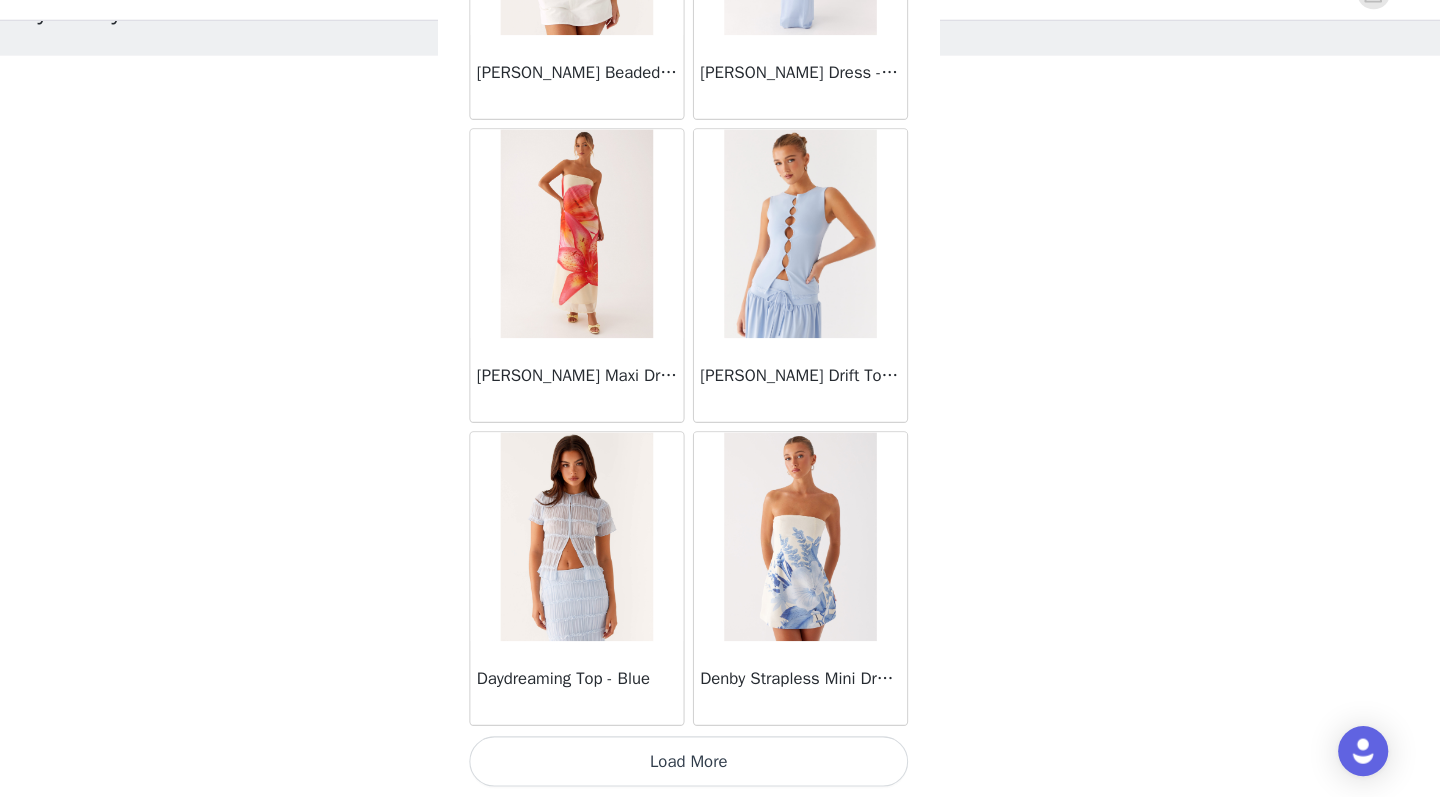 click on "Load More" at bounding box center [720, 763] 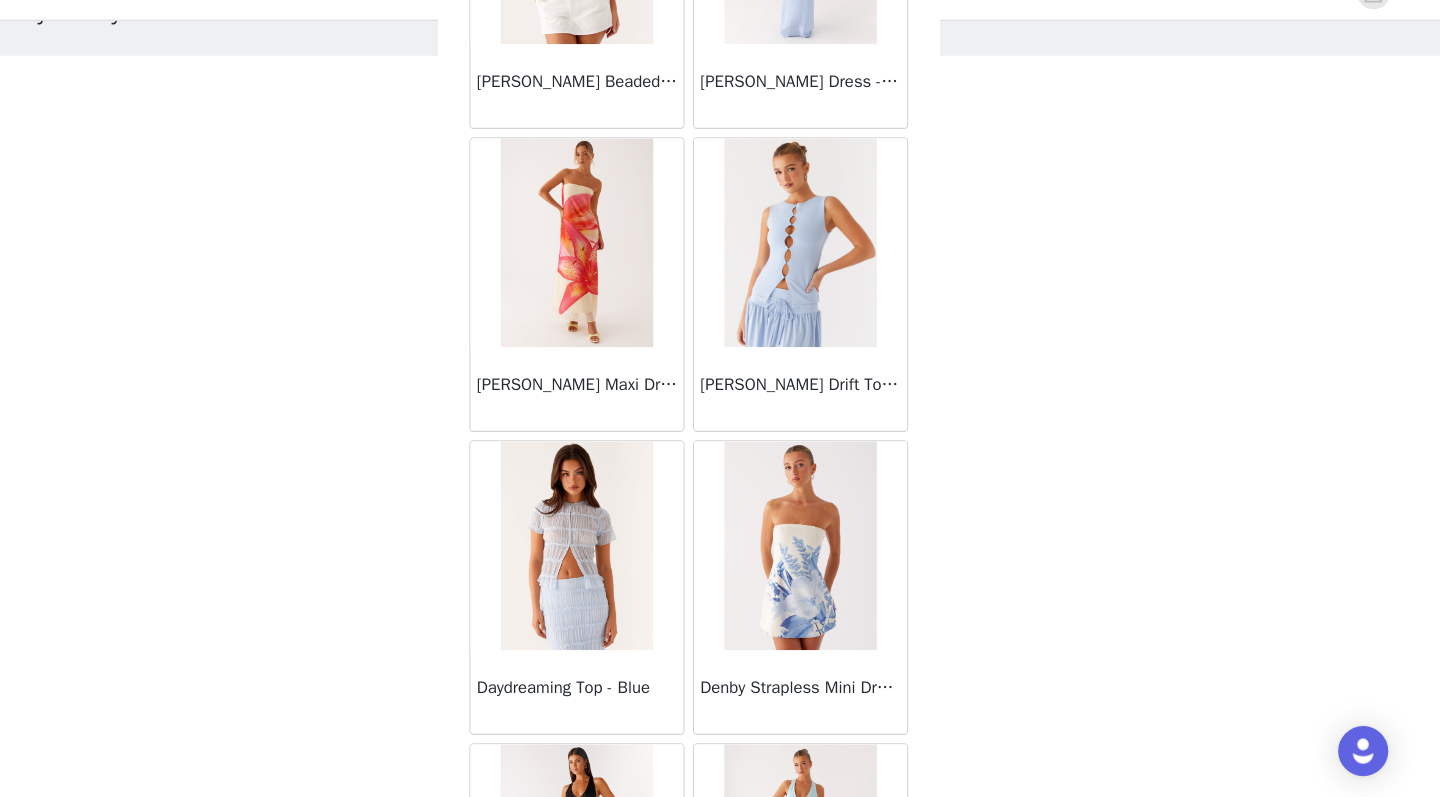 scroll, scrollTop: 75, scrollLeft: 0, axis: vertical 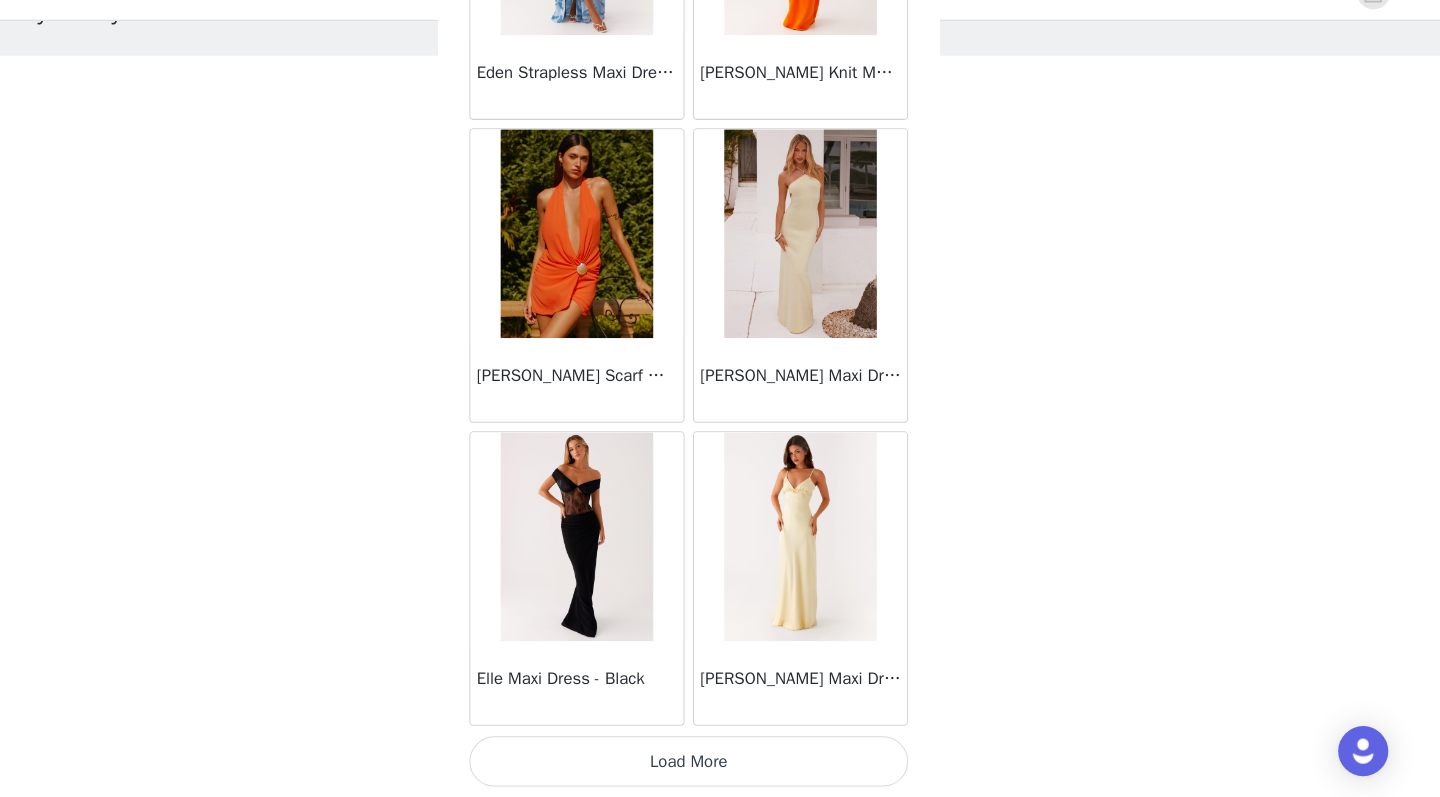 click on "Load More" at bounding box center [720, 763] 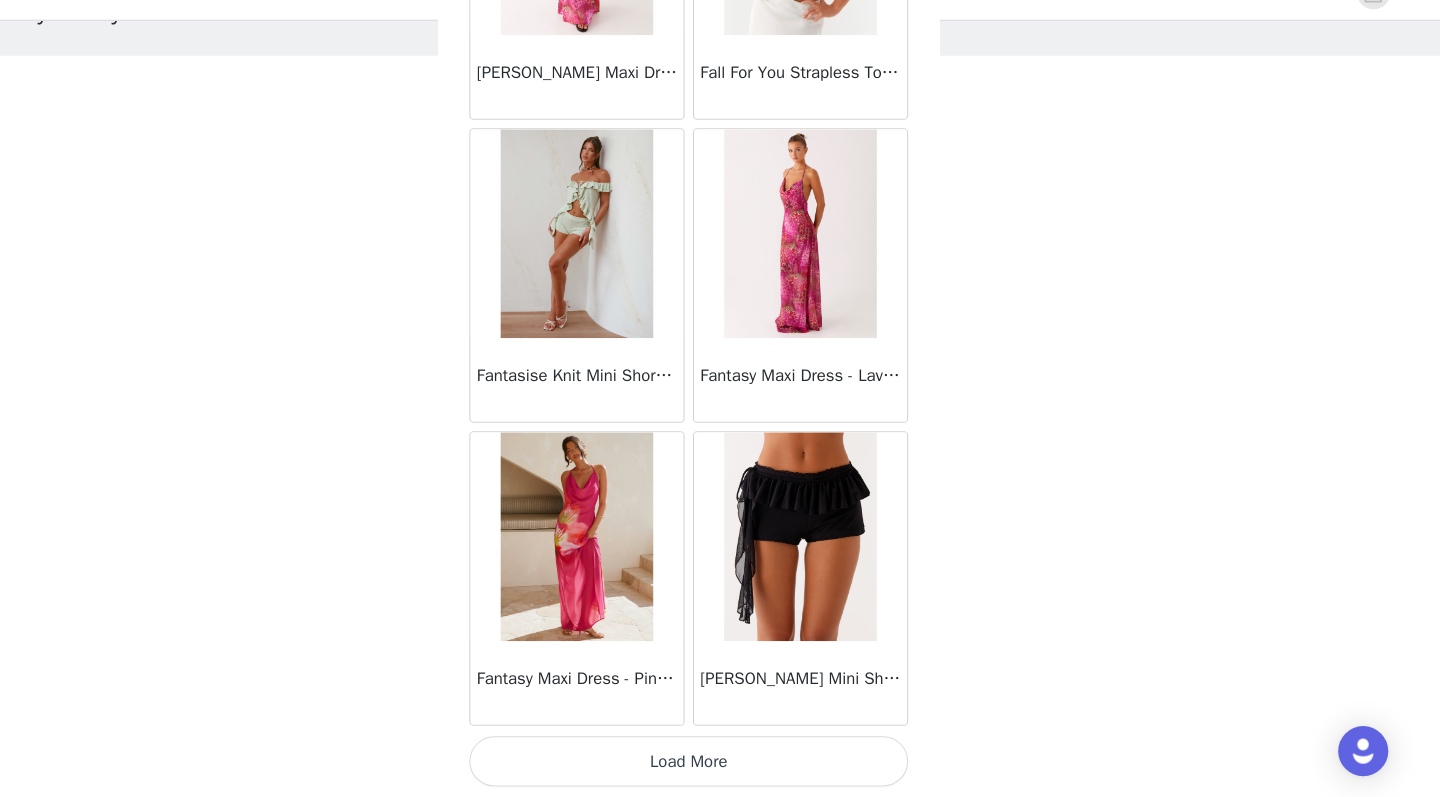scroll, scrollTop: 22563, scrollLeft: 0, axis: vertical 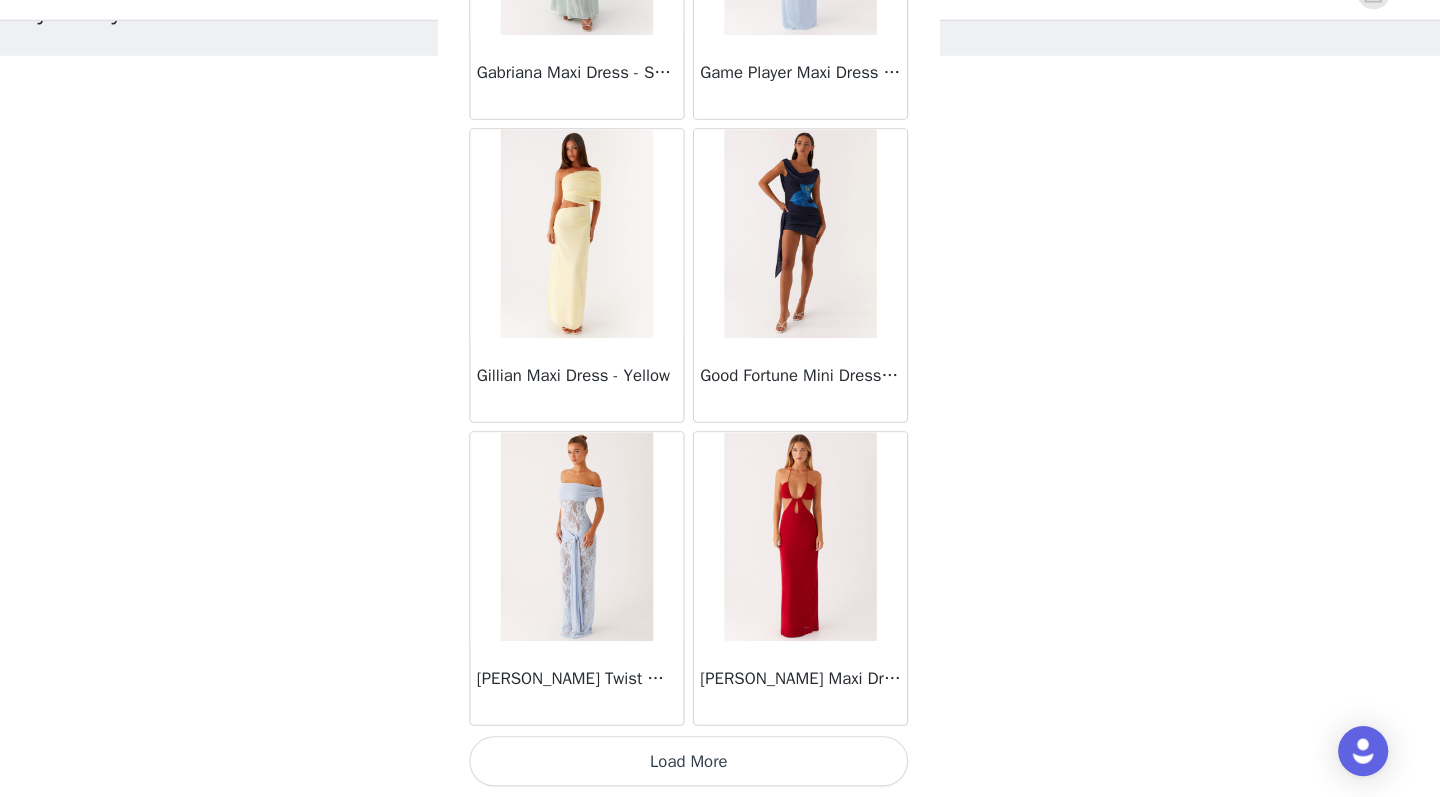click on "Load More" at bounding box center [720, 763] 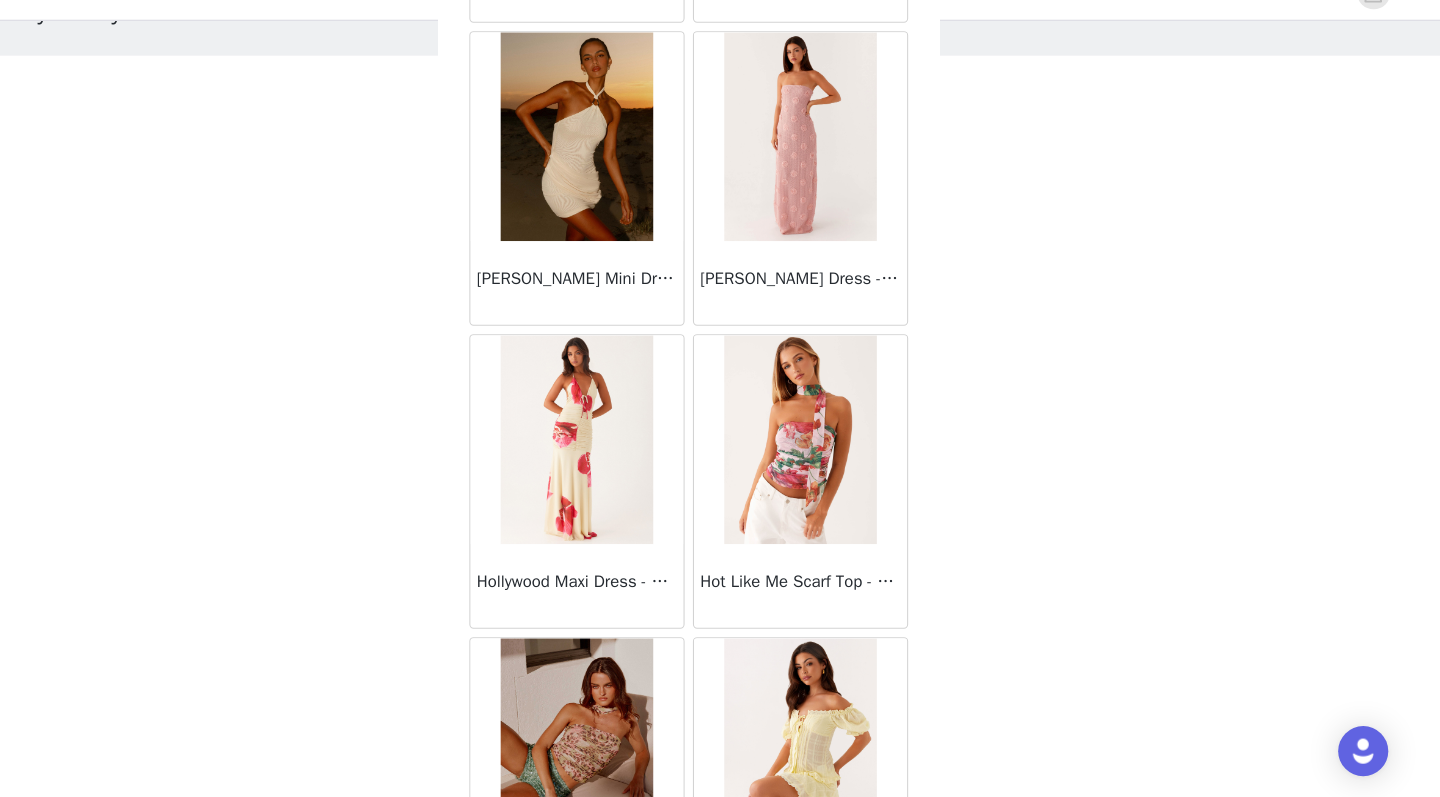 scroll, scrollTop: 27595, scrollLeft: 0, axis: vertical 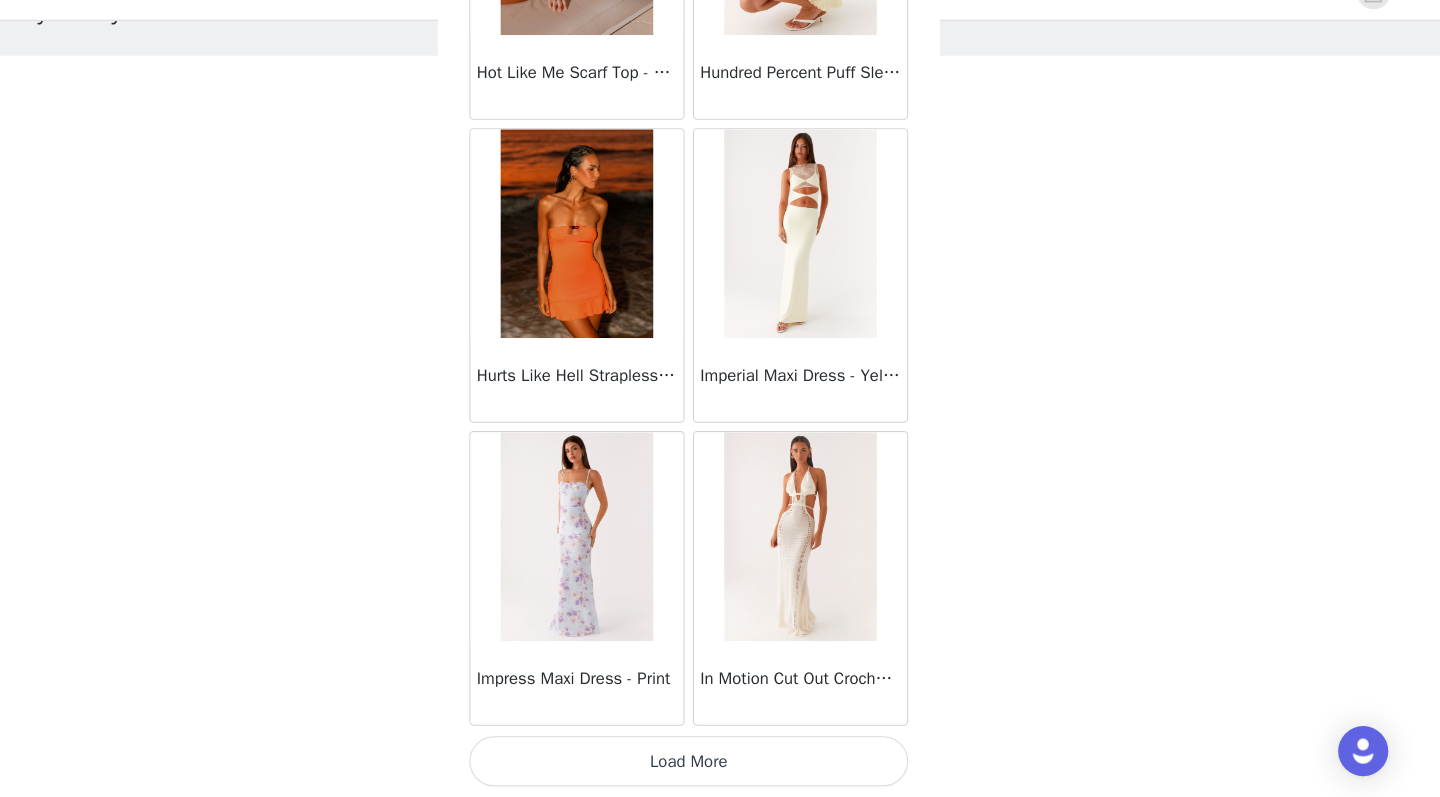 click on "Load More" at bounding box center (720, 763) 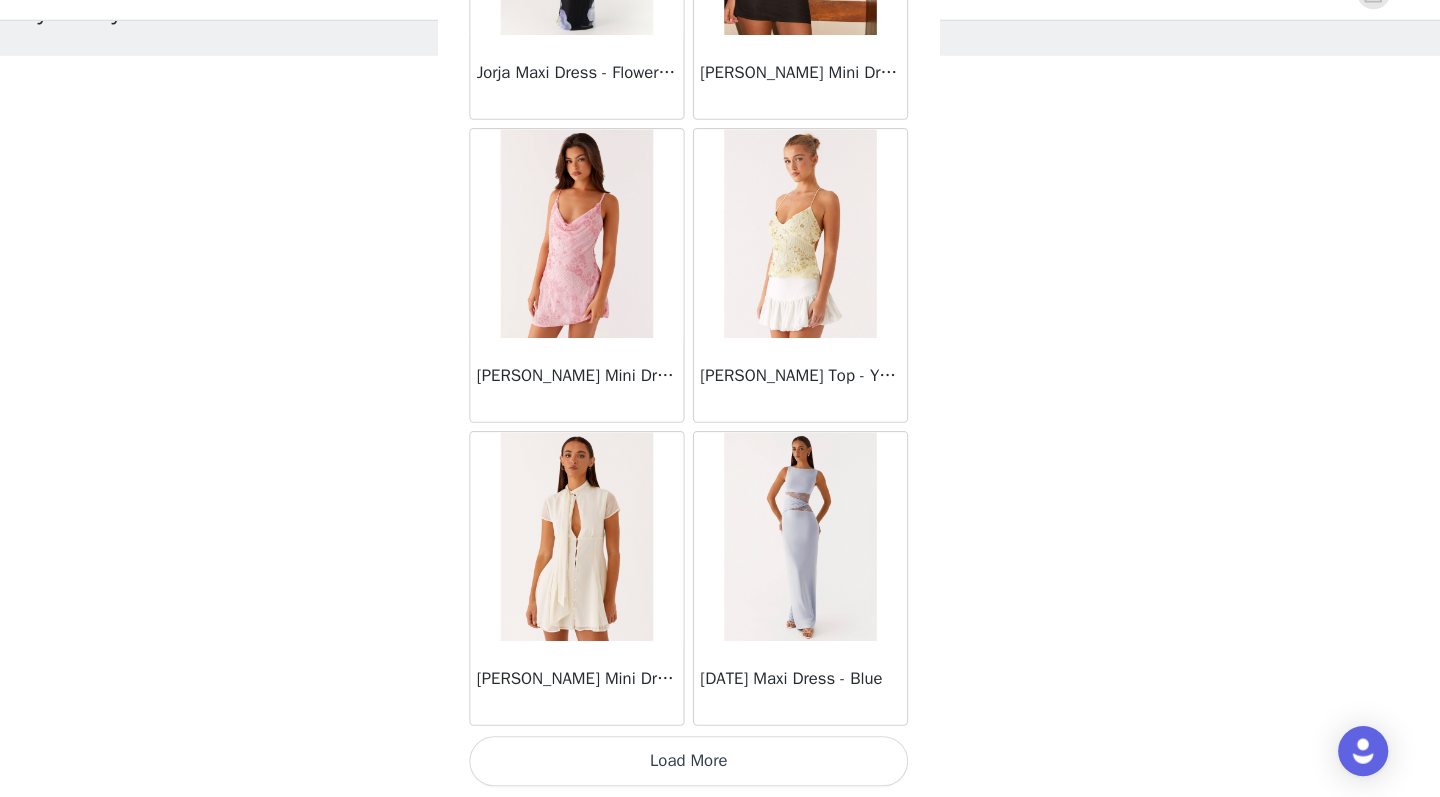 scroll, scrollTop: 31263, scrollLeft: 0, axis: vertical 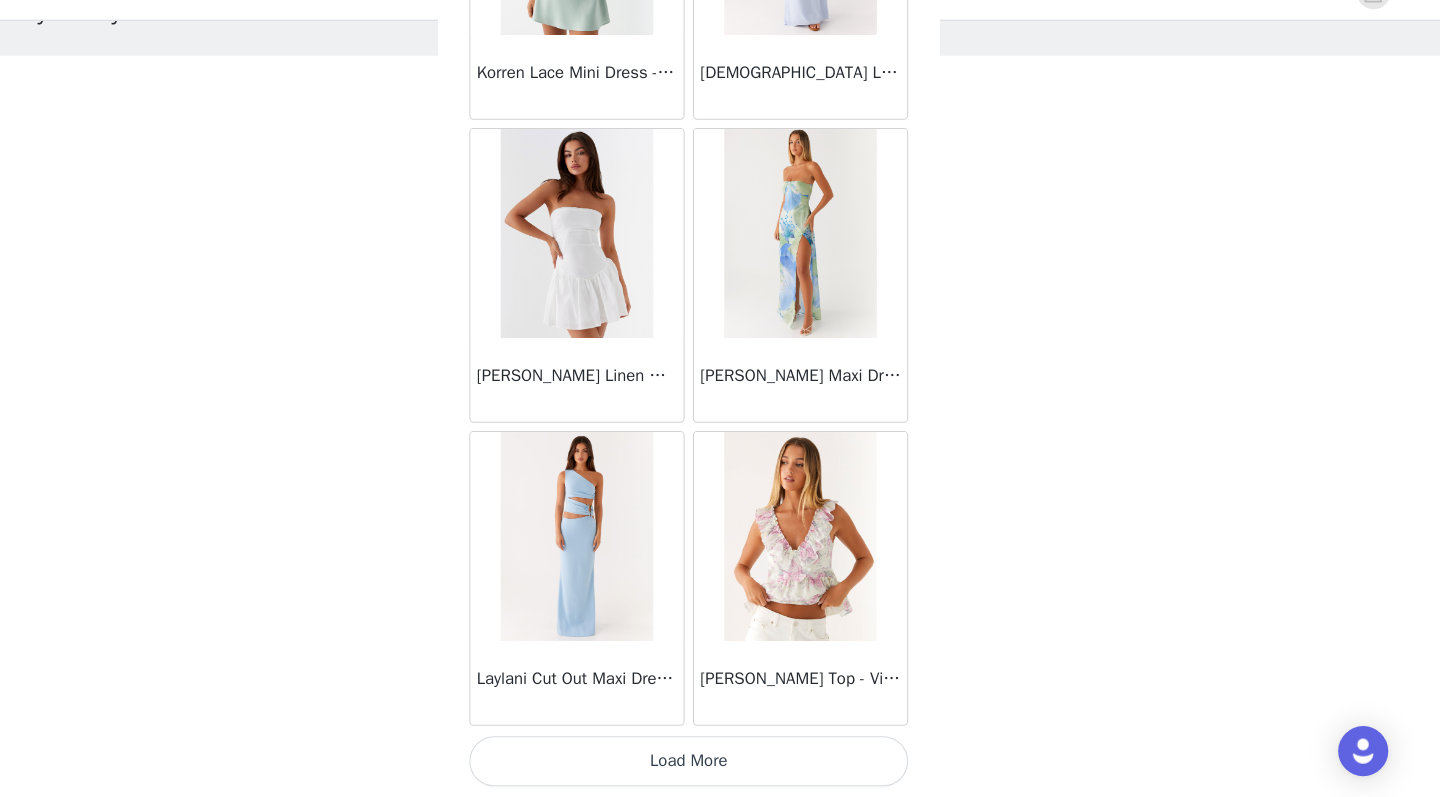 click on "Load More" at bounding box center [720, 763] 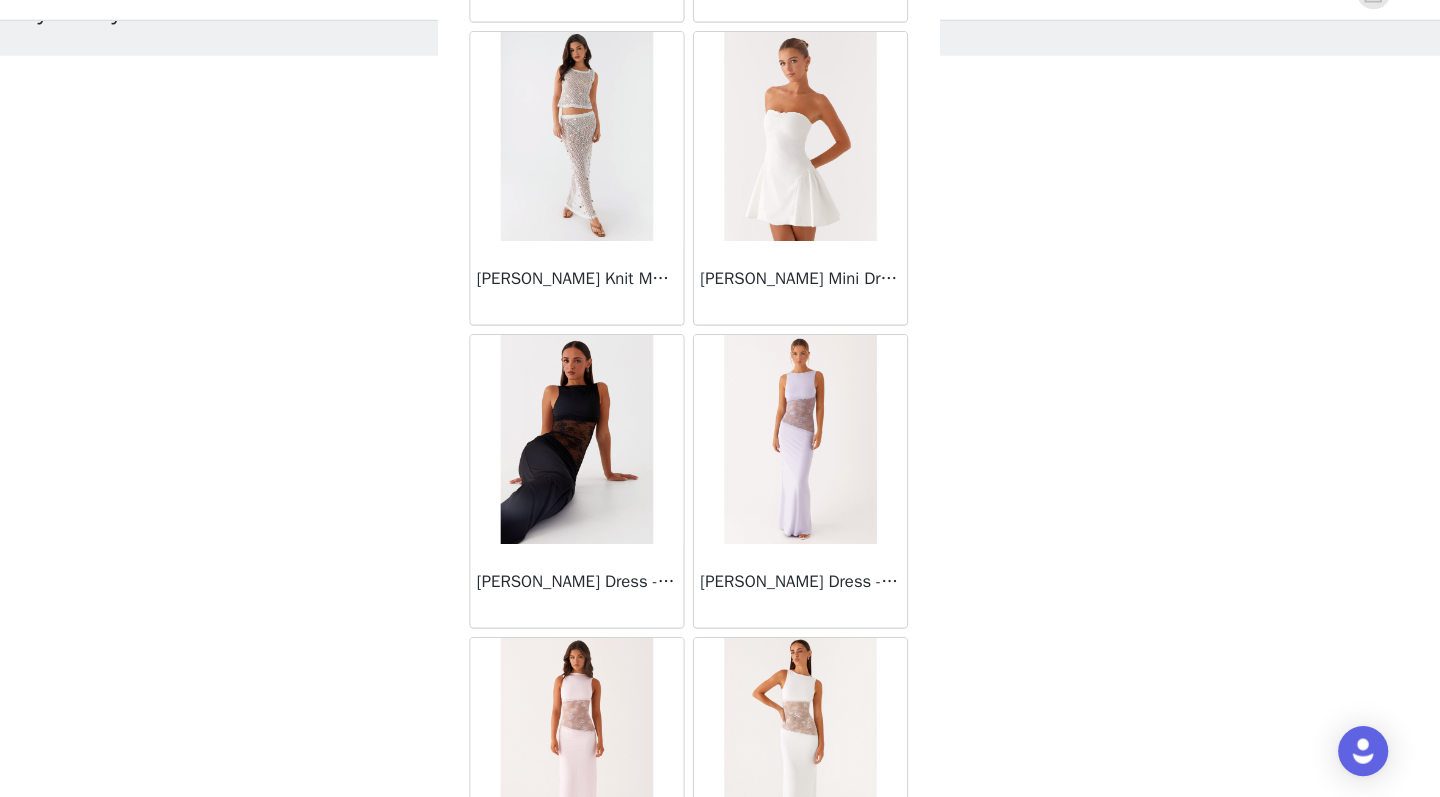 scroll, scrollTop: 36888, scrollLeft: 0, axis: vertical 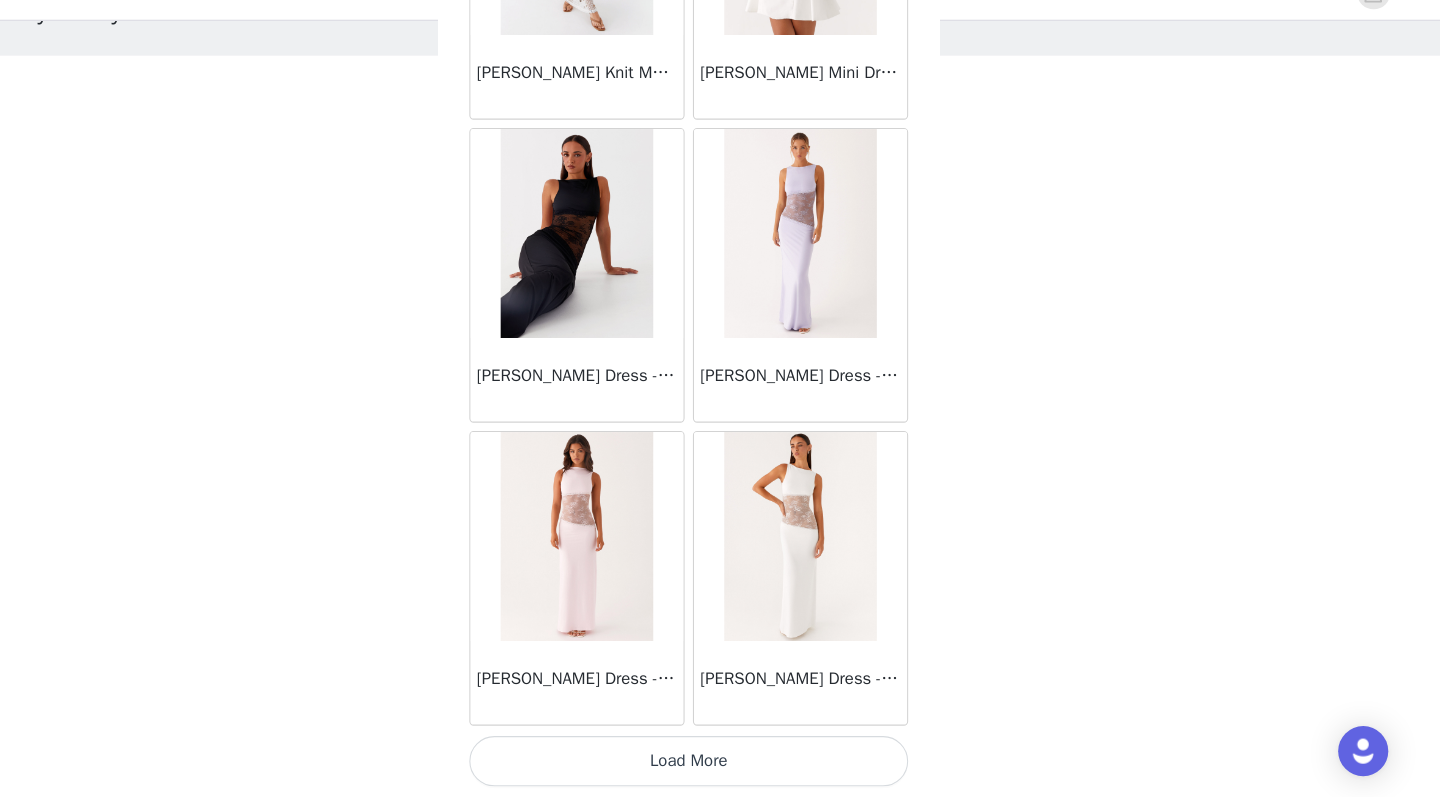 click on "Load More" at bounding box center [720, 763] 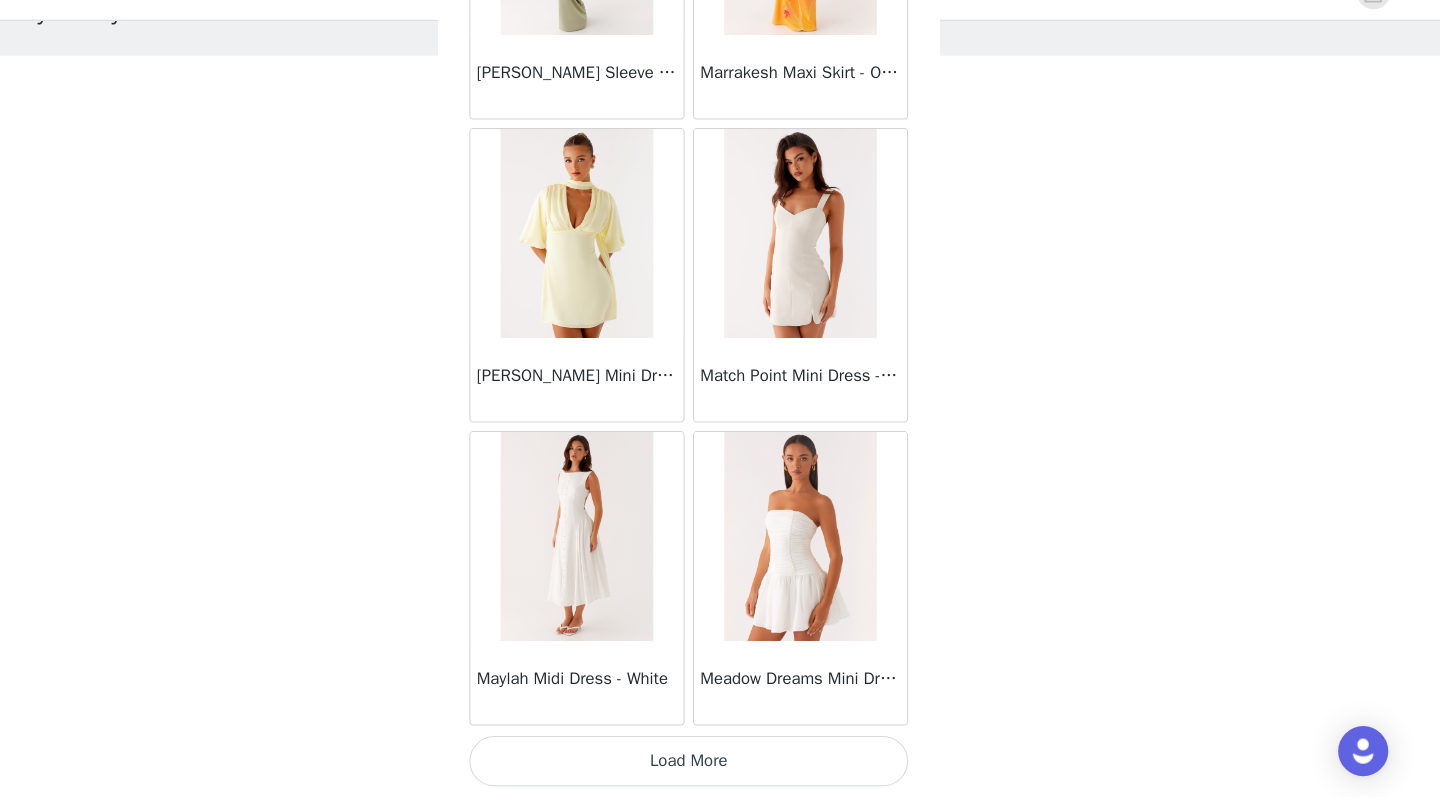 scroll, scrollTop: 39963, scrollLeft: 0, axis: vertical 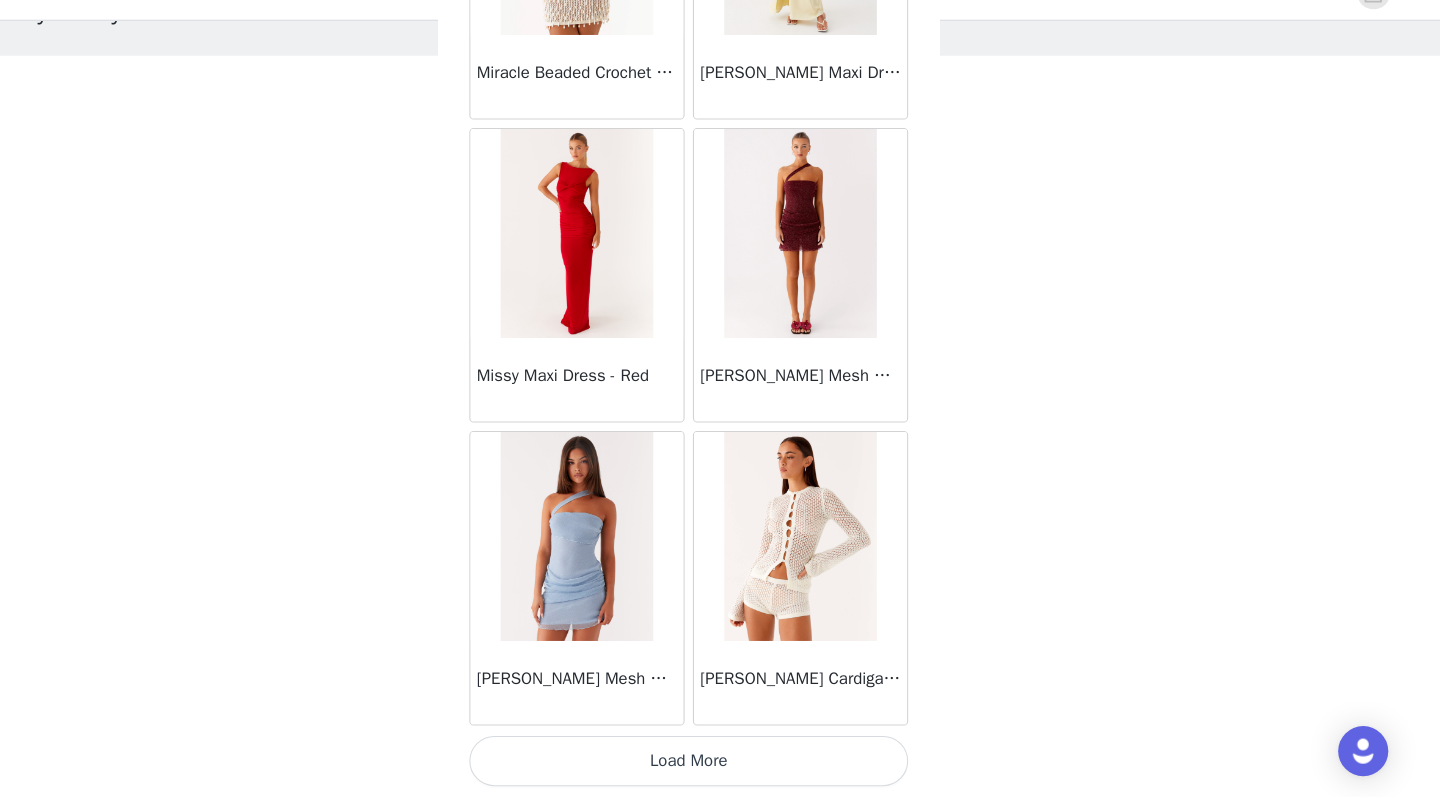click on "Load More" at bounding box center (720, 763) 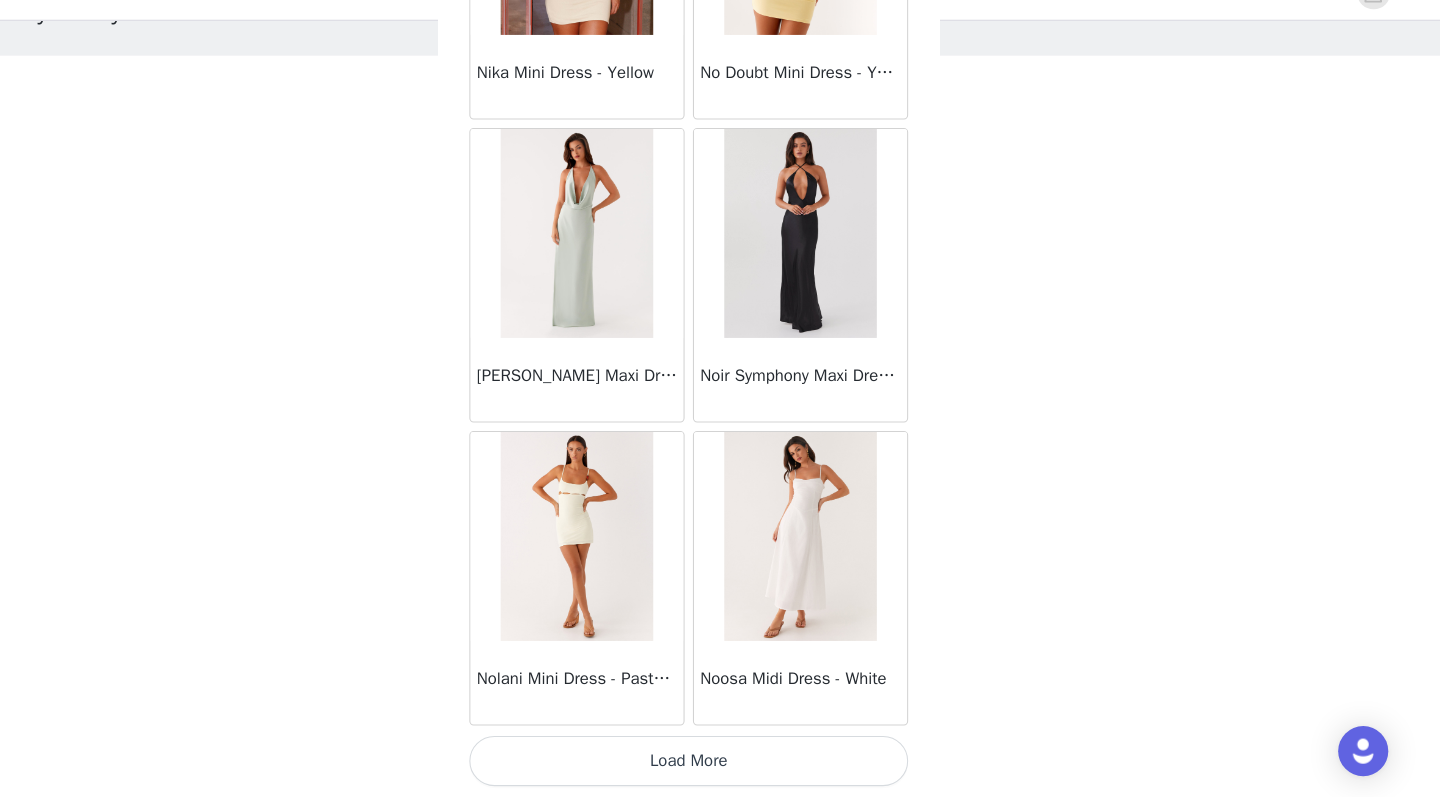 scroll, scrollTop: 45763, scrollLeft: 0, axis: vertical 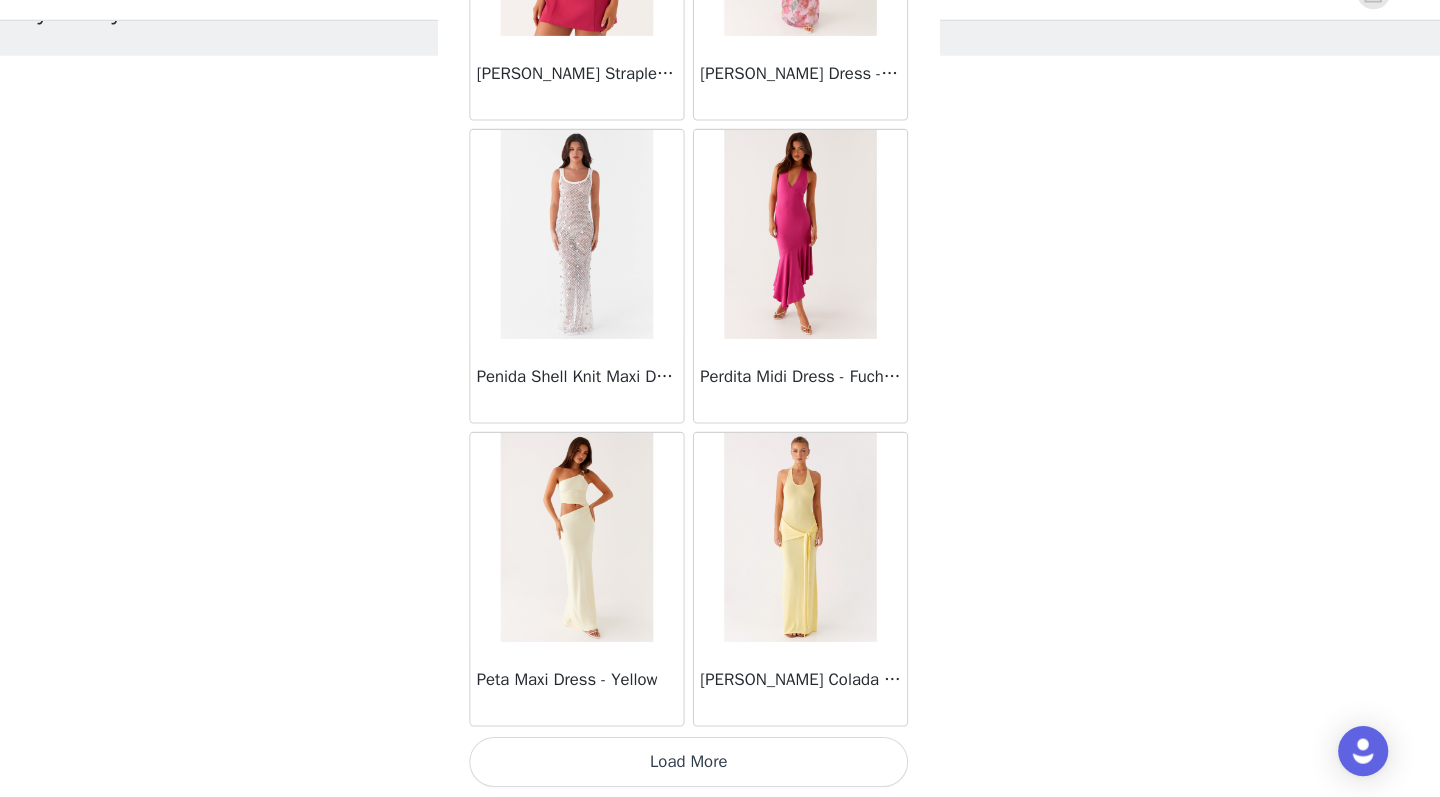 click on "Load More" at bounding box center [720, 763] 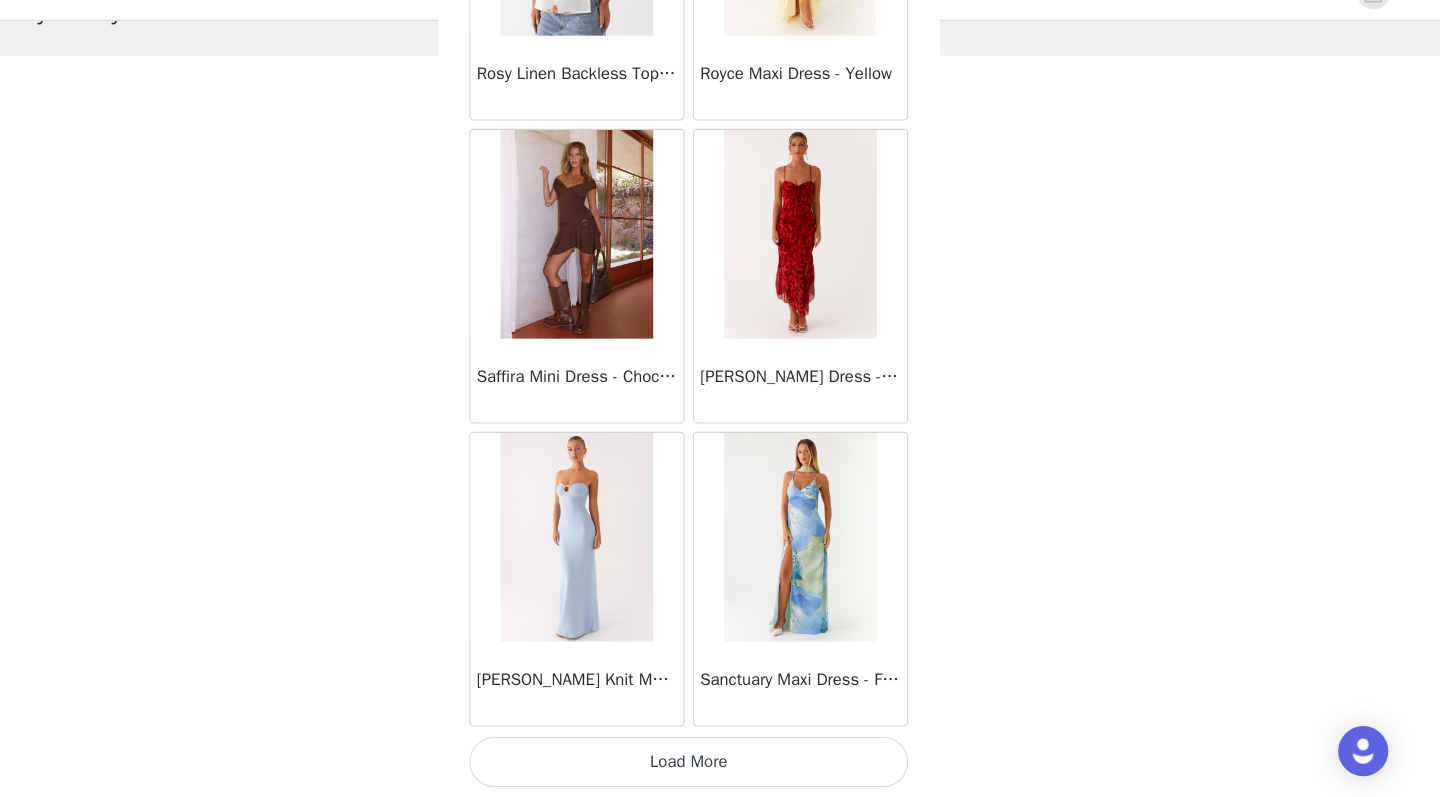 click on "Load More" at bounding box center (720, 763) 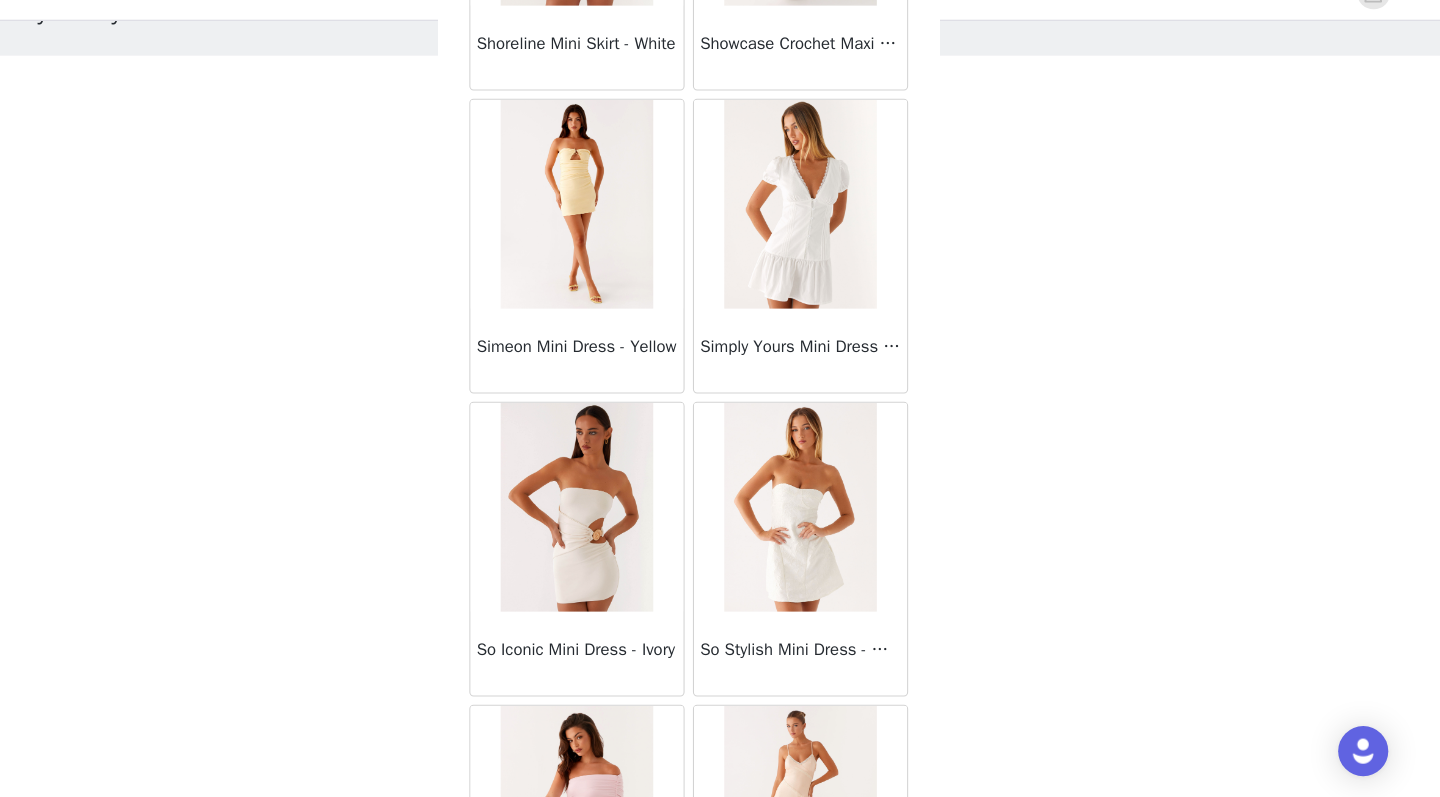scroll, scrollTop: 54334, scrollLeft: 0, axis: vertical 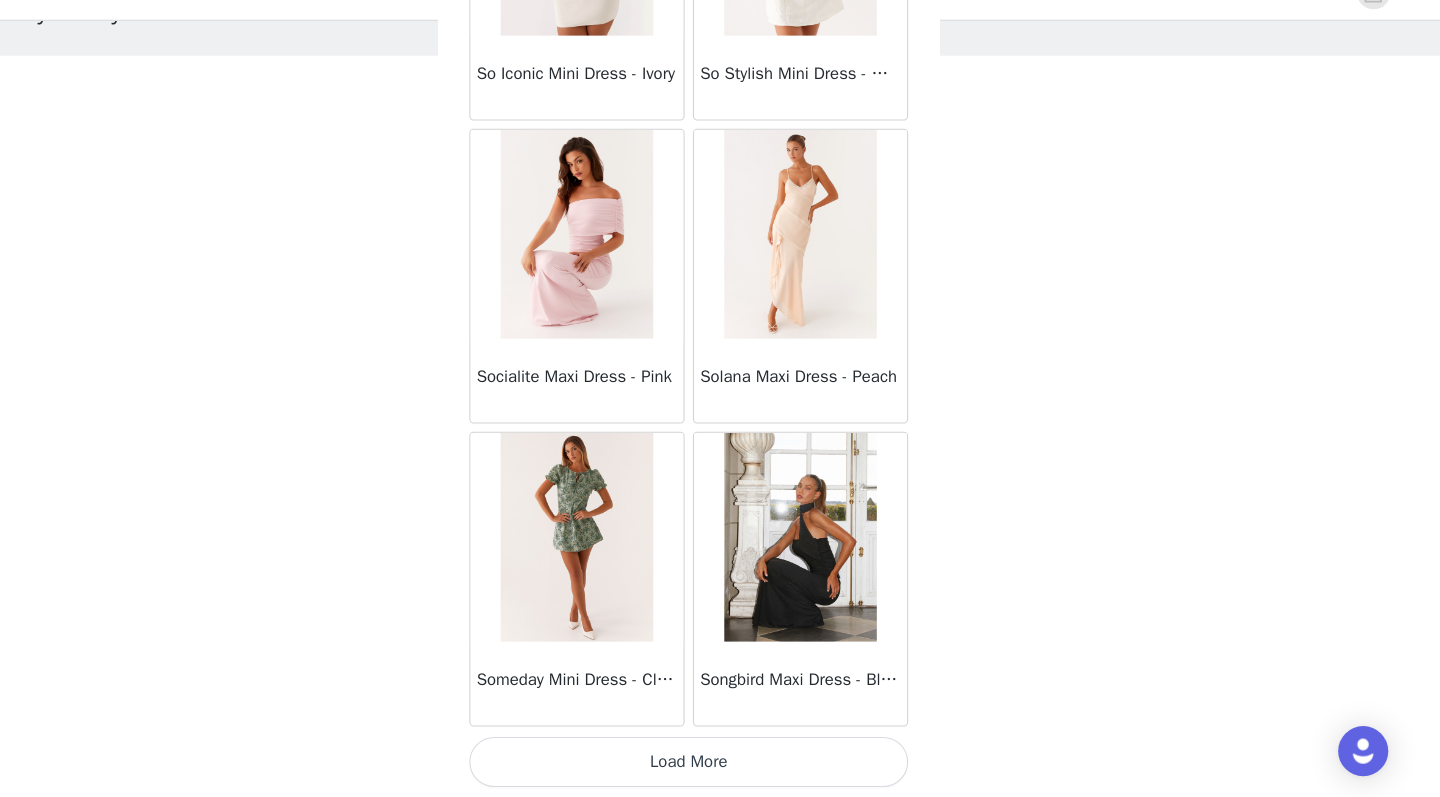 click on "Load More" at bounding box center [720, 763] 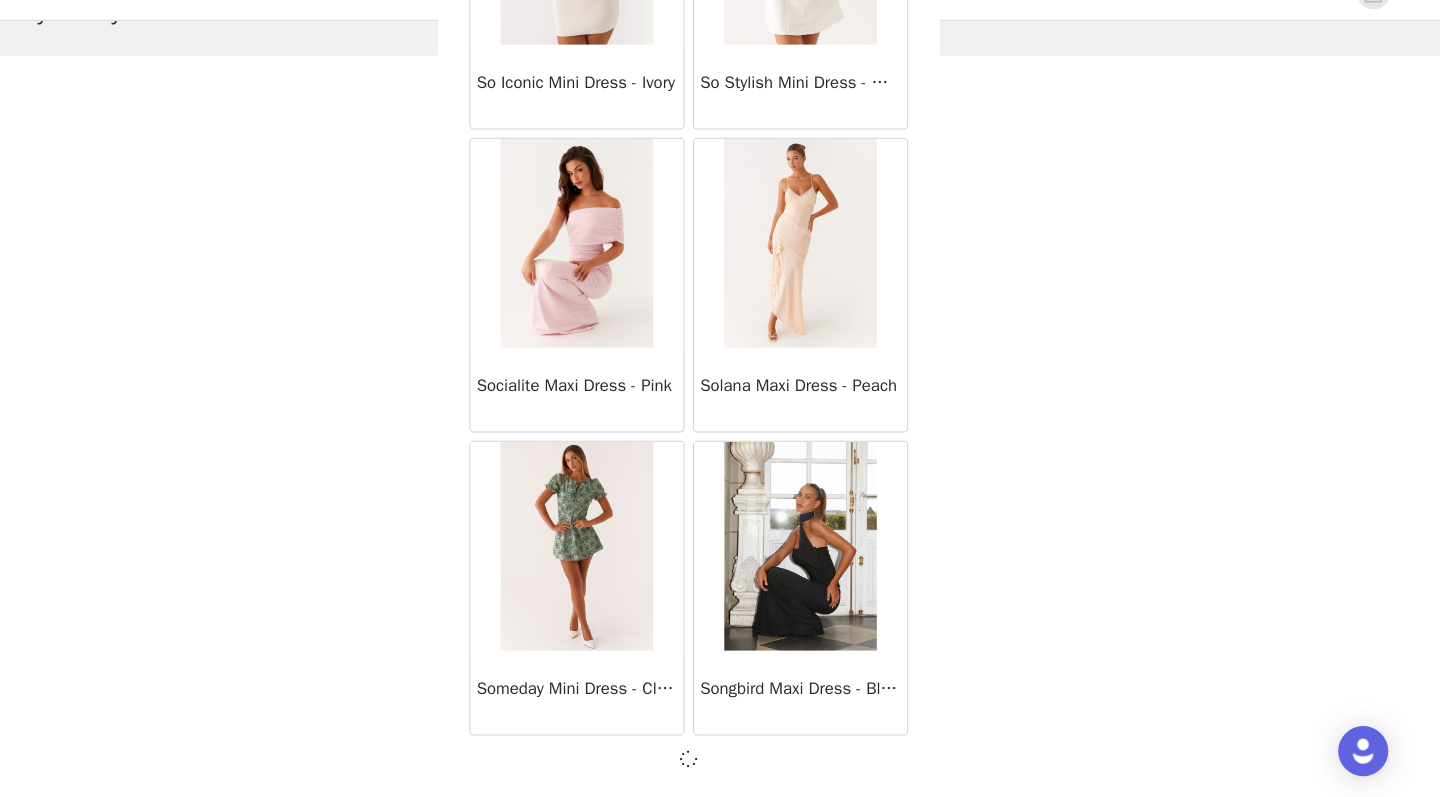 scroll, scrollTop: 54454, scrollLeft: 0, axis: vertical 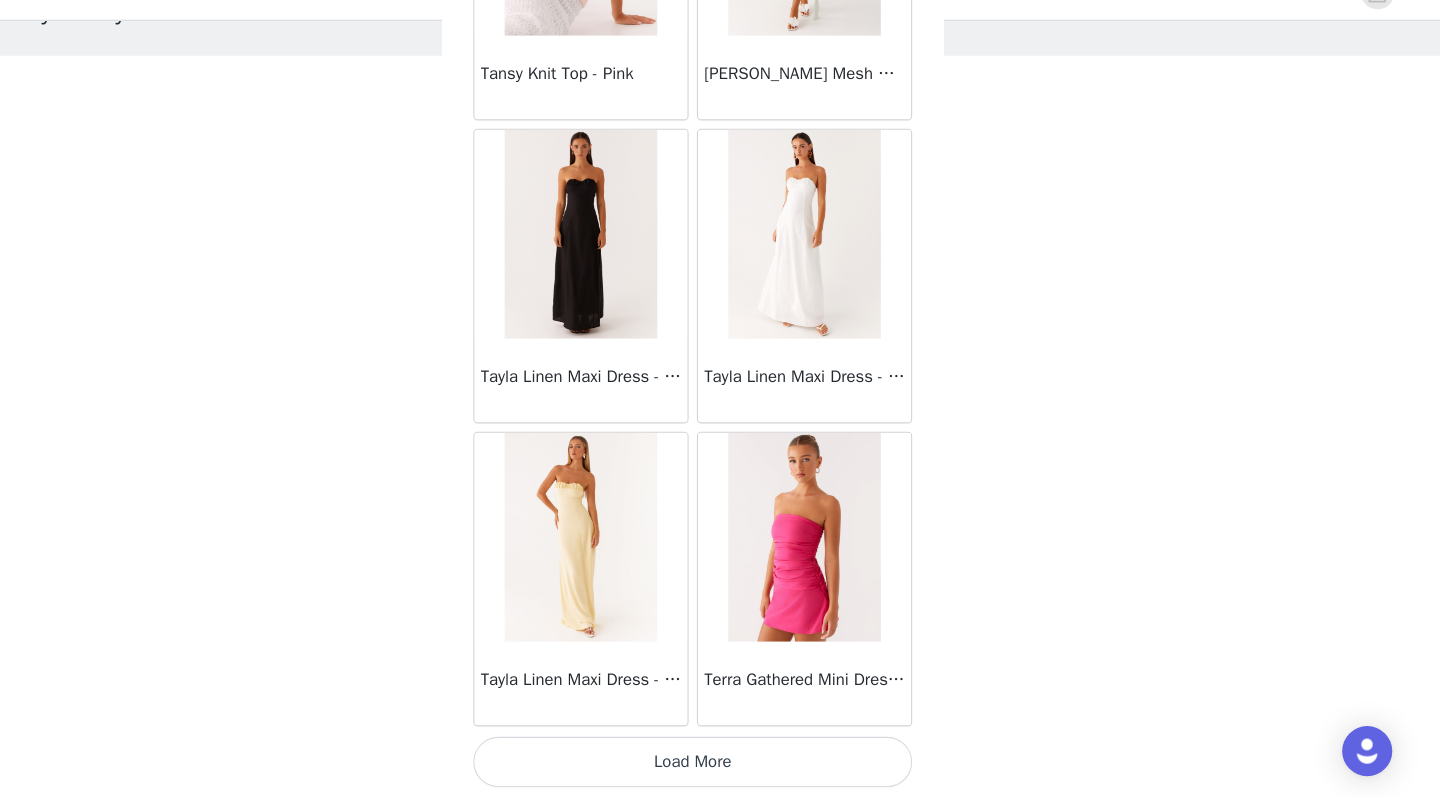 click on "Load More" at bounding box center (720, 763) 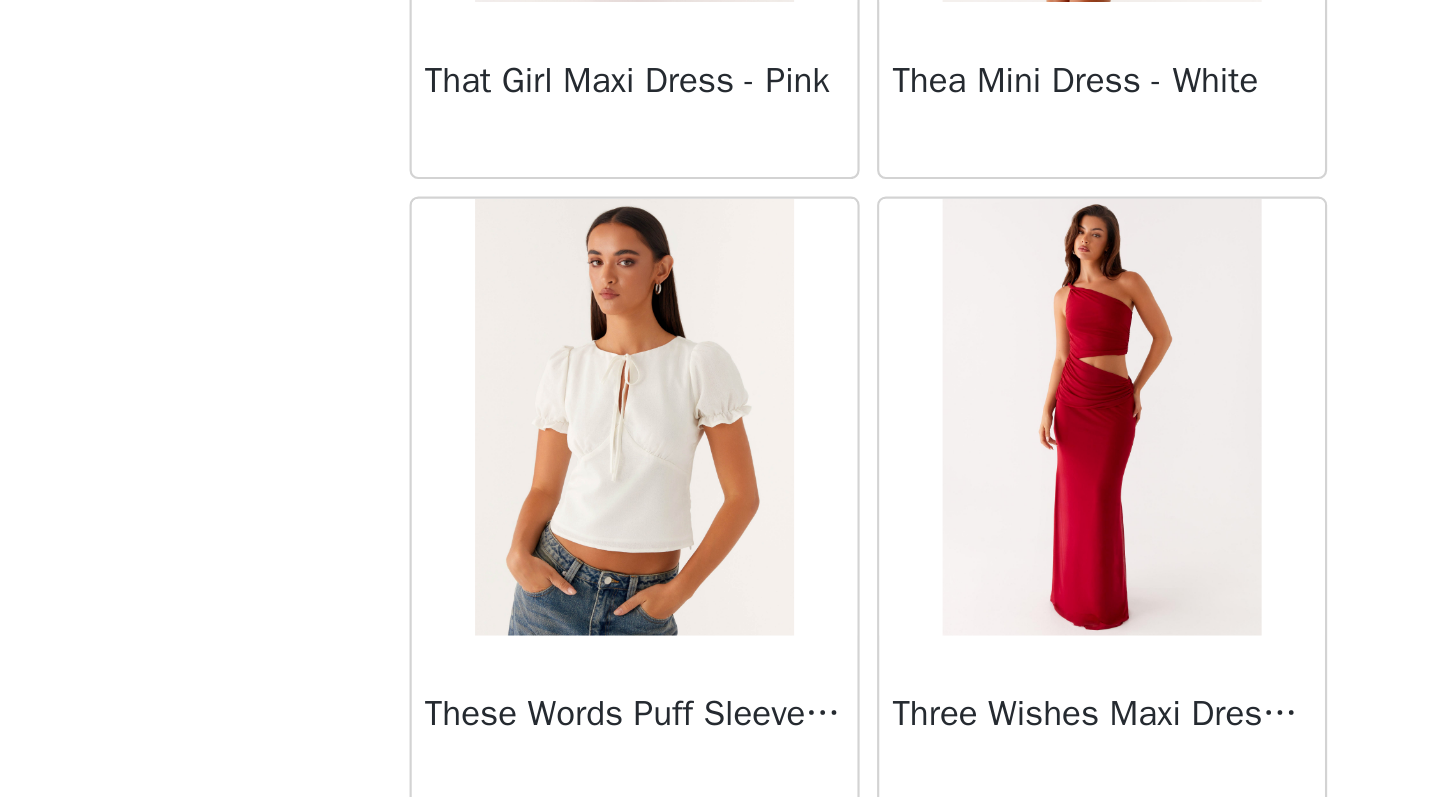 scroll, scrollTop: 58066, scrollLeft: 0, axis: vertical 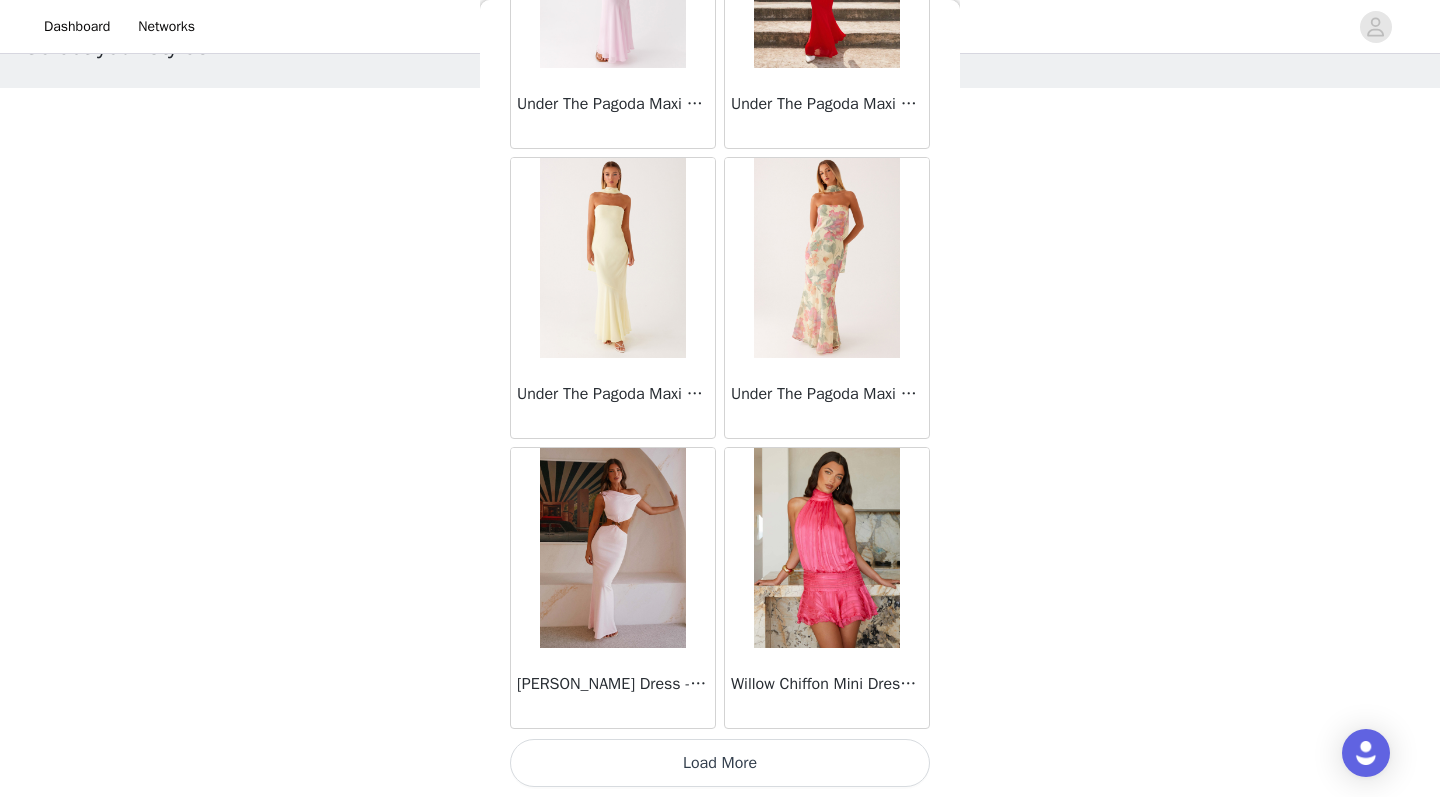click on "Load More" at bounding box center [720, 763] 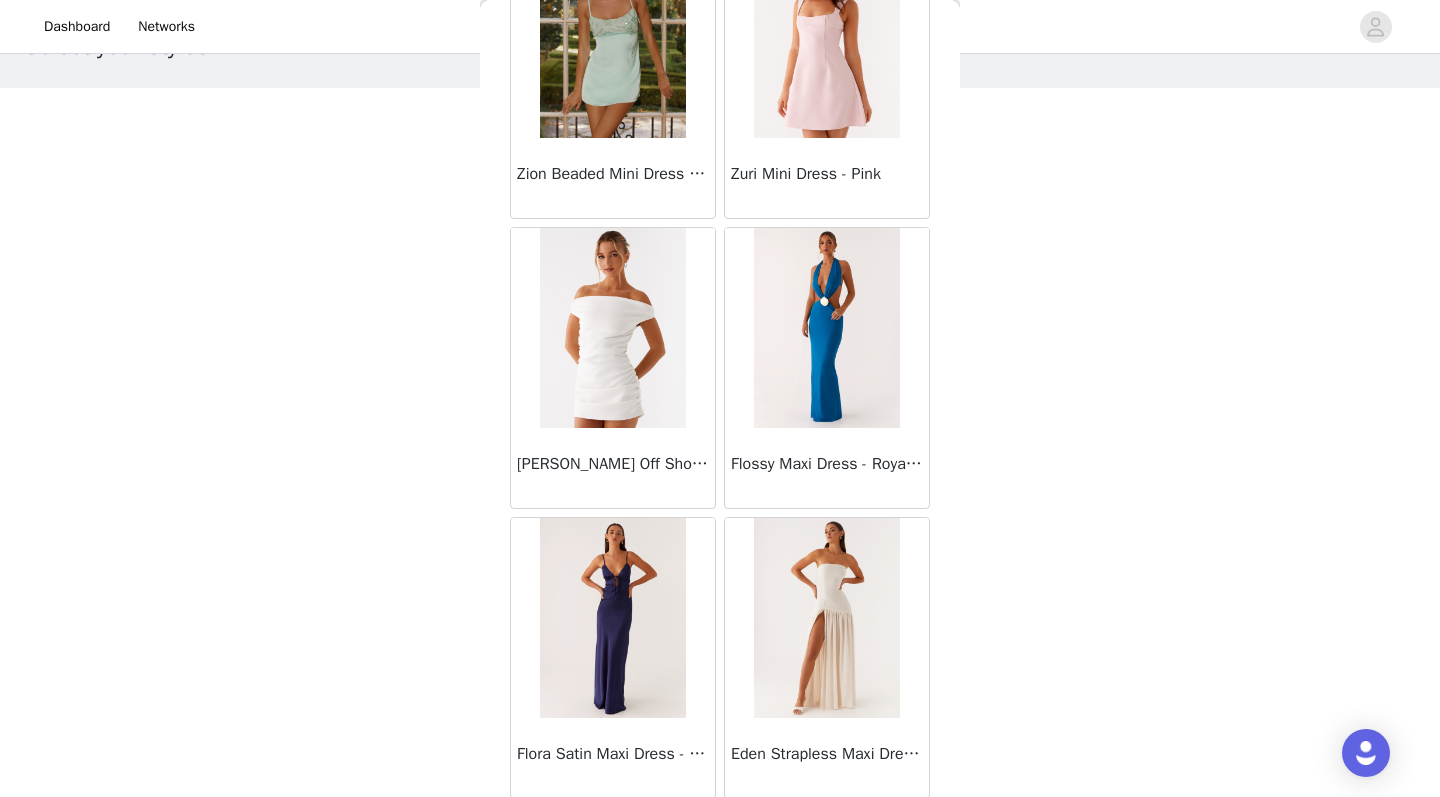 scroll, scrollTop: 62510, scrollLeft: 0, axis: vertical 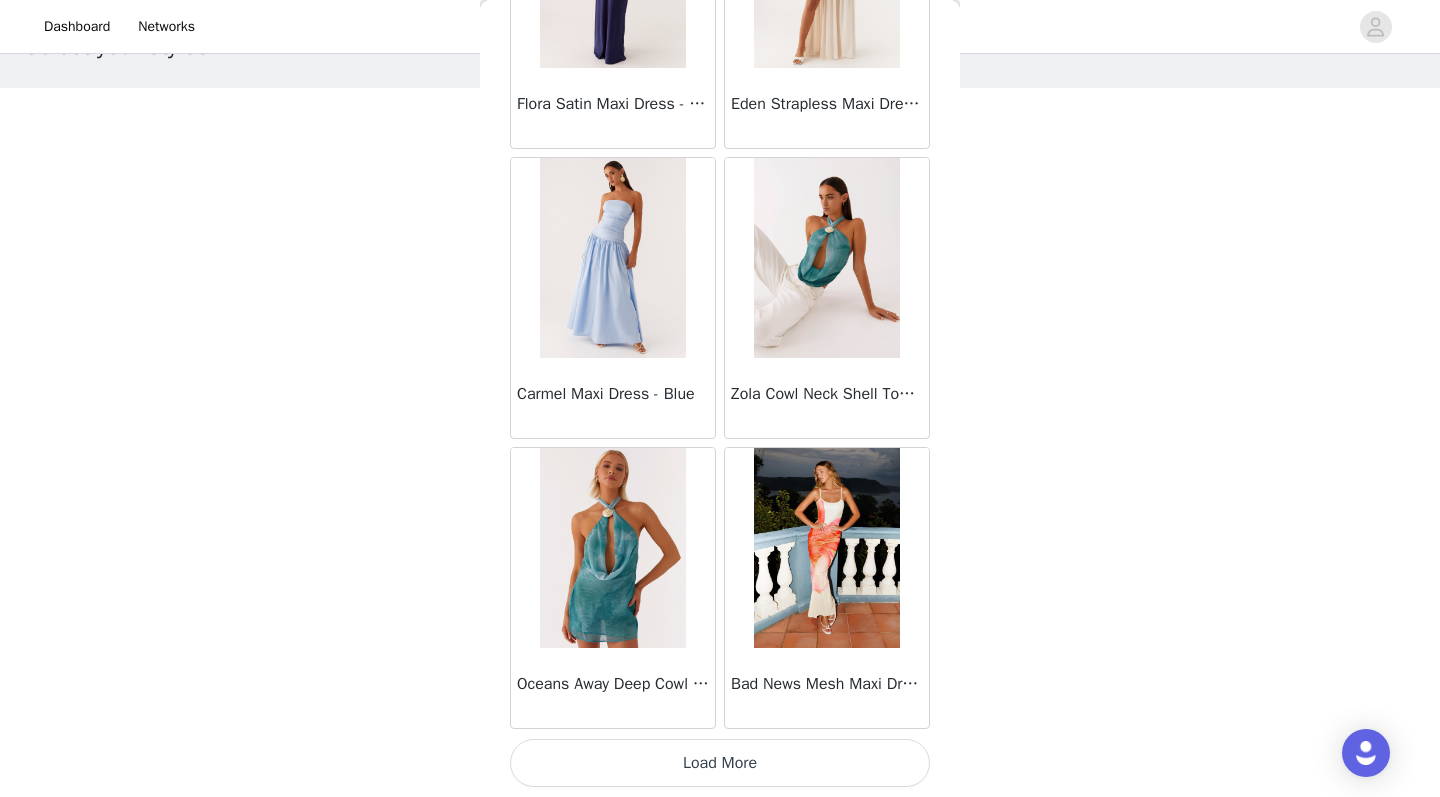 click on "Load More" at bounding box center (720, 763) 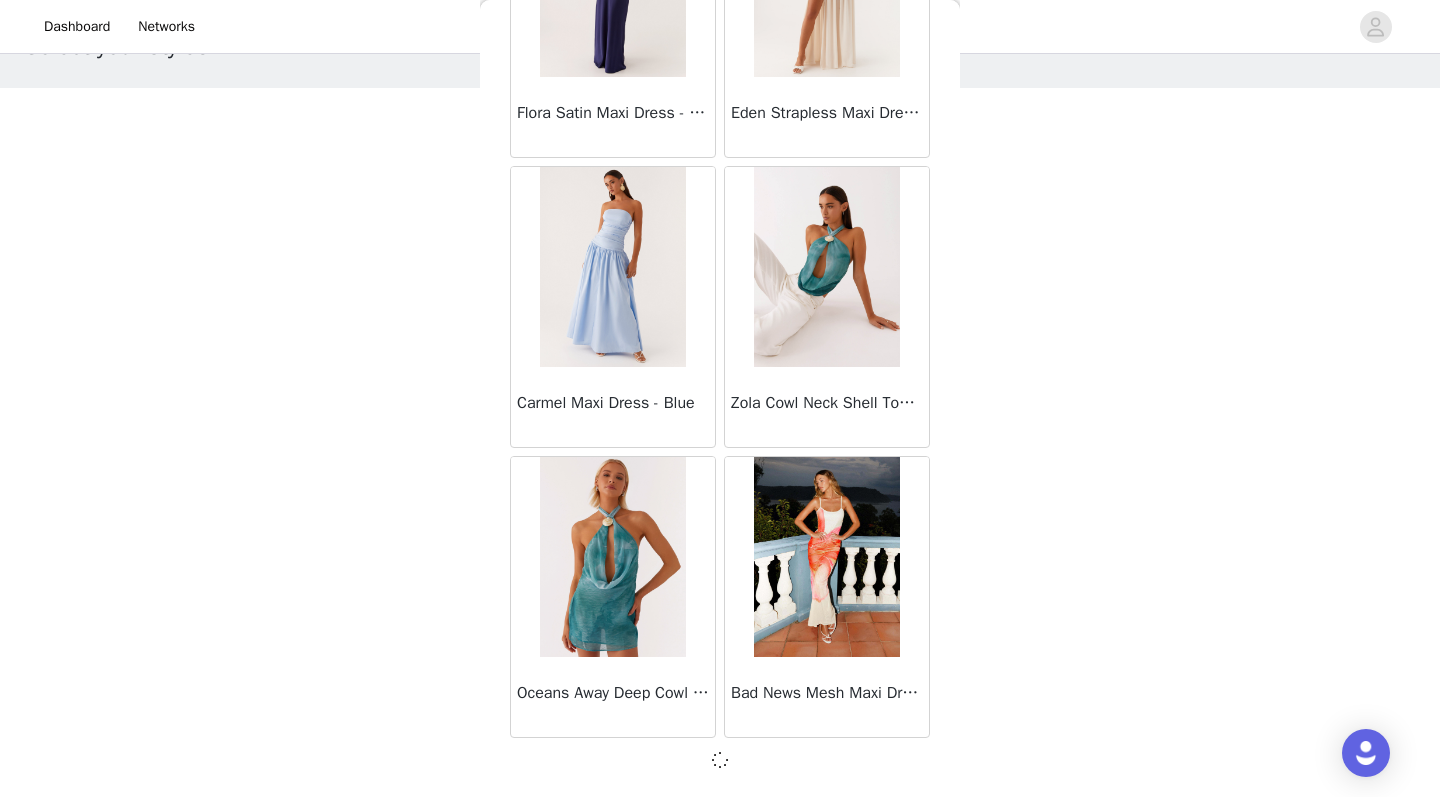 scroll, scrollTop: 63154, scrollLeft: 0, axis: vertical 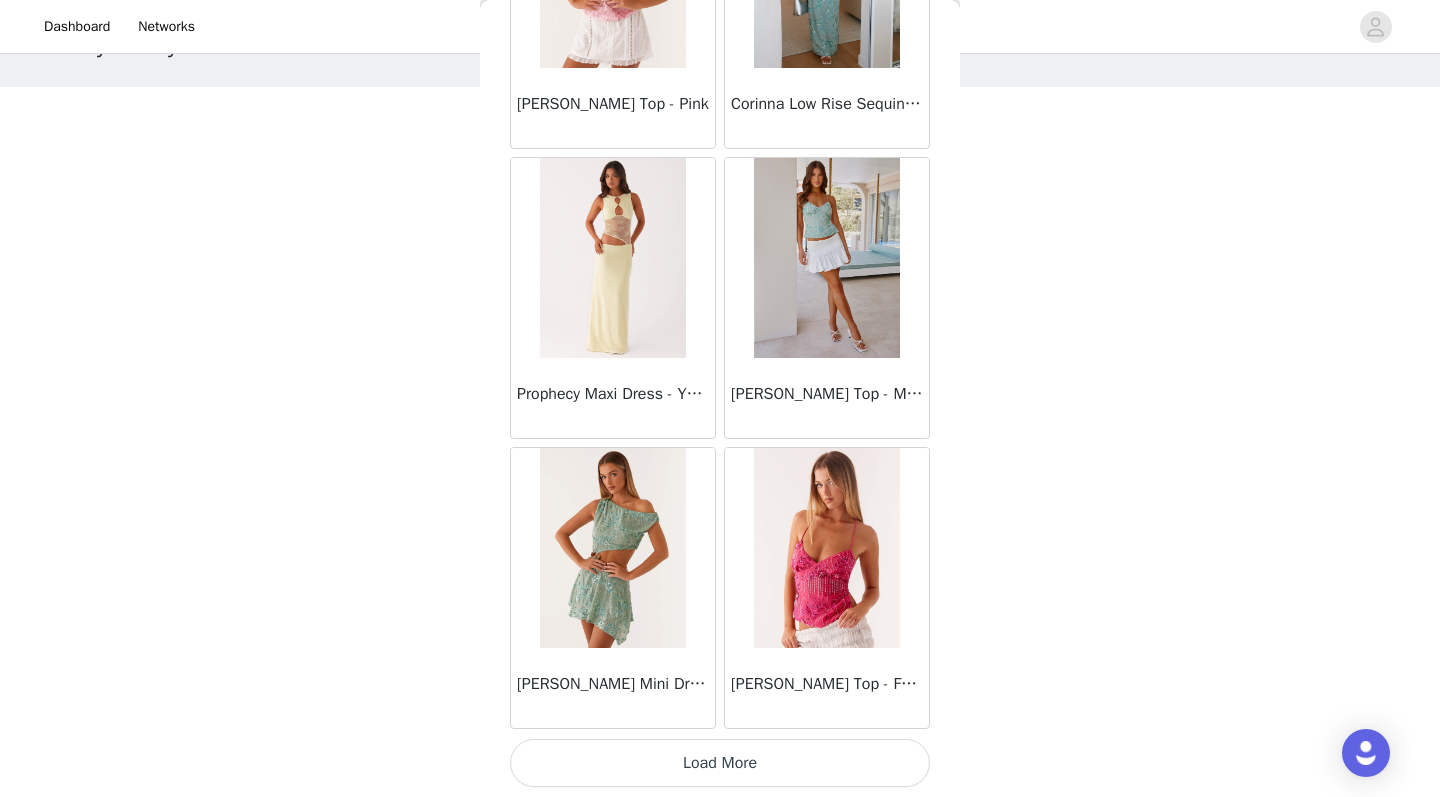 click on "Load More" at bounding box center [720, 763] 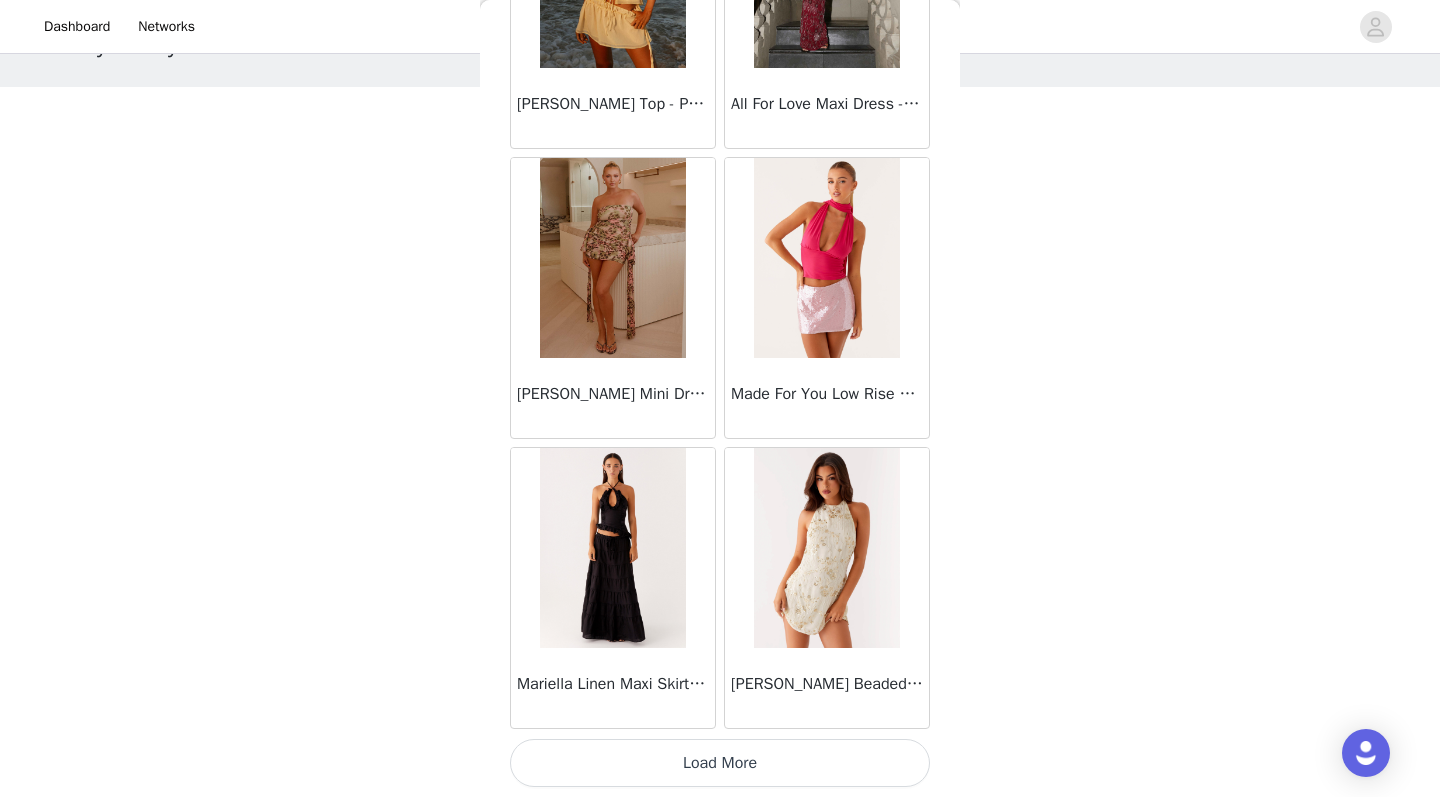 scroll, scrollTop: 68963, scrollLeft: 0, axis: vertical 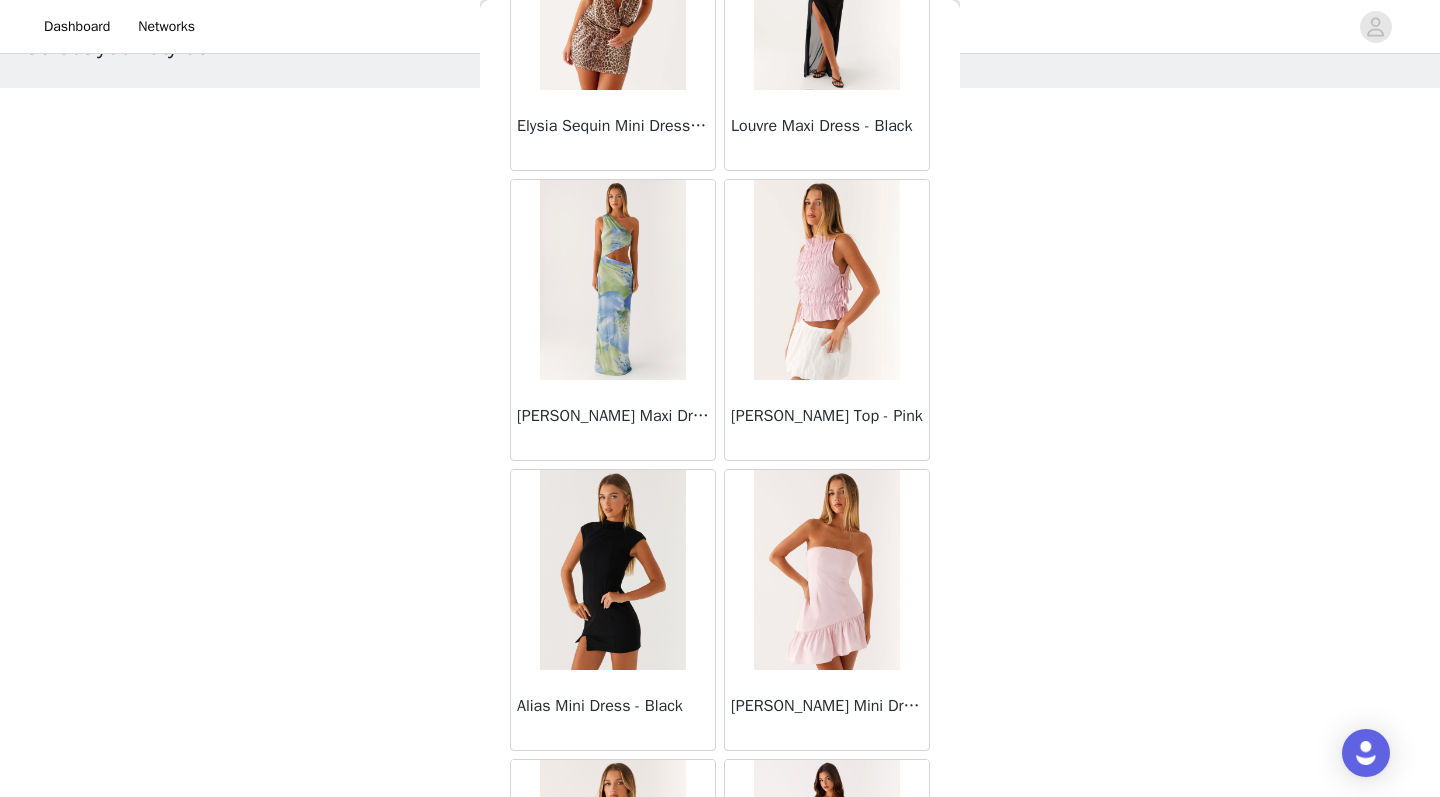 click at bounding box center [826, 280] 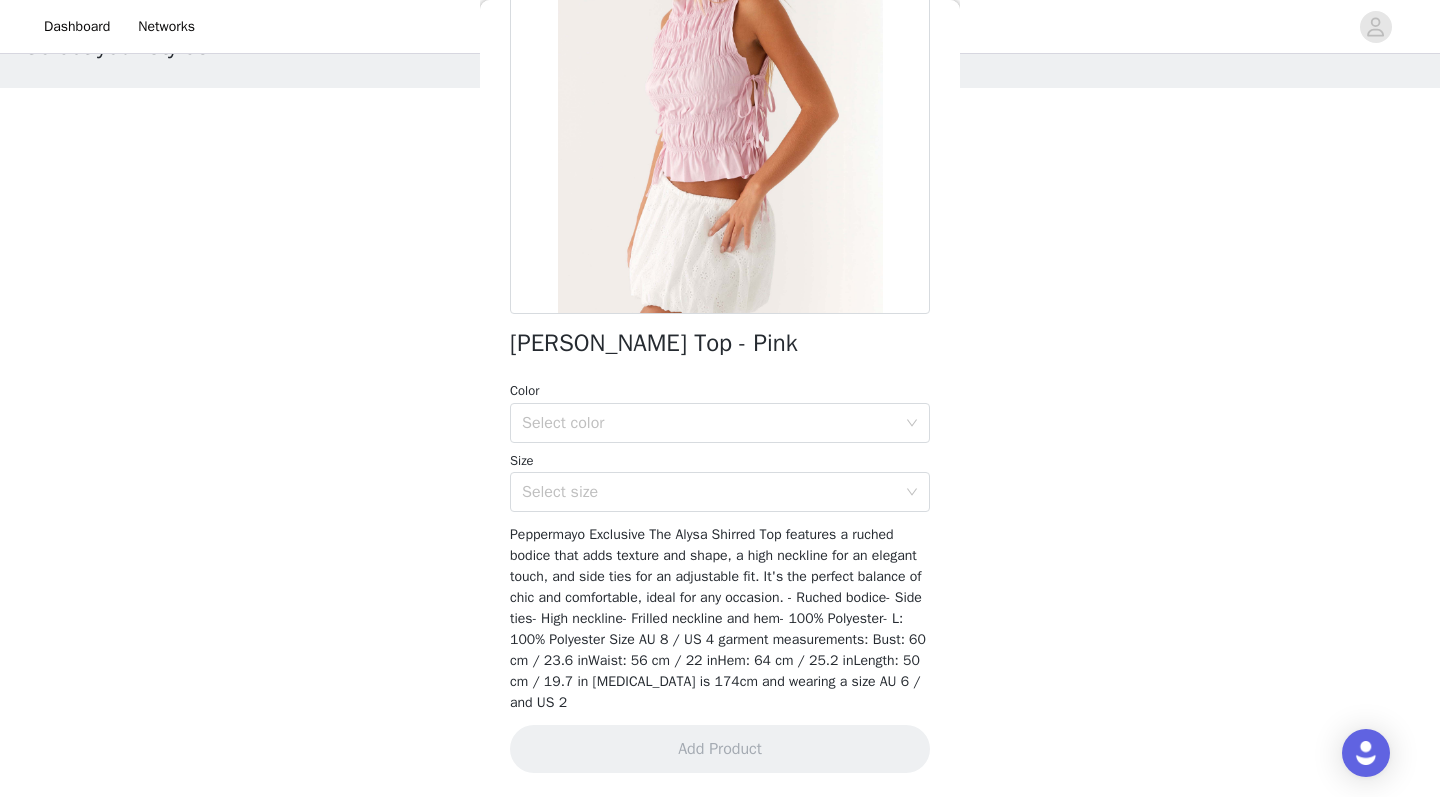 scroll, scrollTop: 235, scrollLeft: 0, axis: vertical 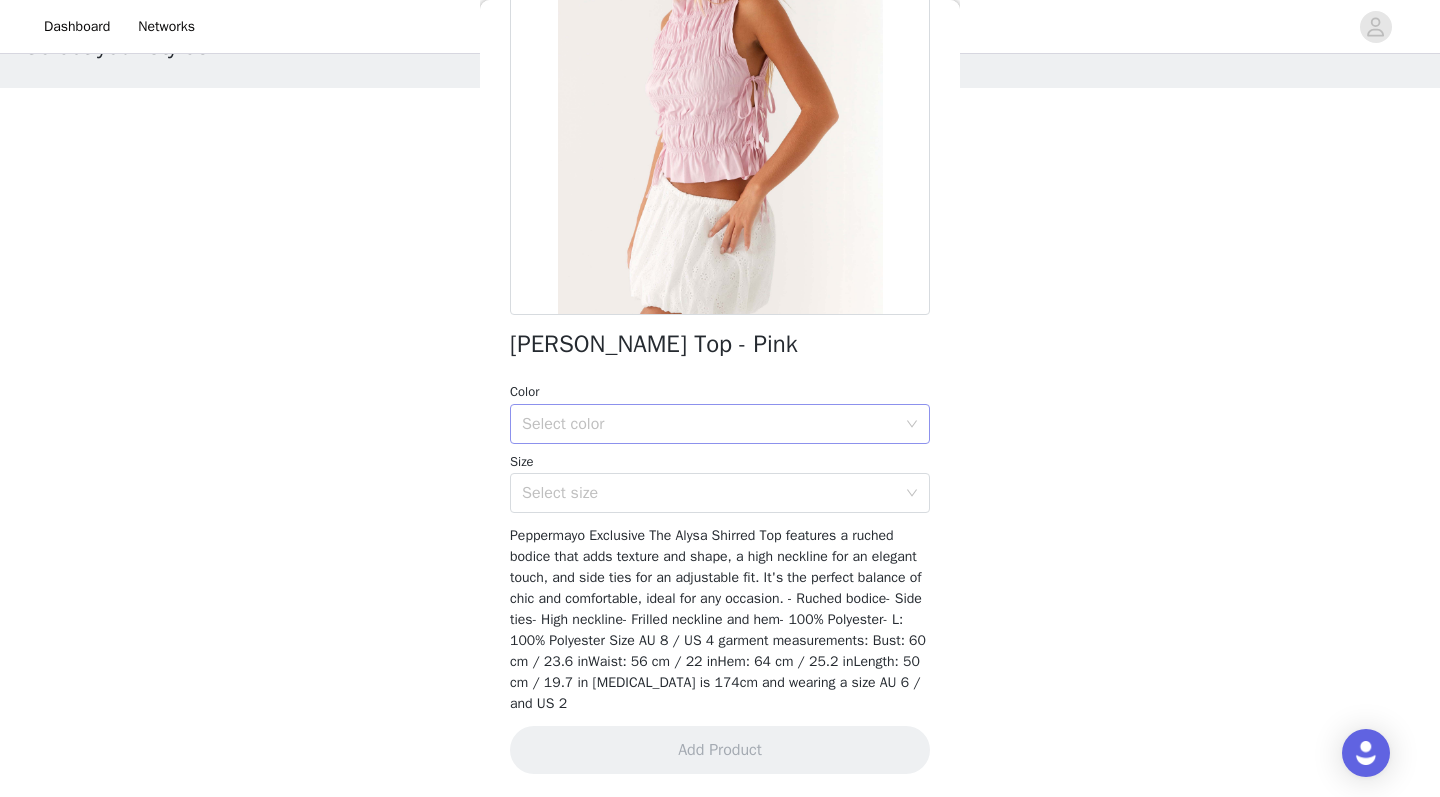 click on "Select color" at bounding box center (713, 424) 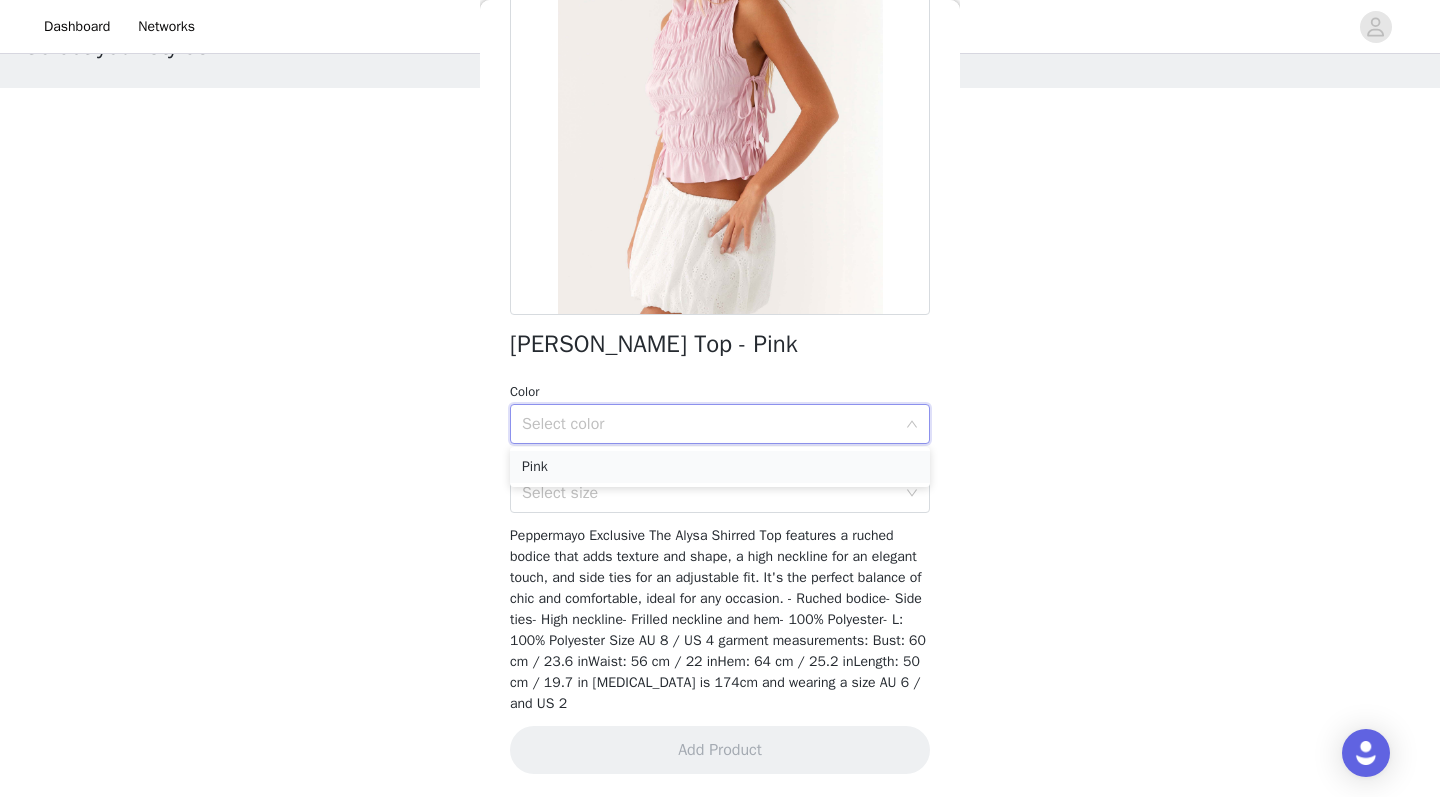 click on "Pink" at bounding box center [720, 467] 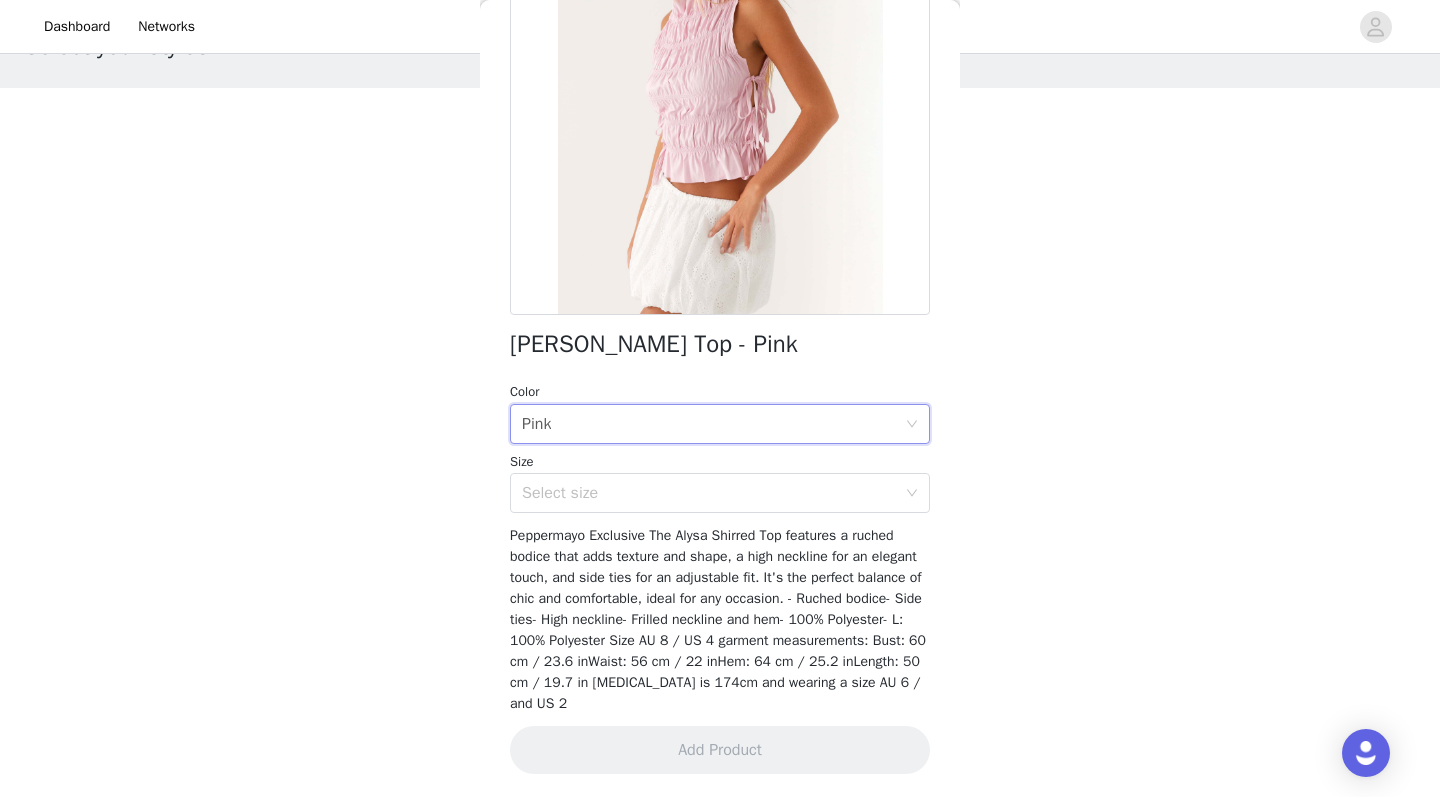 click on "Alysa Shirred Top - Pink               Color   Select color Pink Size   Select size   Peppermayo Exclusive The Alysa Shirred Top features a ruched bodice that adds texture and shape, a high neckline for an elegant touch, and side ties for an adjustable fit. It's the perfect balance of chic and comfortable, ideal for any occasion. - Ruched bodice- Side ties- High neckline- Frilled neckline and hem- 100% Polyester- L: 100% Polyester Size AU 8 / US 4 garment measurements: Bust: 60 cm / 23.6 inWaist: 56 cm / 22 inHem: 64 cm / 25.2 inLength: 50 cm / 19.7 in Yasmin is 174cm and wearing a size AU 6 / and US 2   Add Product" at bounding box center [720, 331] 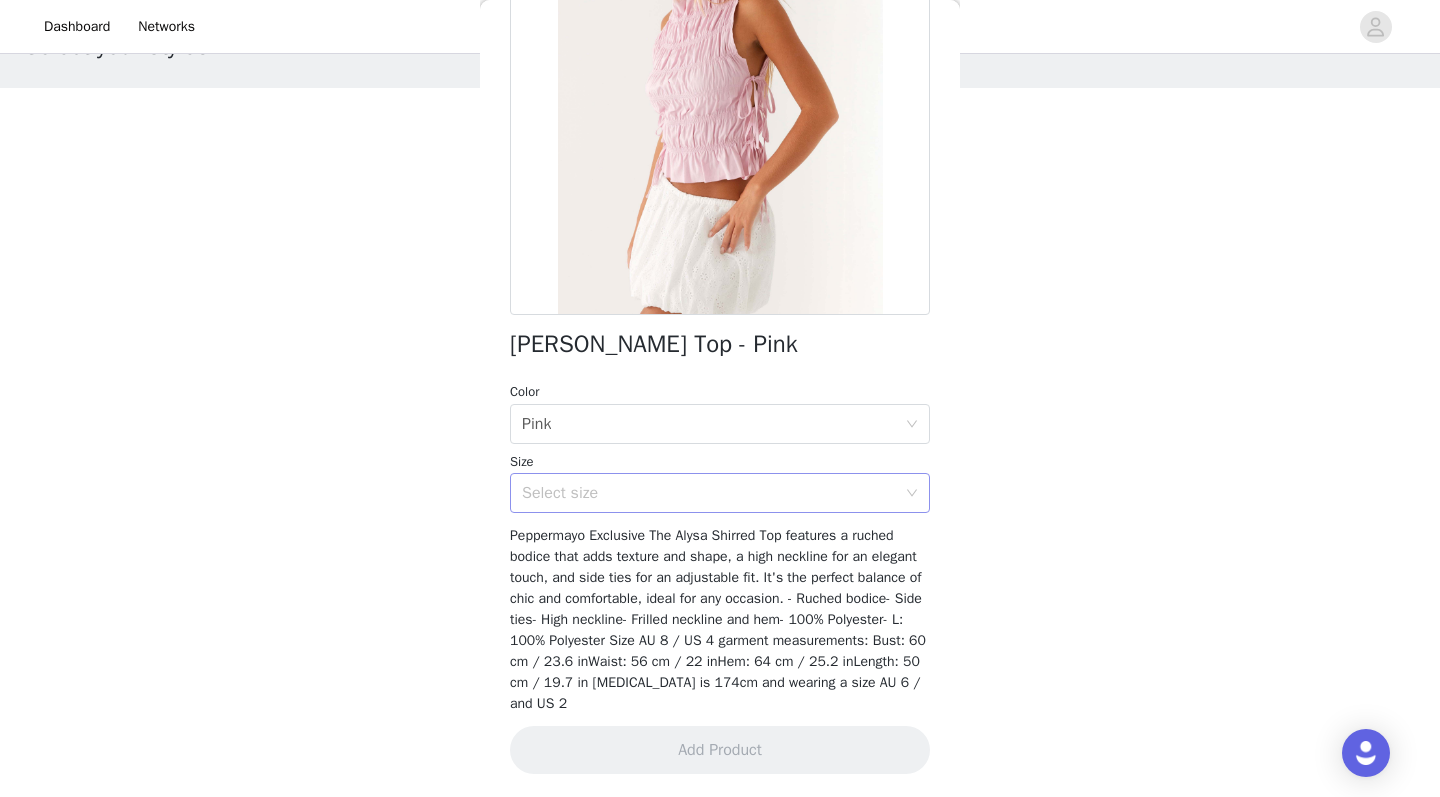 click on "Select size" at bounding box center [713, 493] 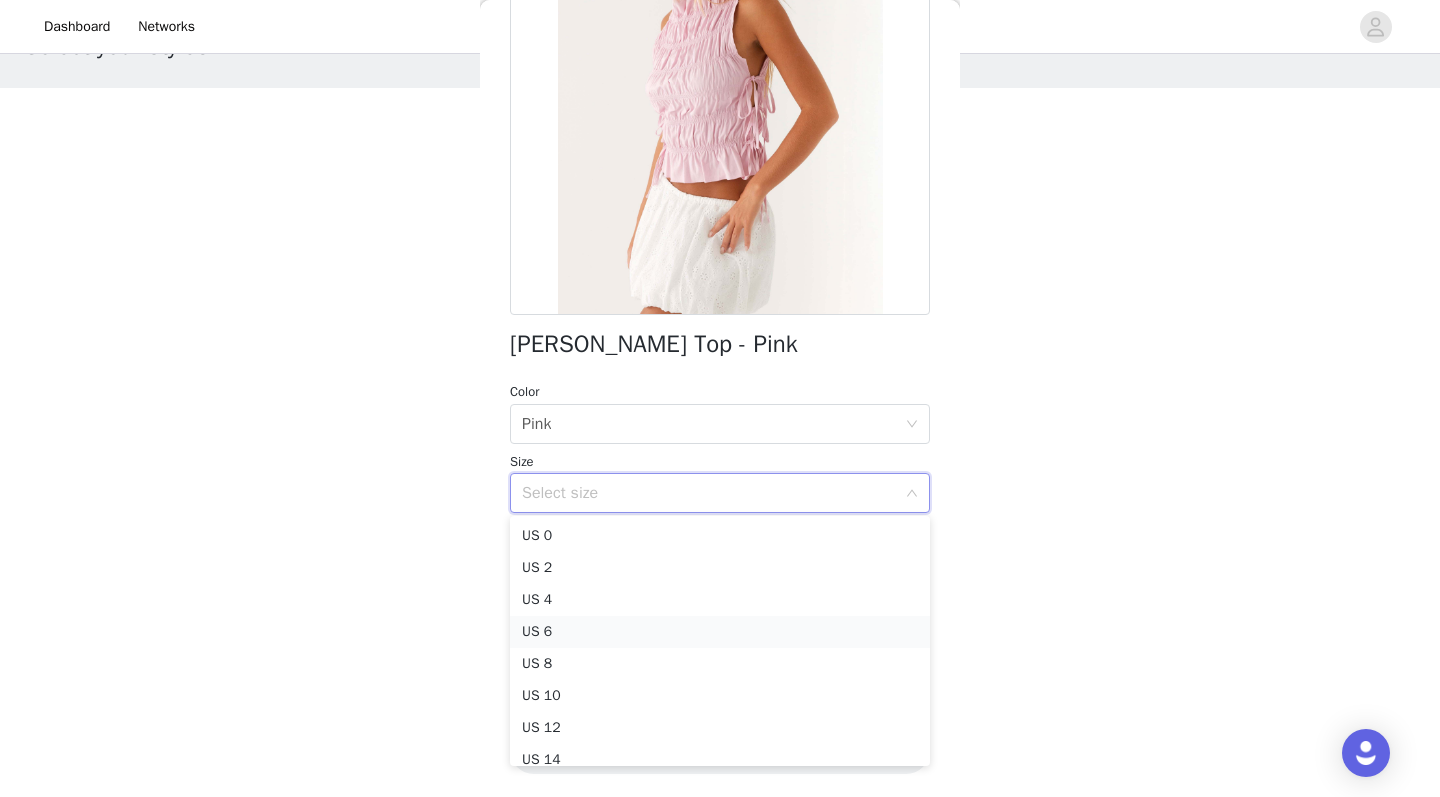 click on "US 6" at bounding box center (720, 632) 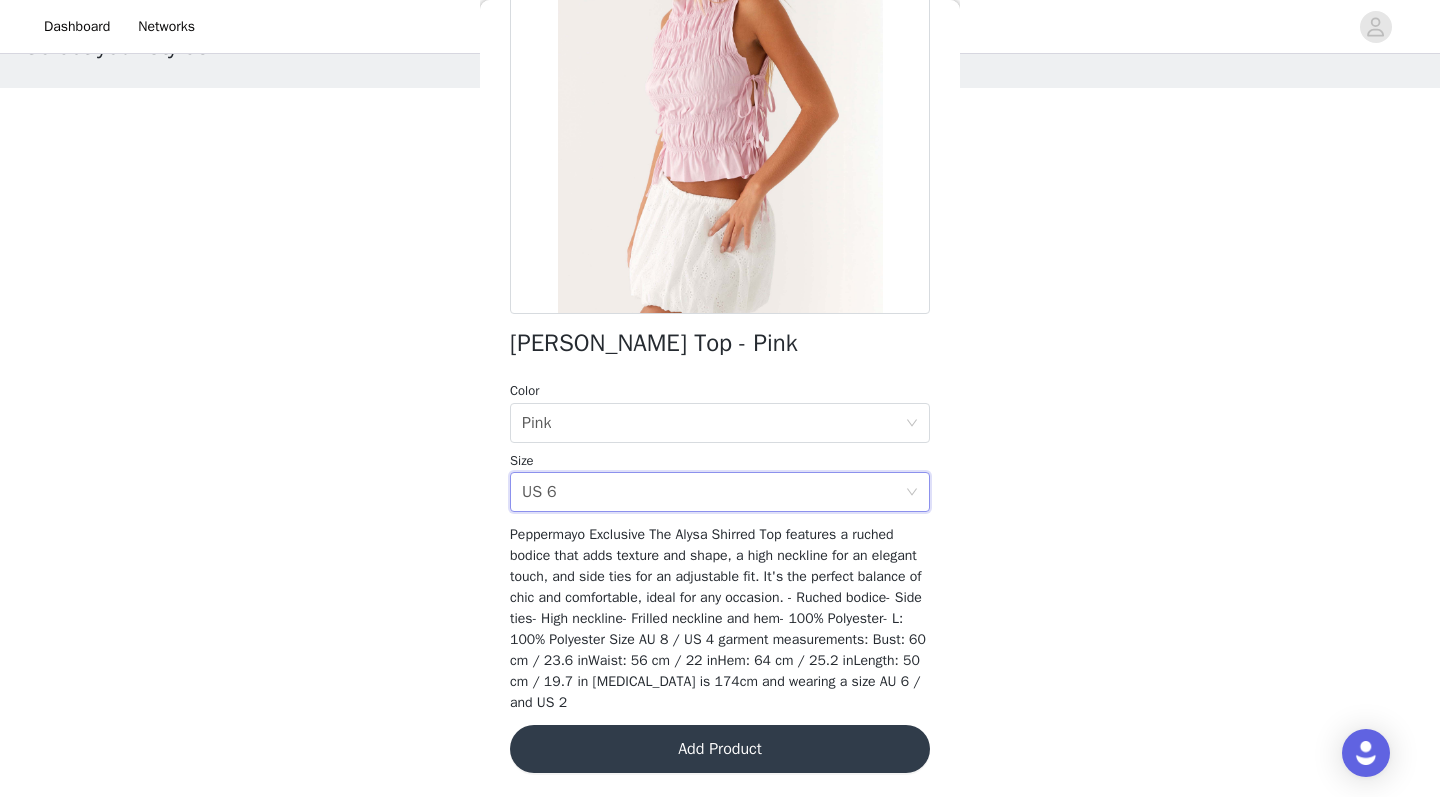 scroll, scrollTop: 235, scrollLeft: 0, axis: vertical 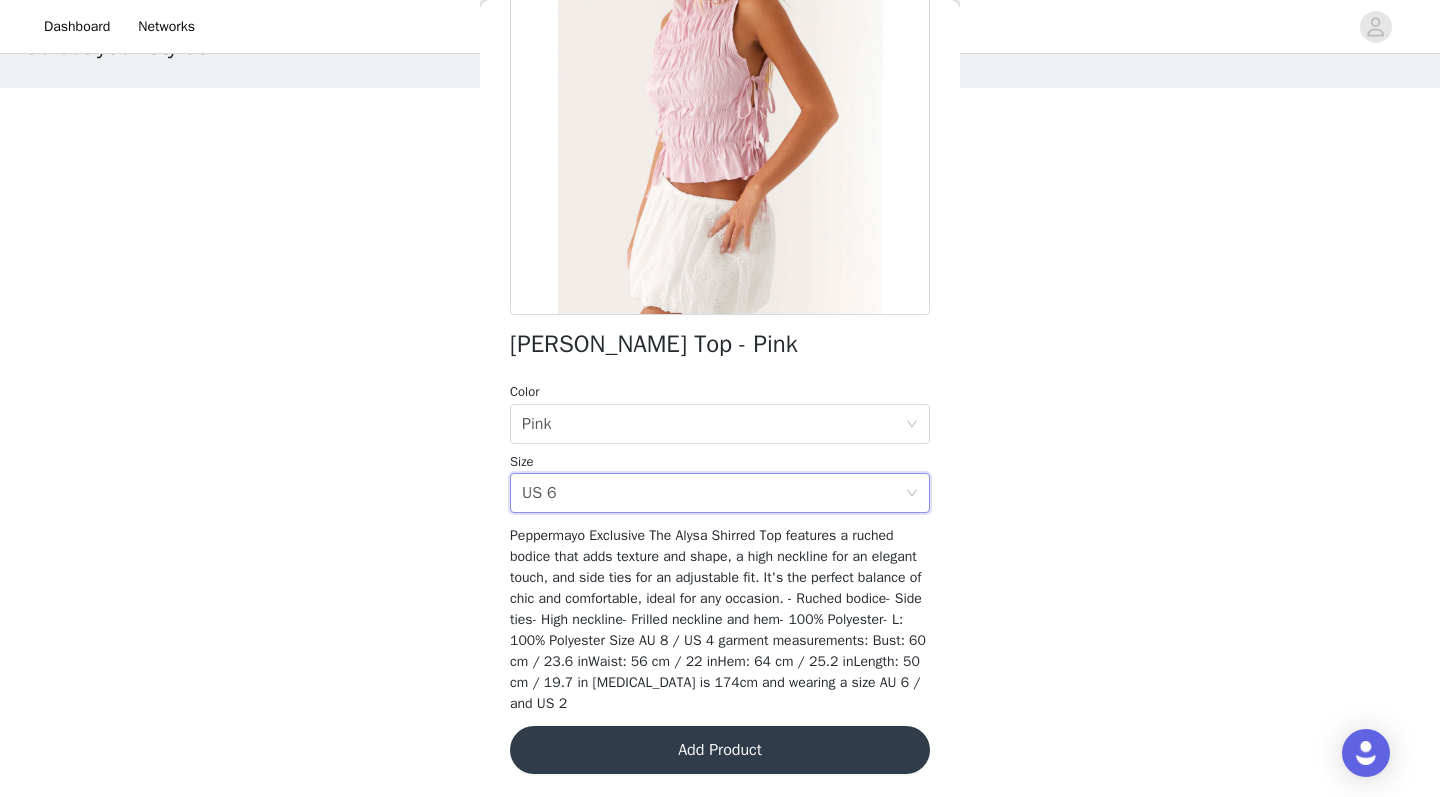 click on "Add Product" at bounding box center [720, 750] 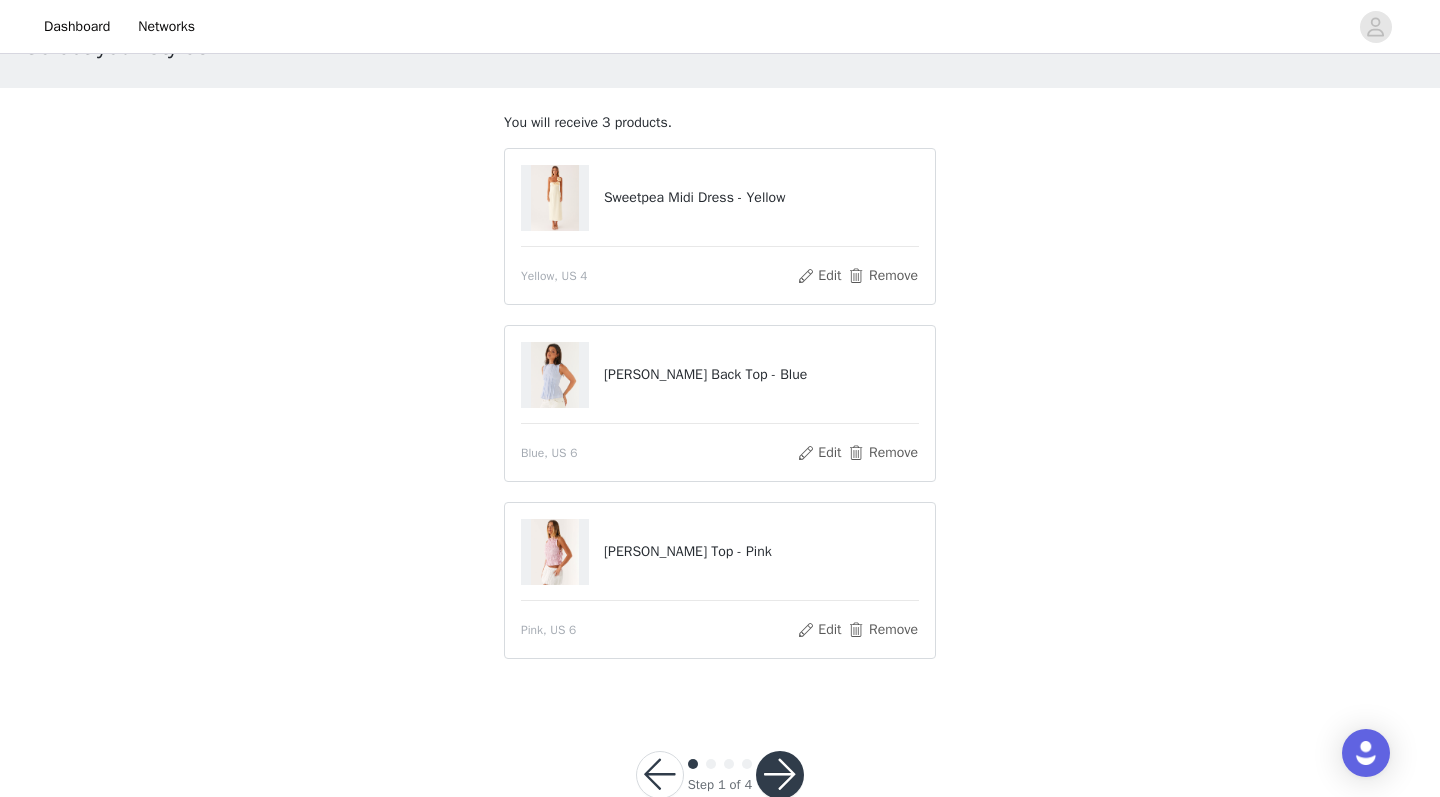 click at bounding box center (780, 775) 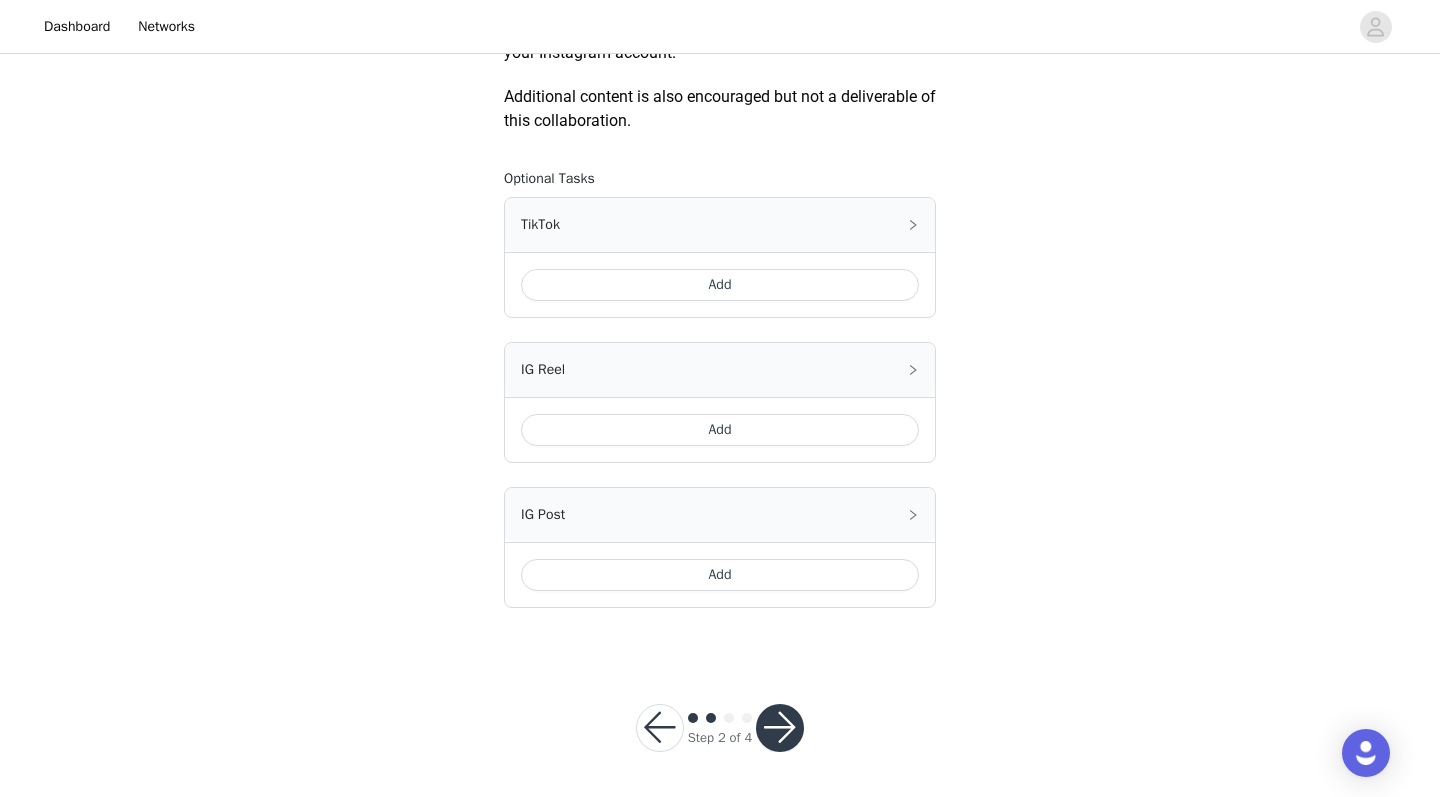 scroll, scrollTop: 1047, scrollLeft: 0, axis: vertical 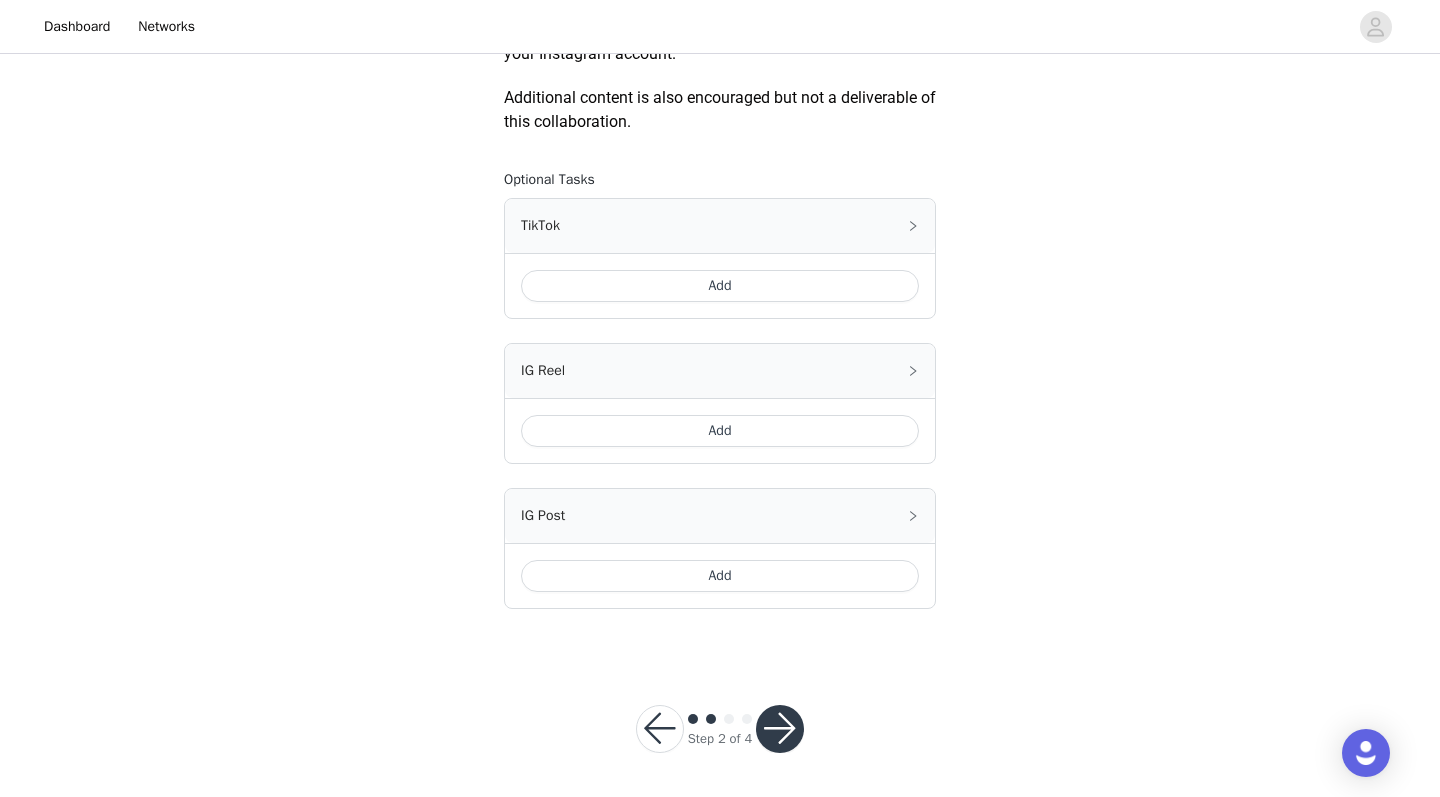 click at bounding box center [780, 729] 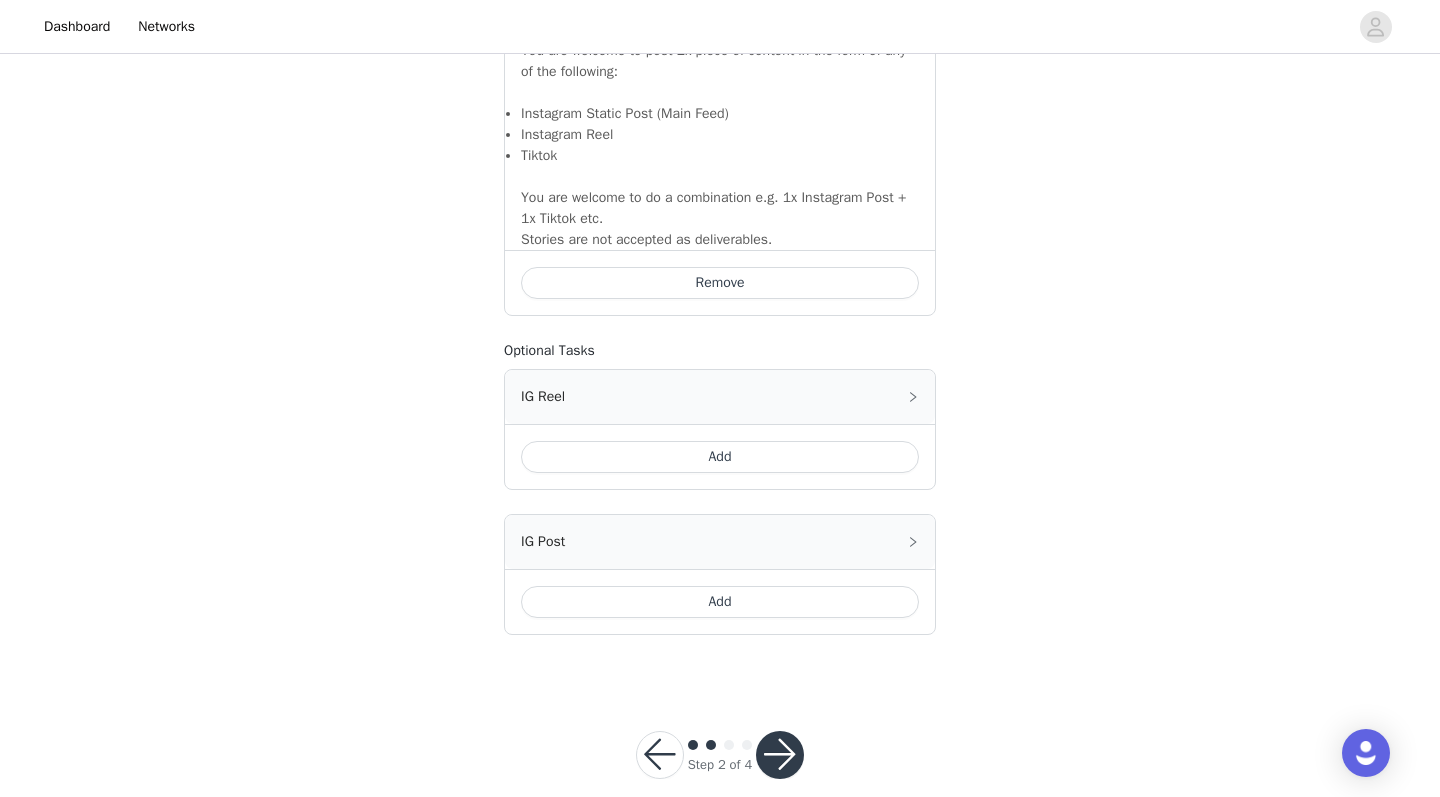 scroll, scrollTop: 1383, scrollLeft: 0, axis: vertical 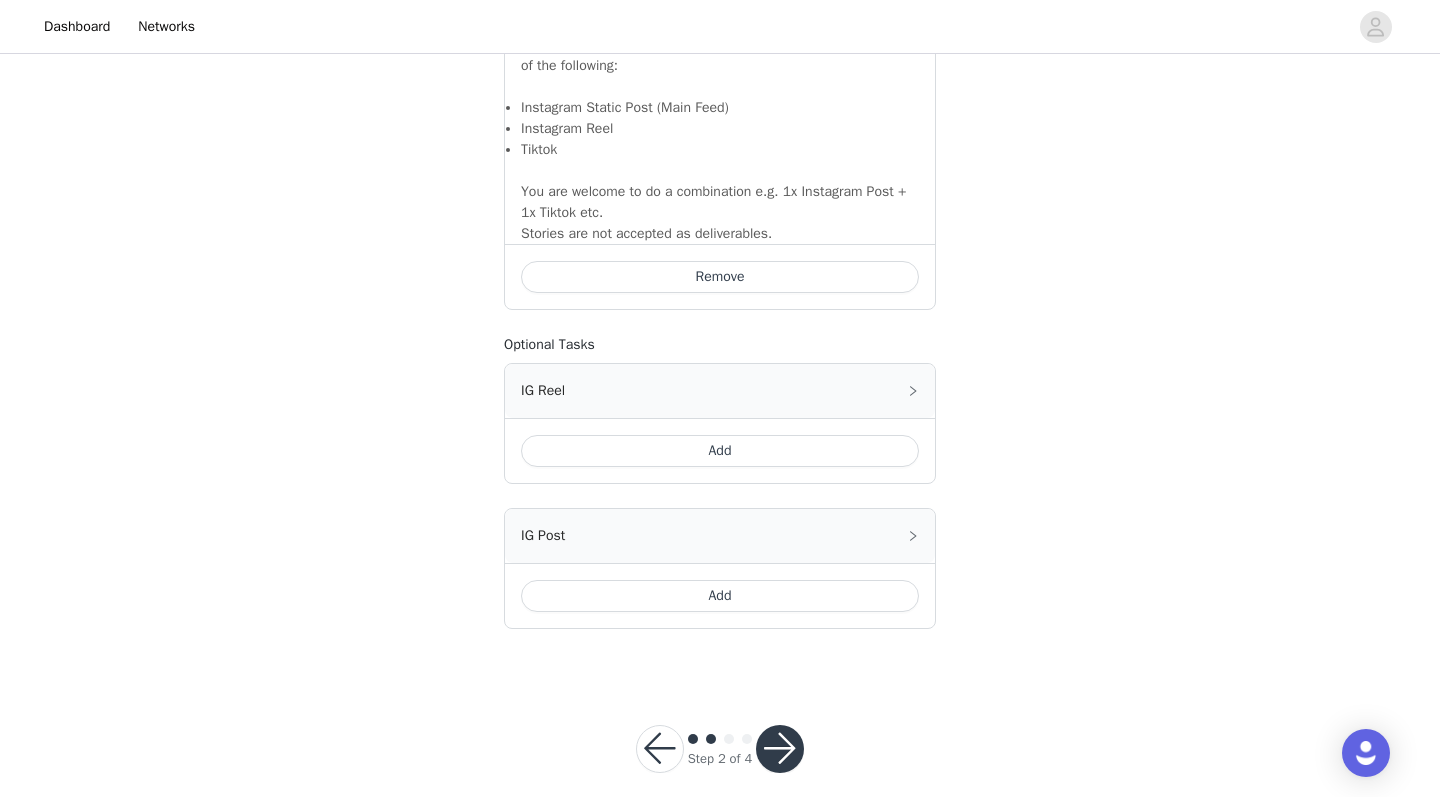 click on "Add" at bounding box center (720, 596) 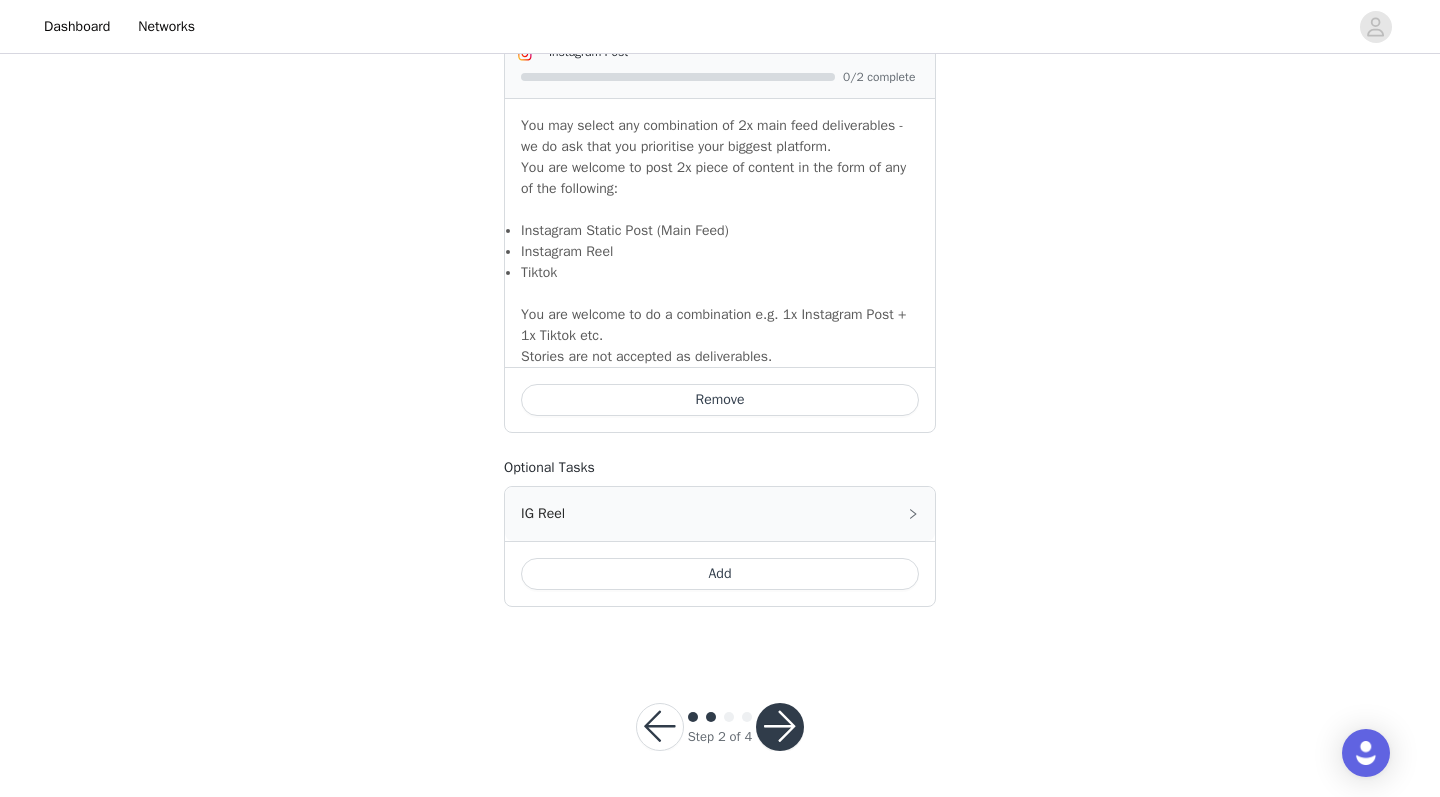 scroll, scrollTop: 1730, scrollLeft: 0, axis: vertical 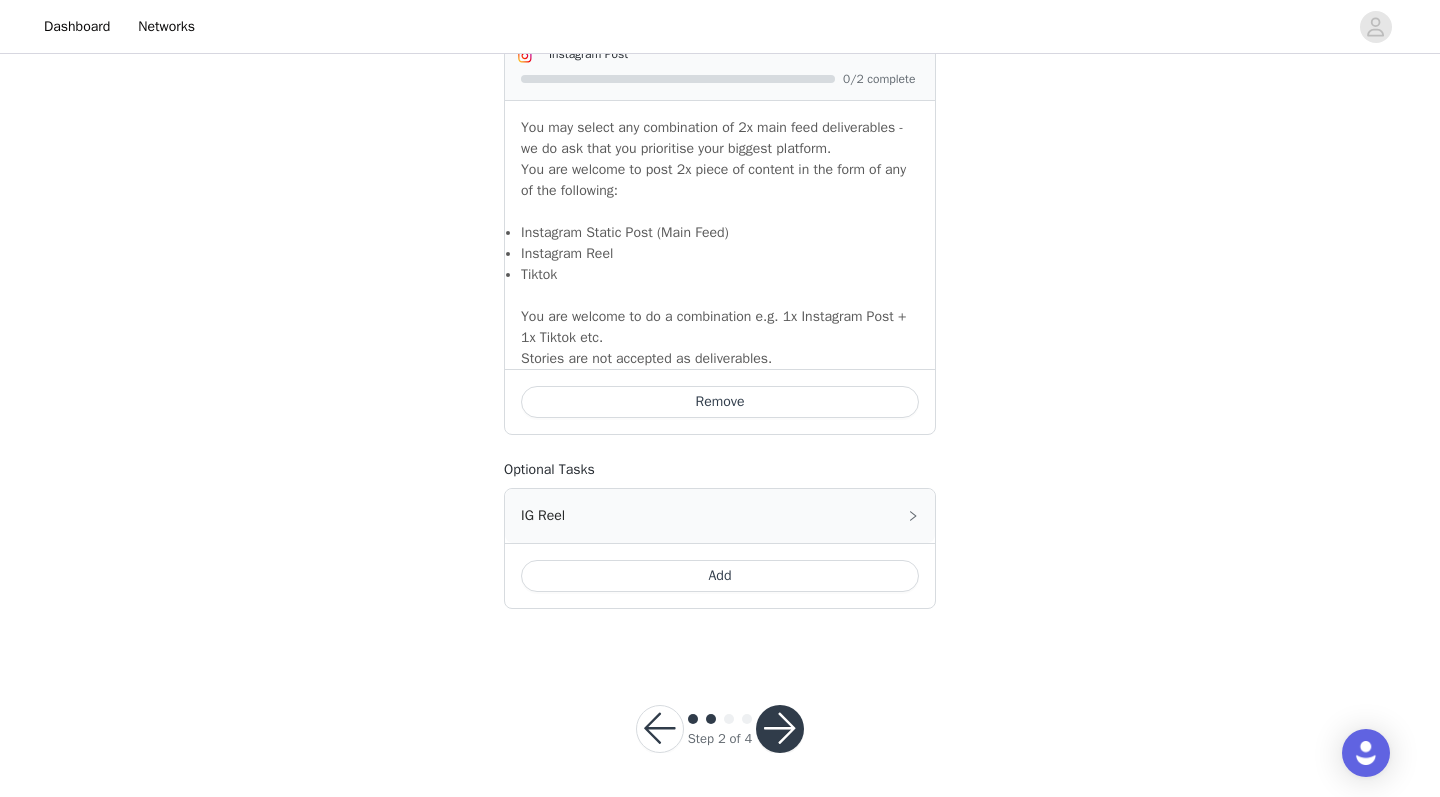 click at bounding box center [780, 729] 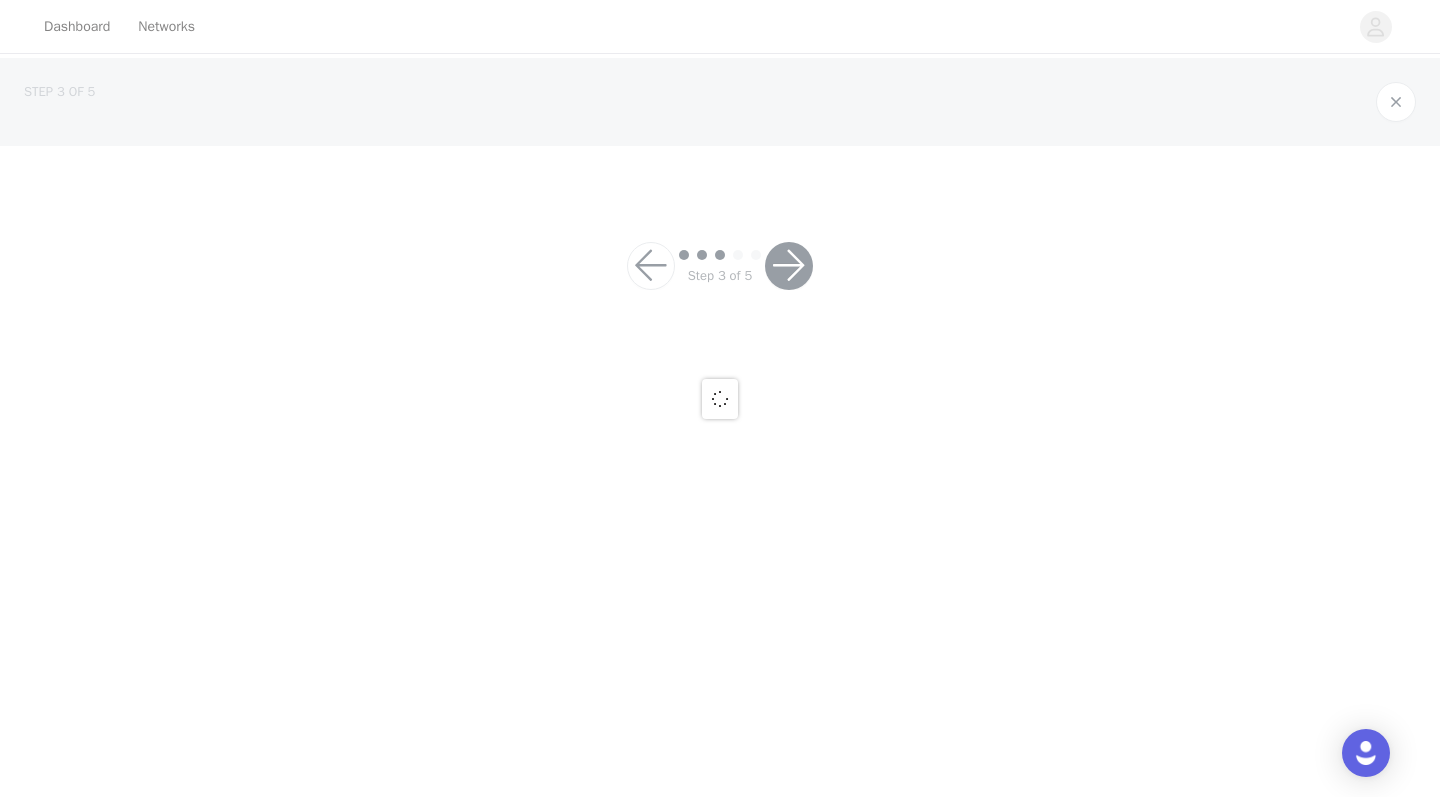scroll, scrollTop: 0, scrollLeft: 0, axis: both 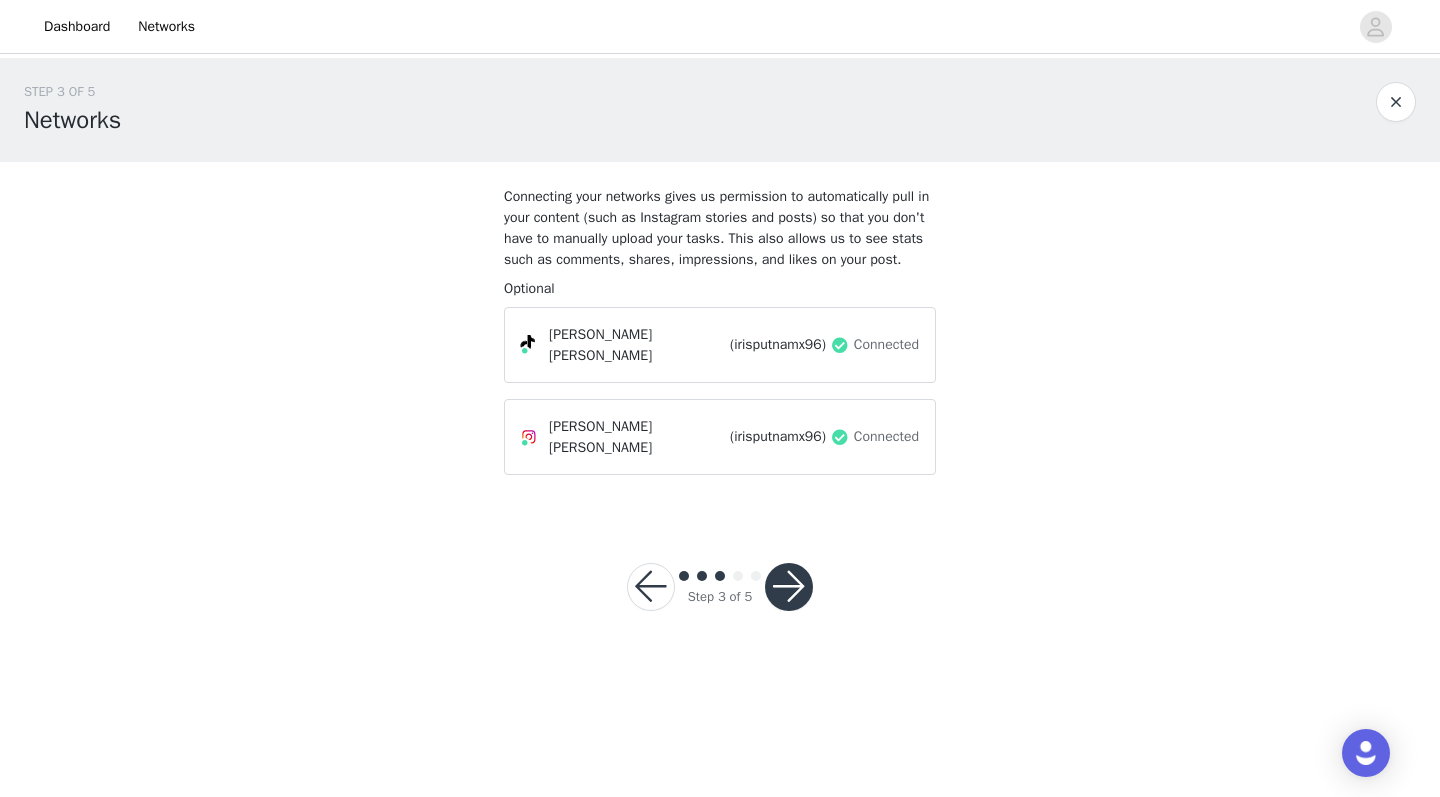 click at bounding box center (789, 587) 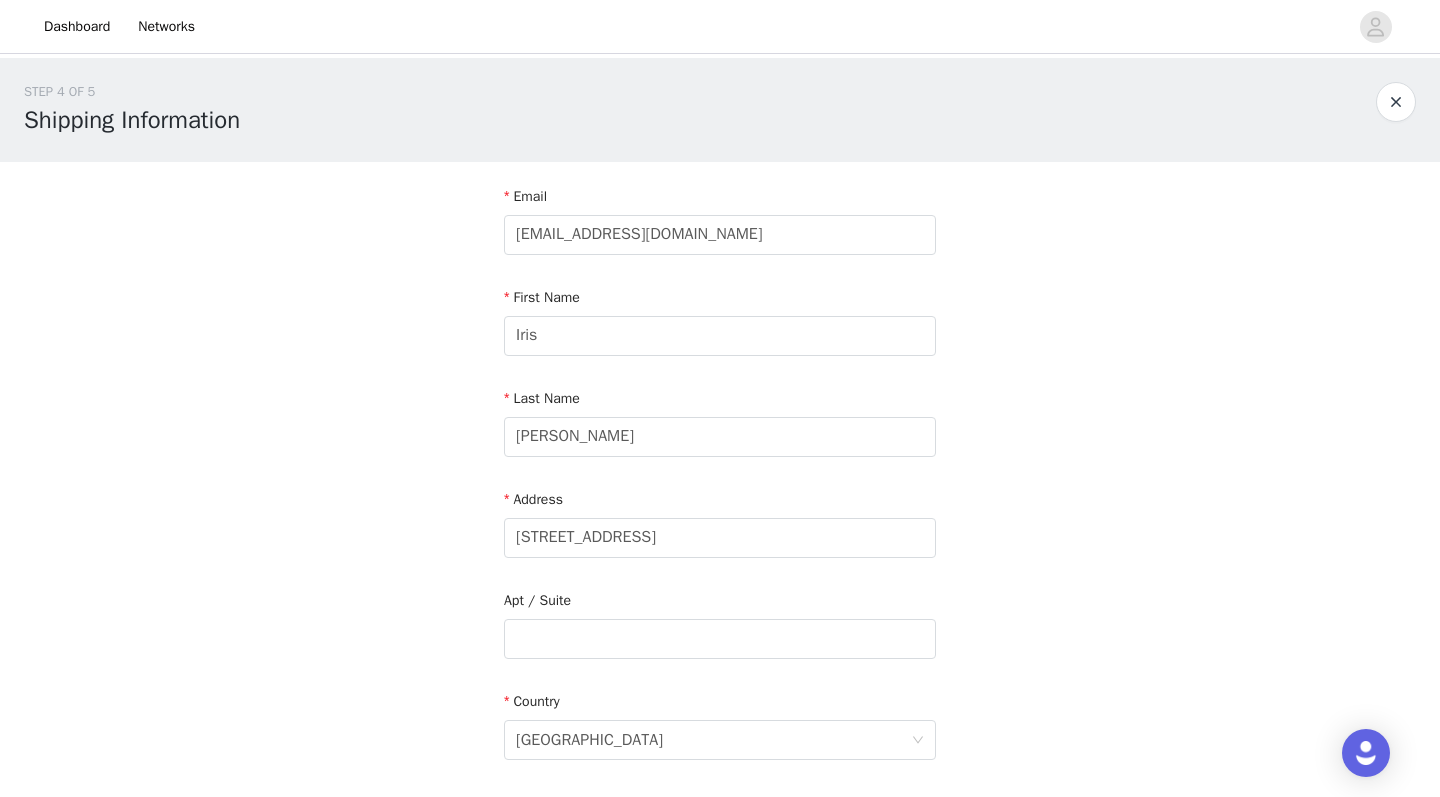 scroll, scrollTop: 5, scrollLeft: 0, axis: vertical 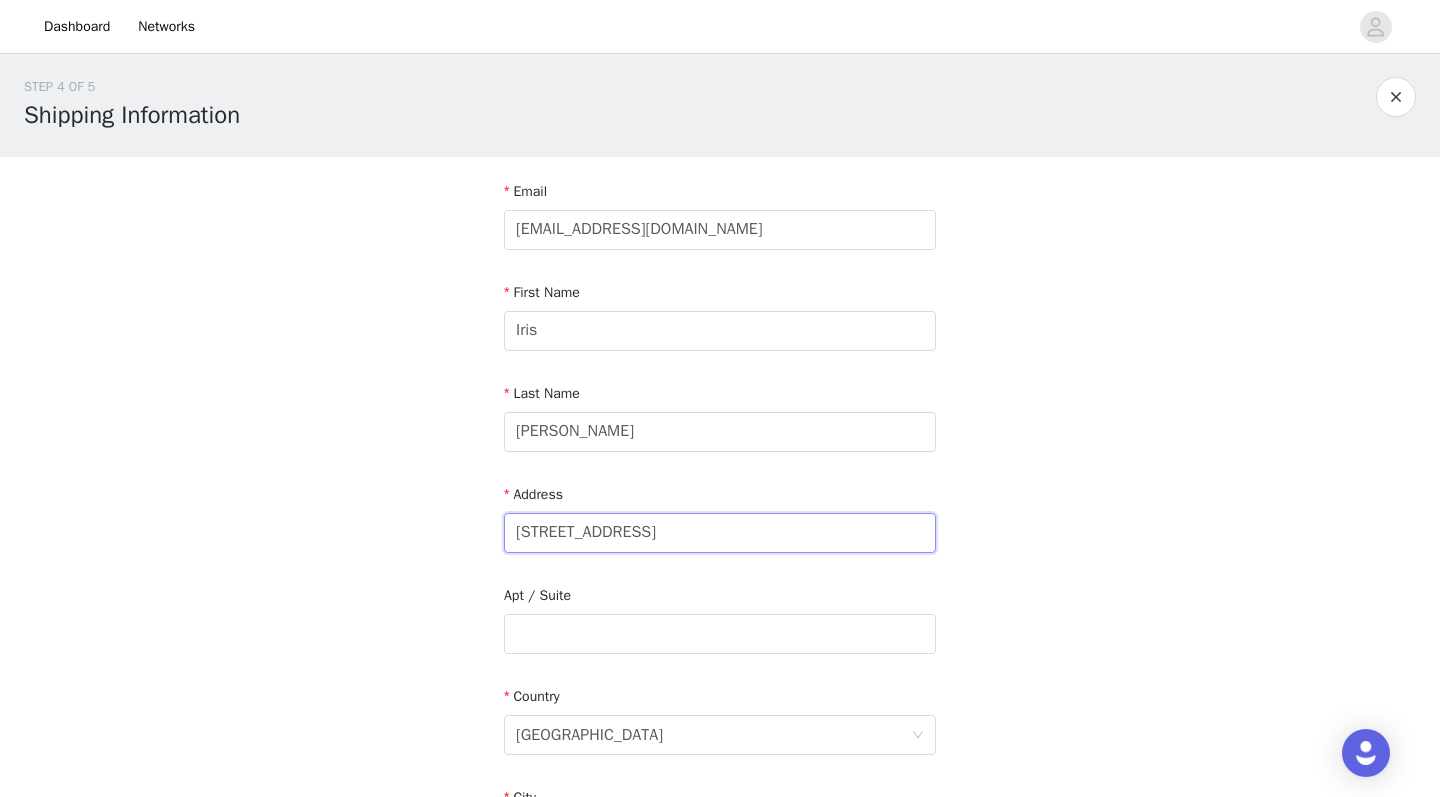 drag, startPoint x: 723, startPoint y: 531, endPoint x: 401, endPoint y: 521, distance: 322.15524 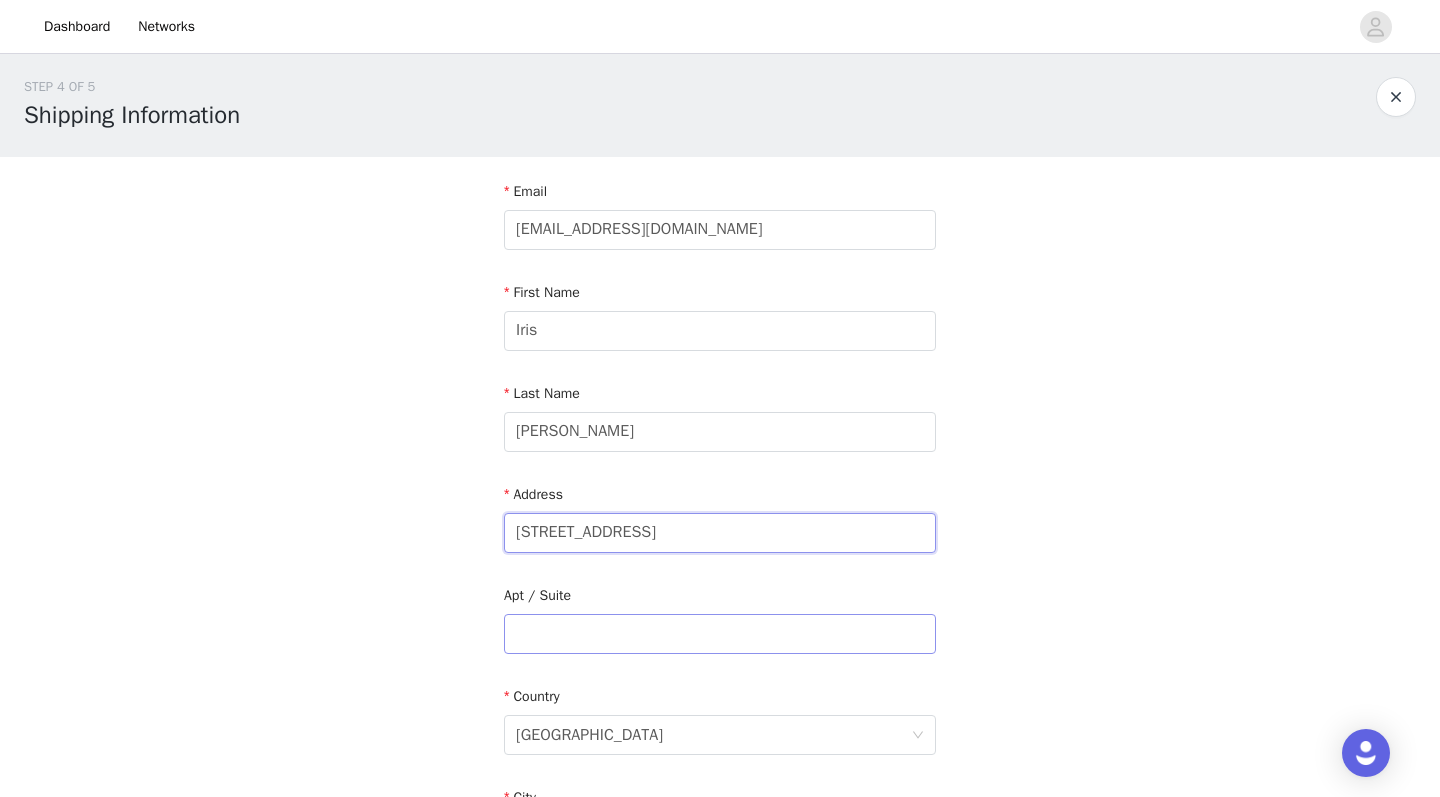 type on "4000 Aspen Grove Dr" 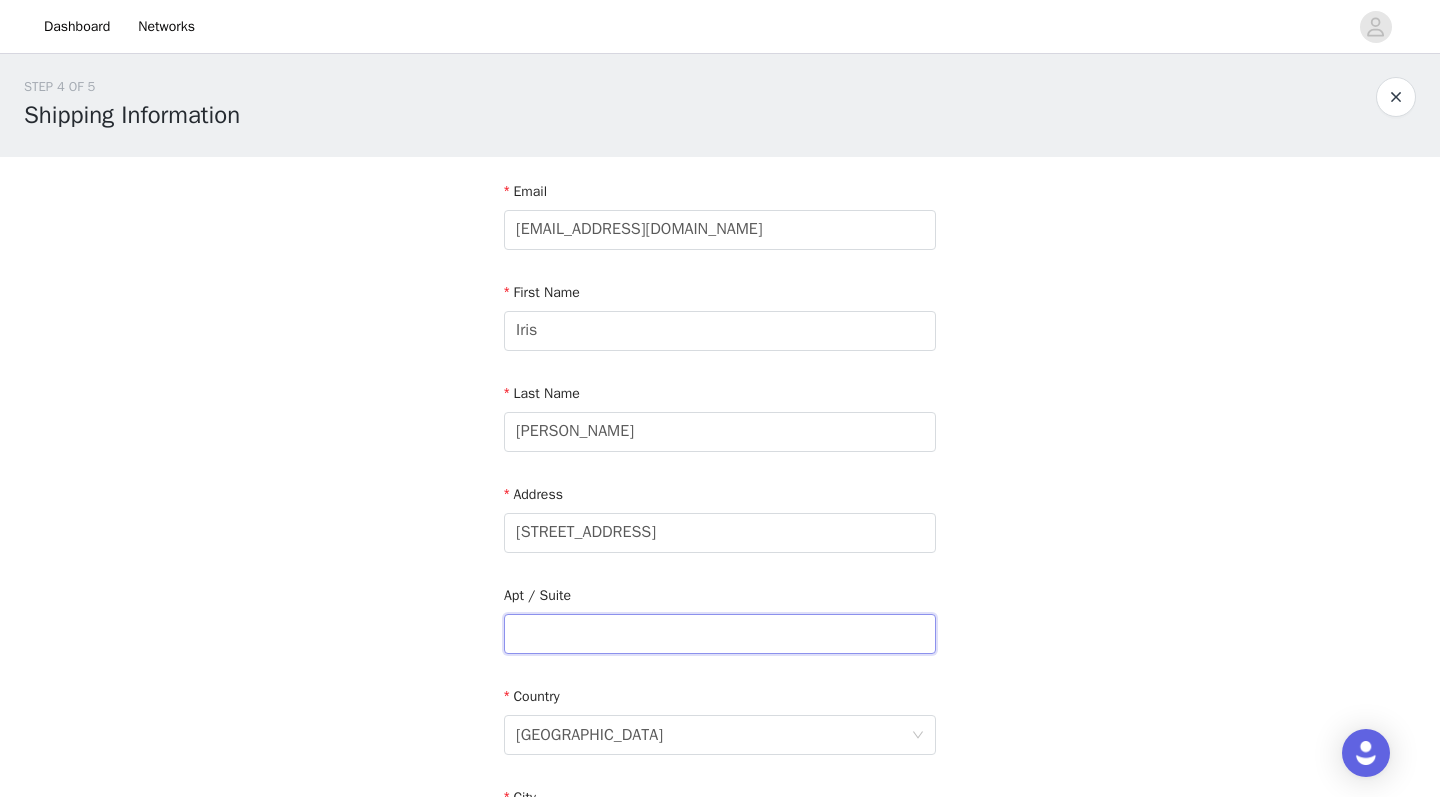 click at bounding box center (720, 634) 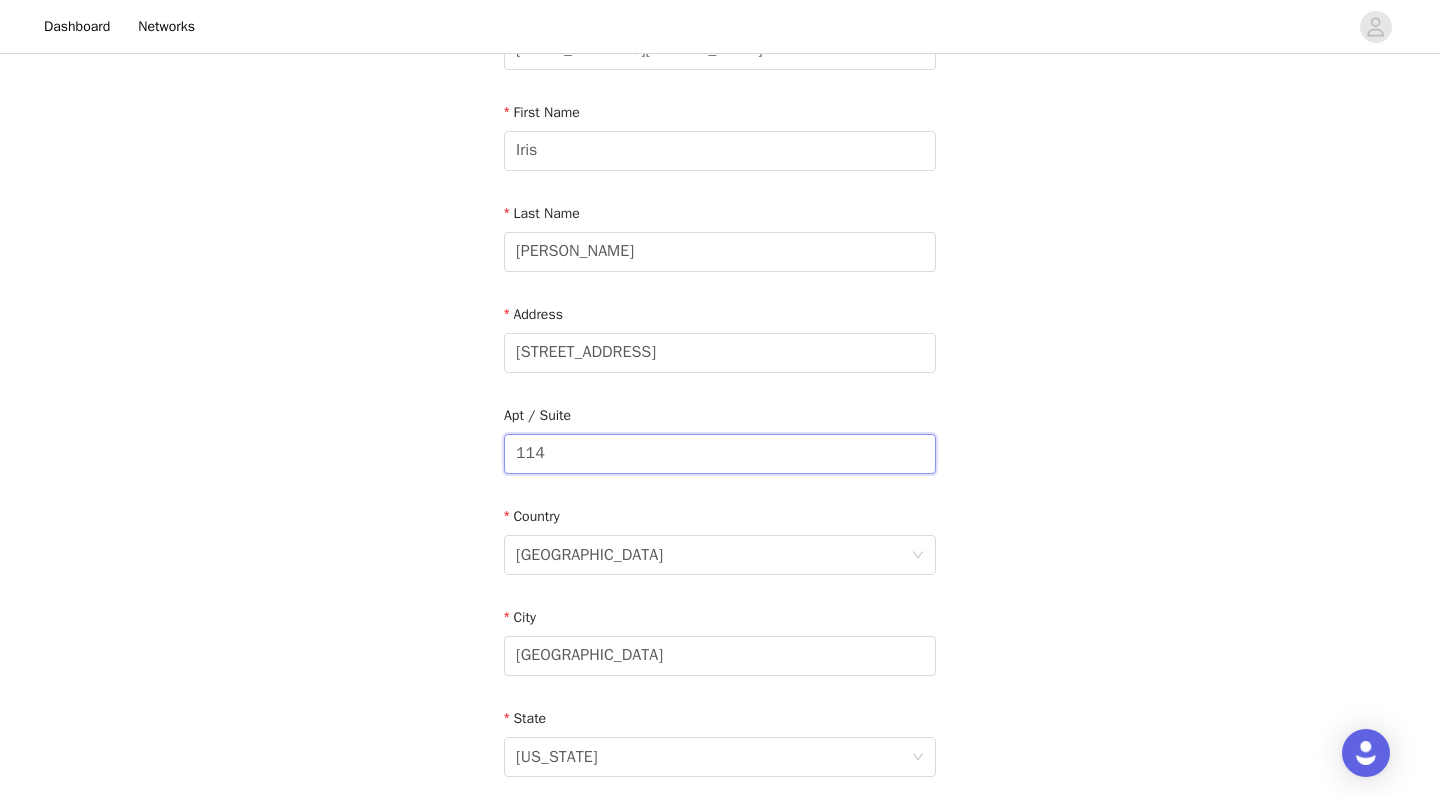scroll, scrollTop: 192, scrollLeft: 0, axis: vertical 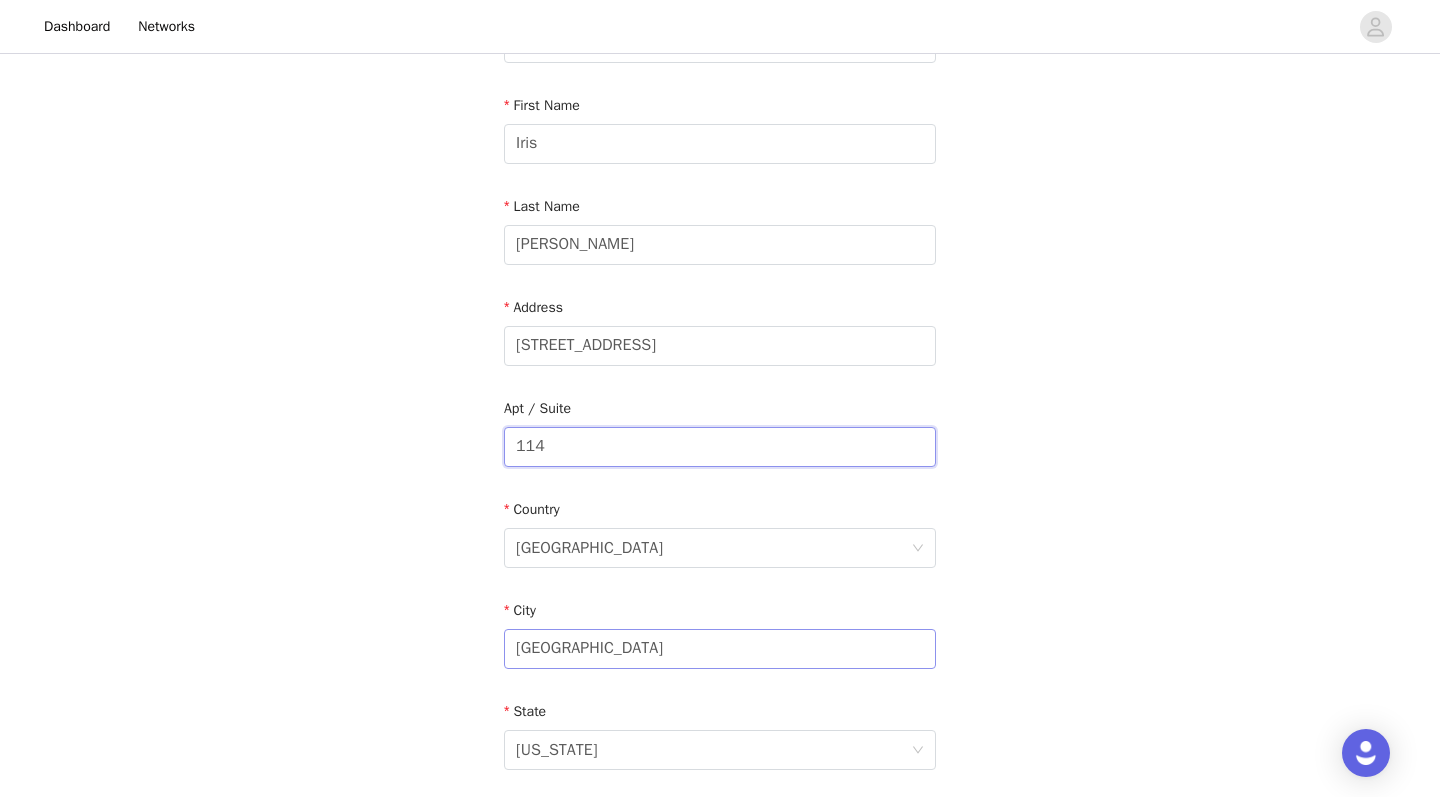 type on "114" 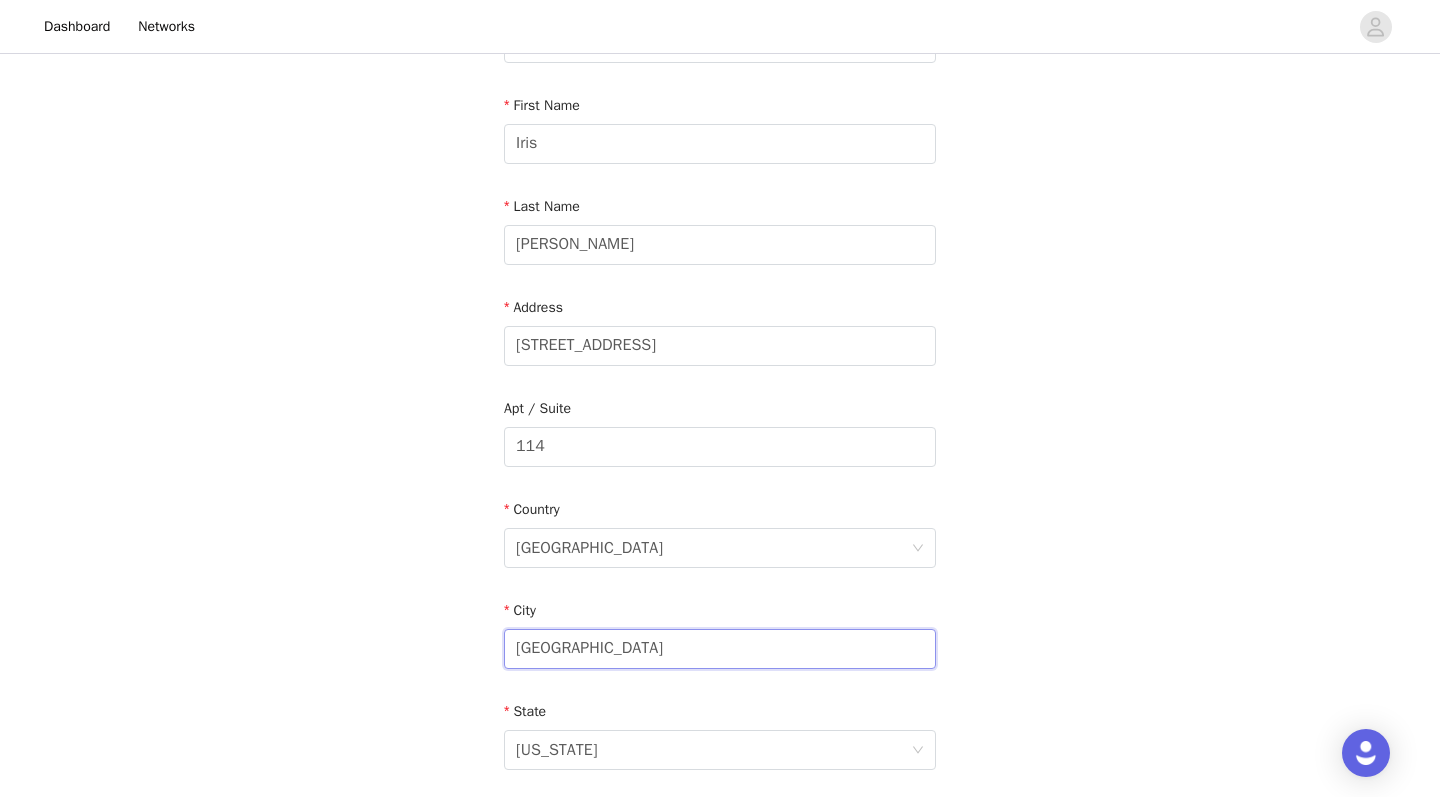 drag, startPoint x: 650, startPoint y: 646, endPoint x: 363, endPoint y: 643, distance: 287.0157 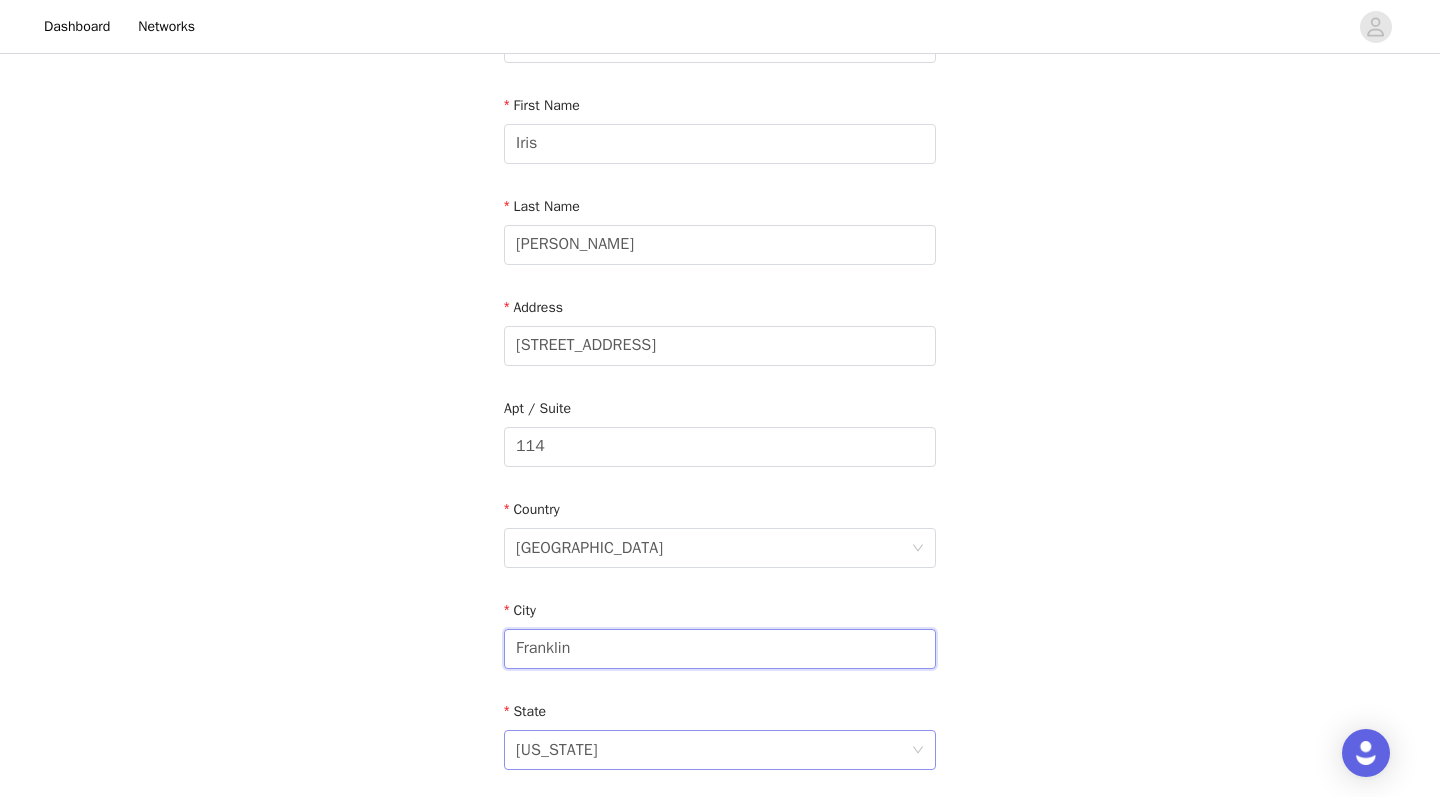 type on "Franklin" 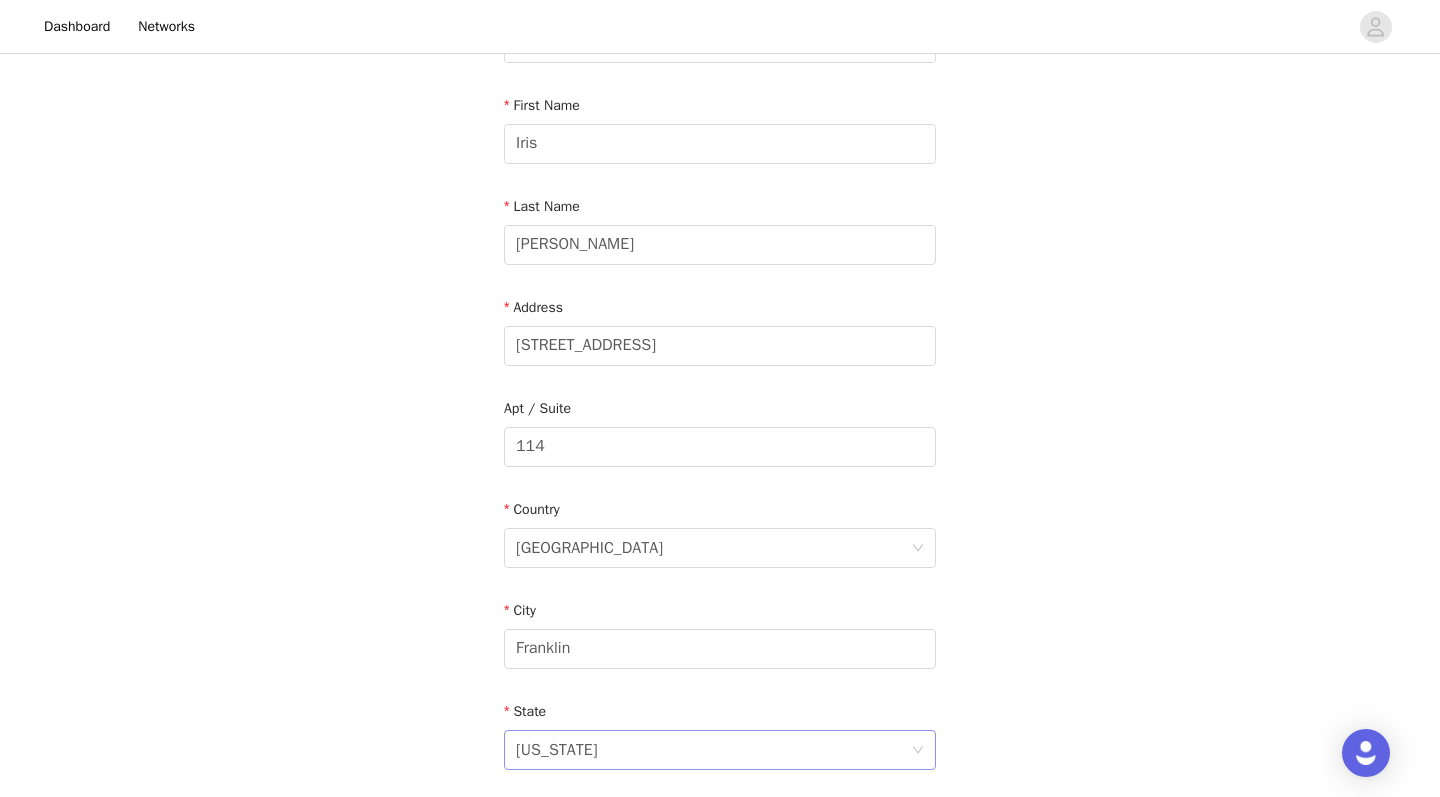 click on "Georgia" at bounding box center (713, 750) 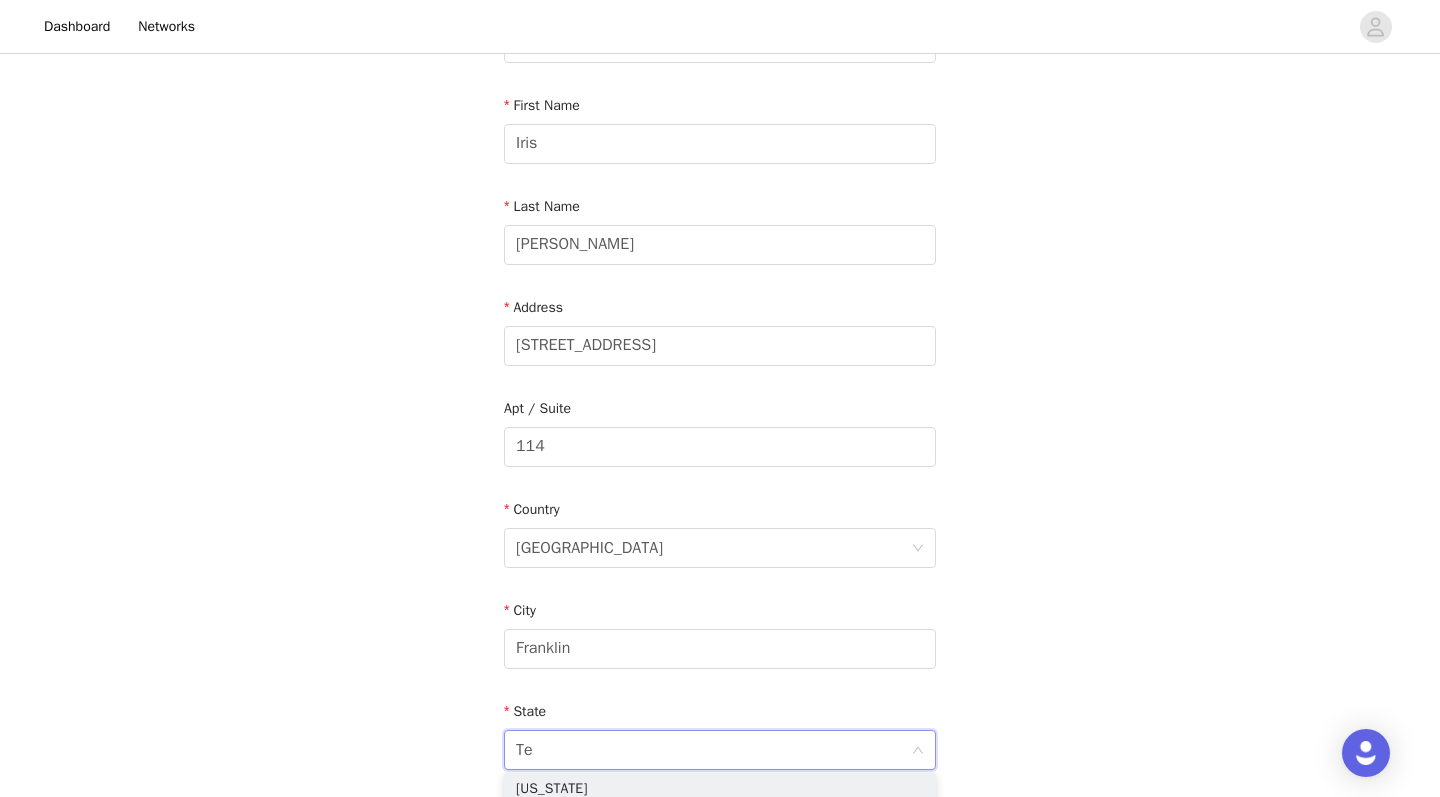 scroll, scrollTop: 0, scrollLeft: 0, axis: both 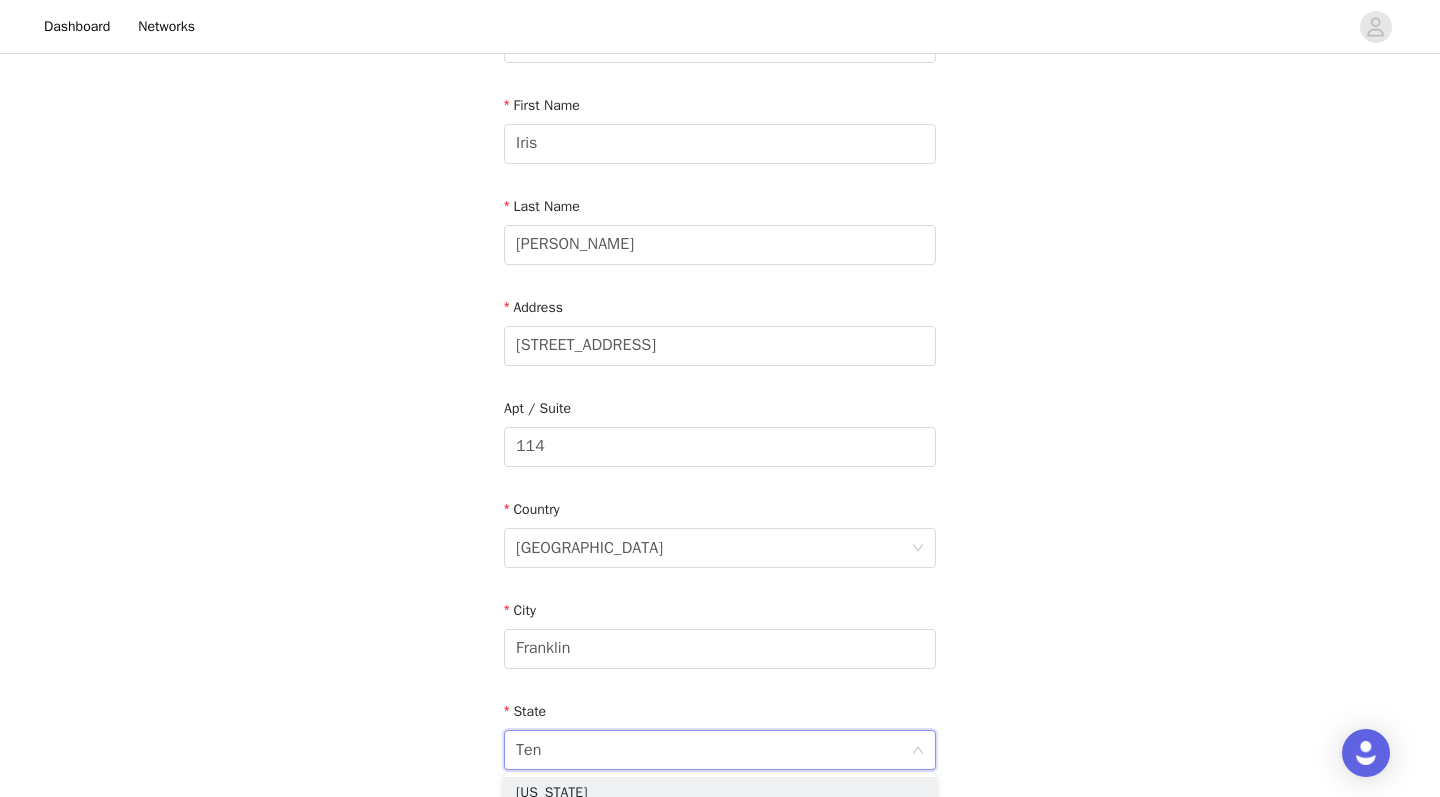 type on "Tenn" 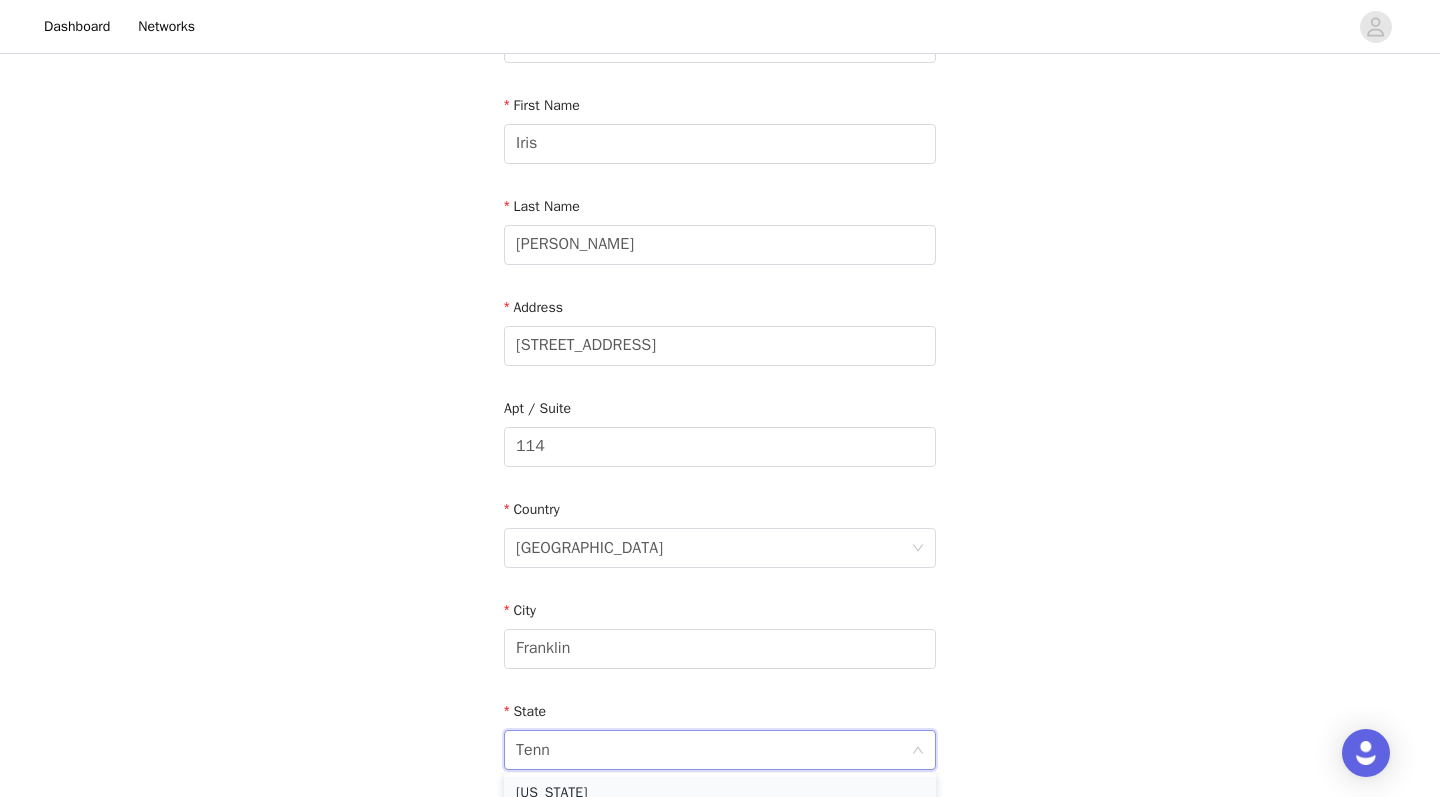 click on "Tennessee" at bounding box center [720, 793] 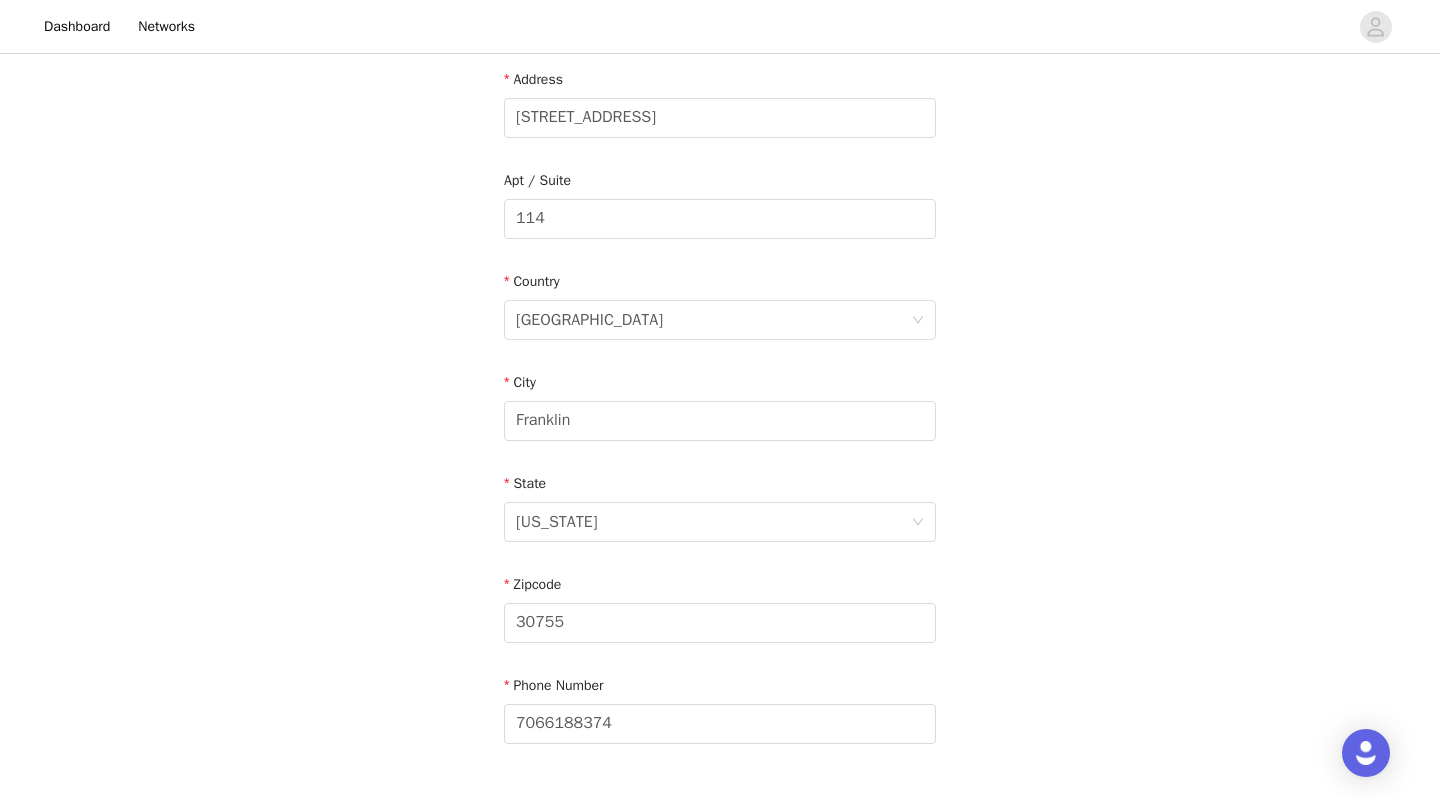 scroll, scrollTop: 451, scrollLeft: 0, axis: vertical 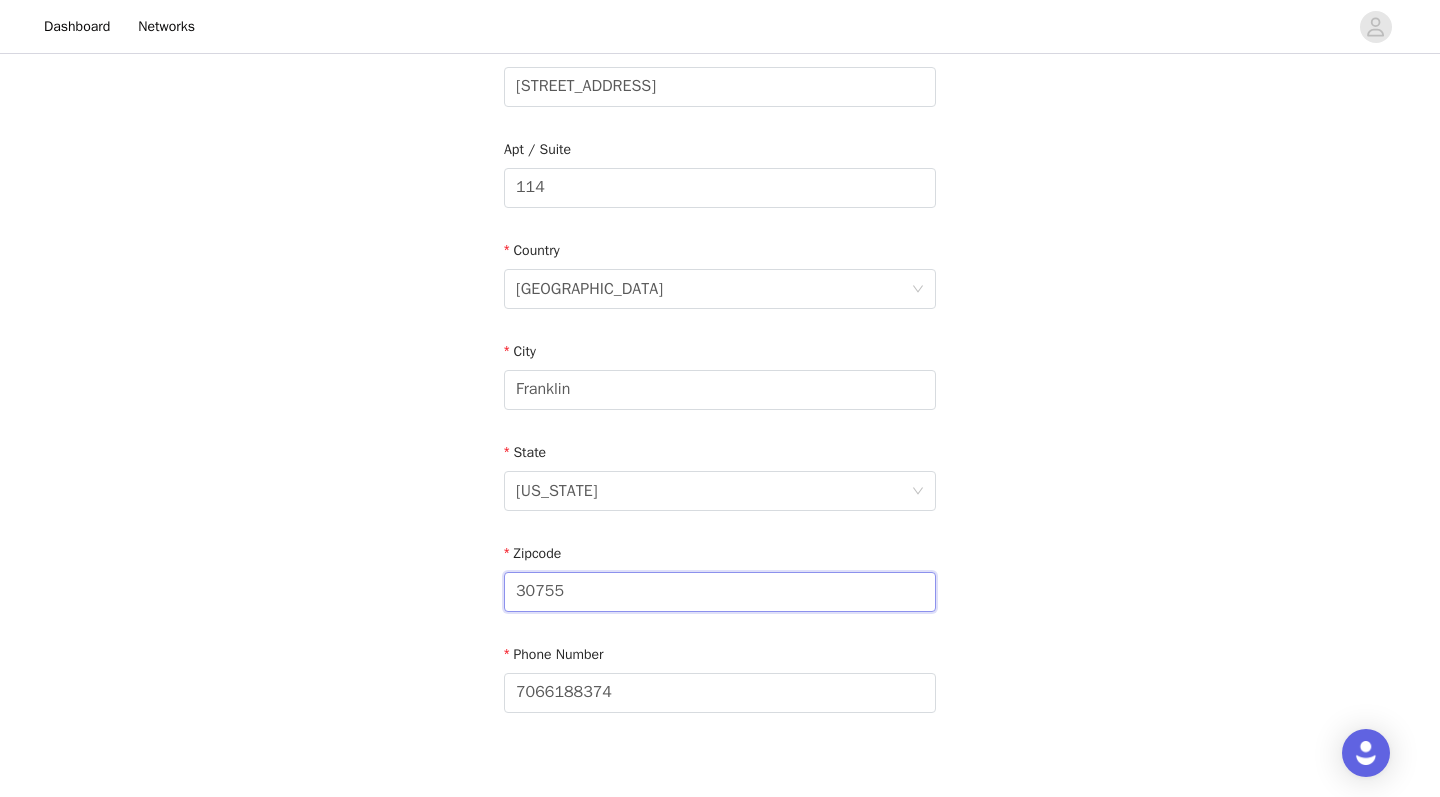 drag, startPoint x: 569, startPoint y: 585, endPoint x: 525, endPoint y: 592, distance: 44.553337 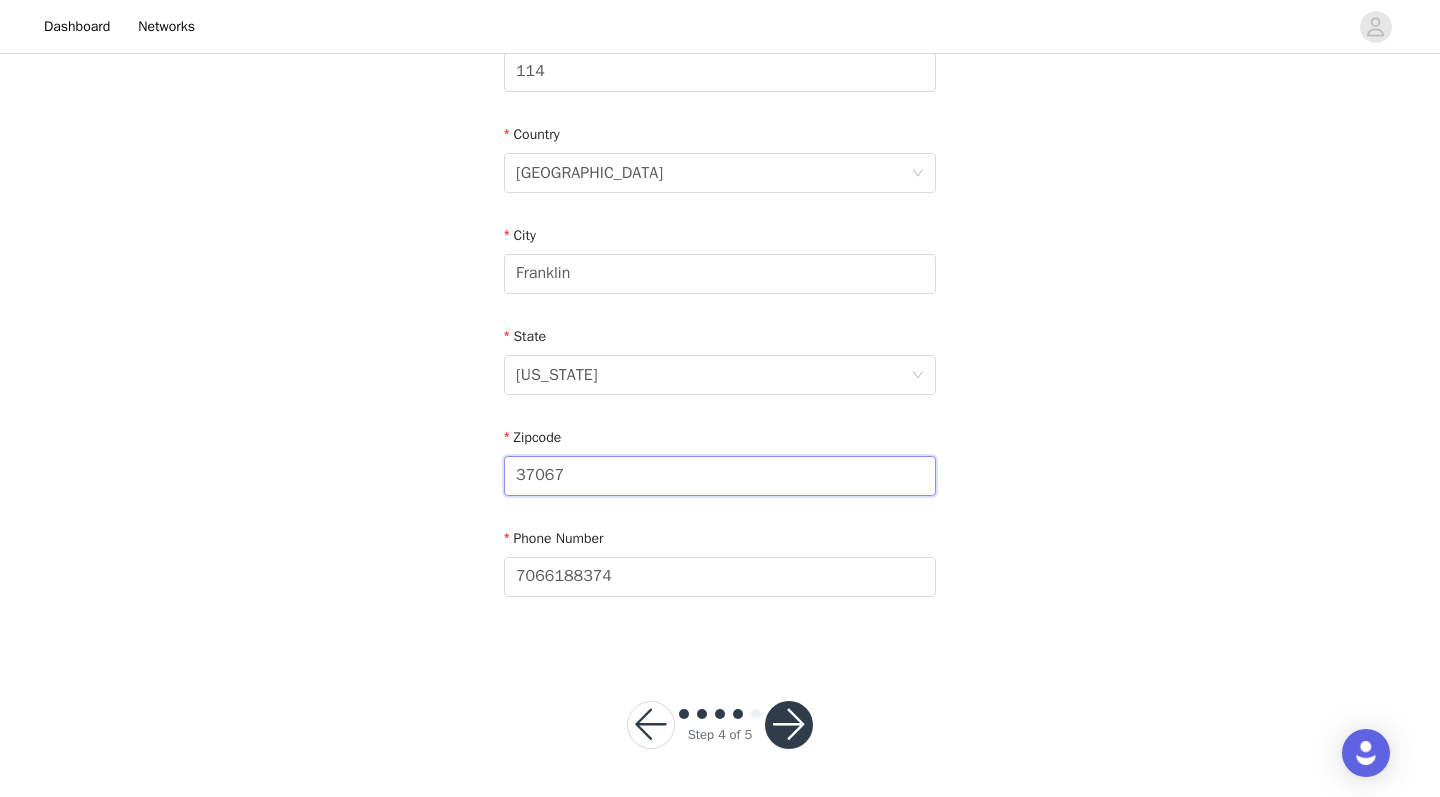 scroll, scrollTop: 566, scrollLeft: 0, axis: vertical 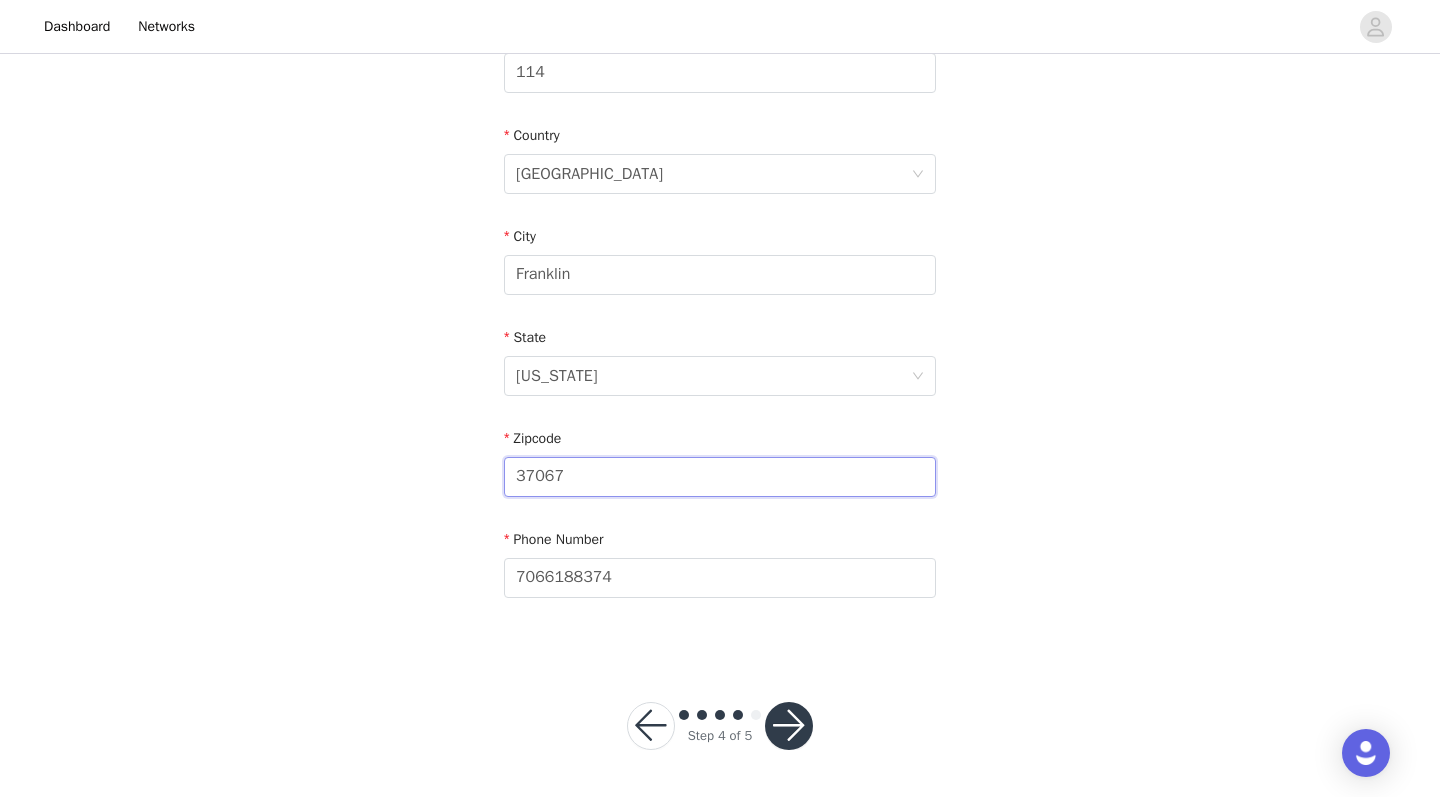 type on "37067" 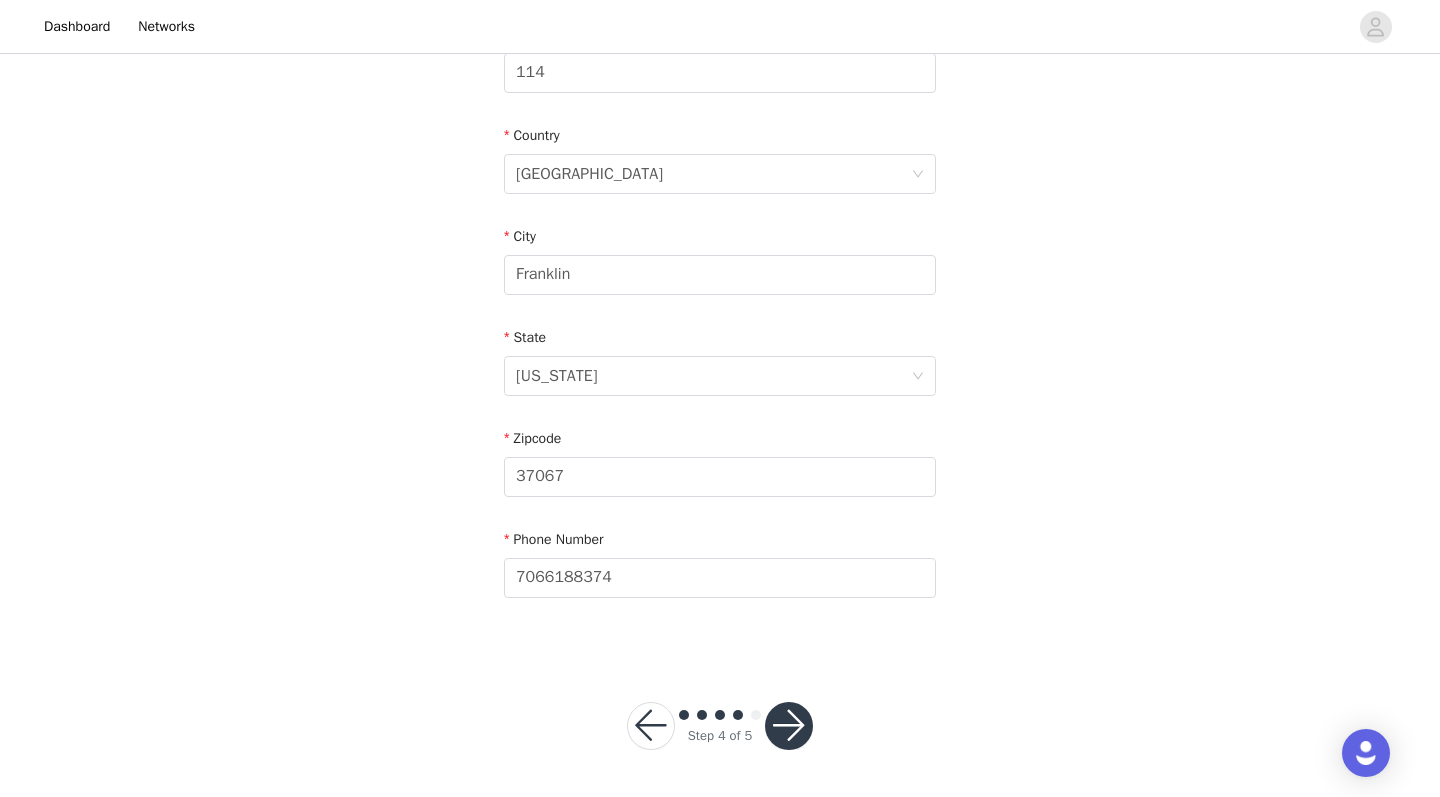 click at bounding box center [789, 726] 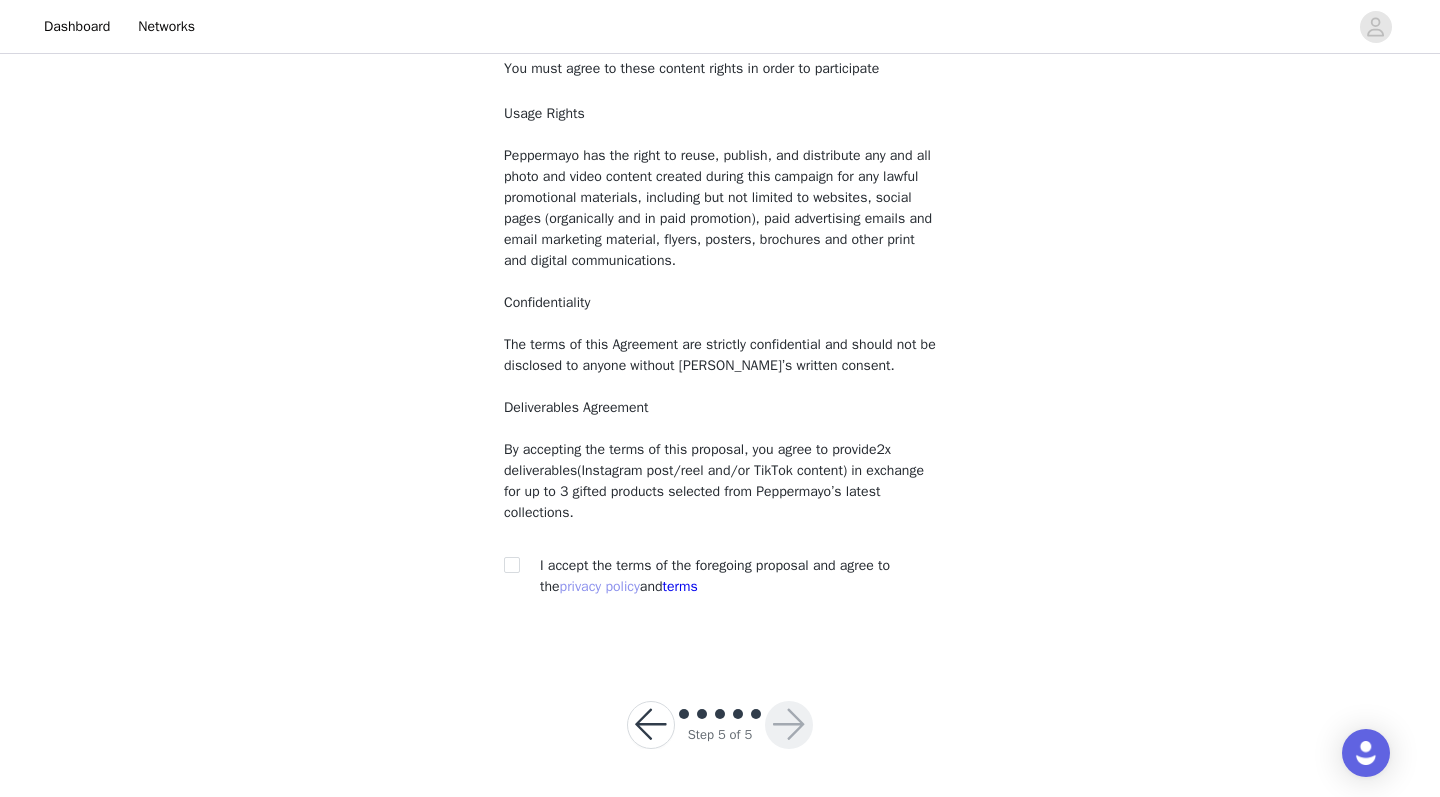 scroll, scrollTop: 127, scrollLeft: 0, axis: vertical 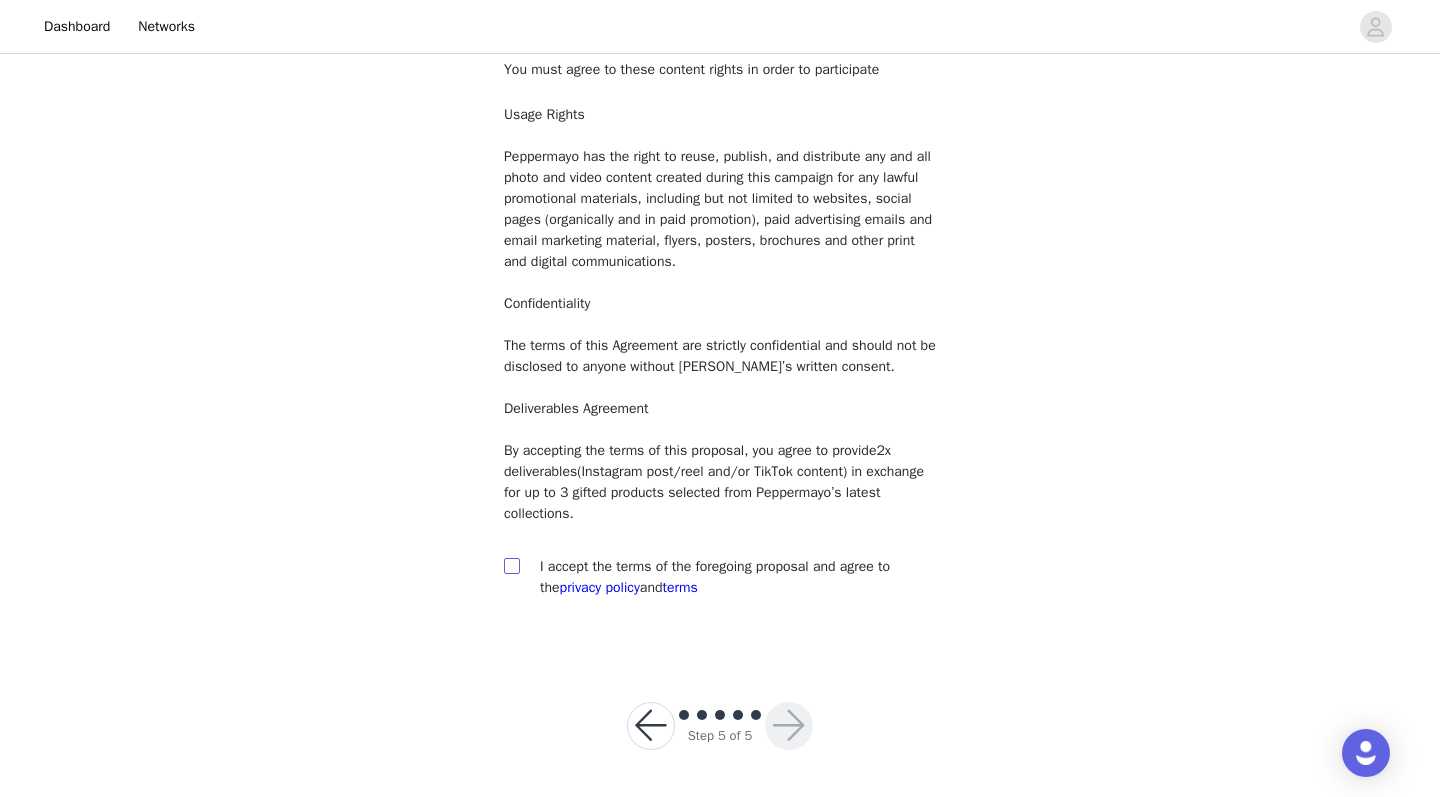 click at bounding box center (511, 565) 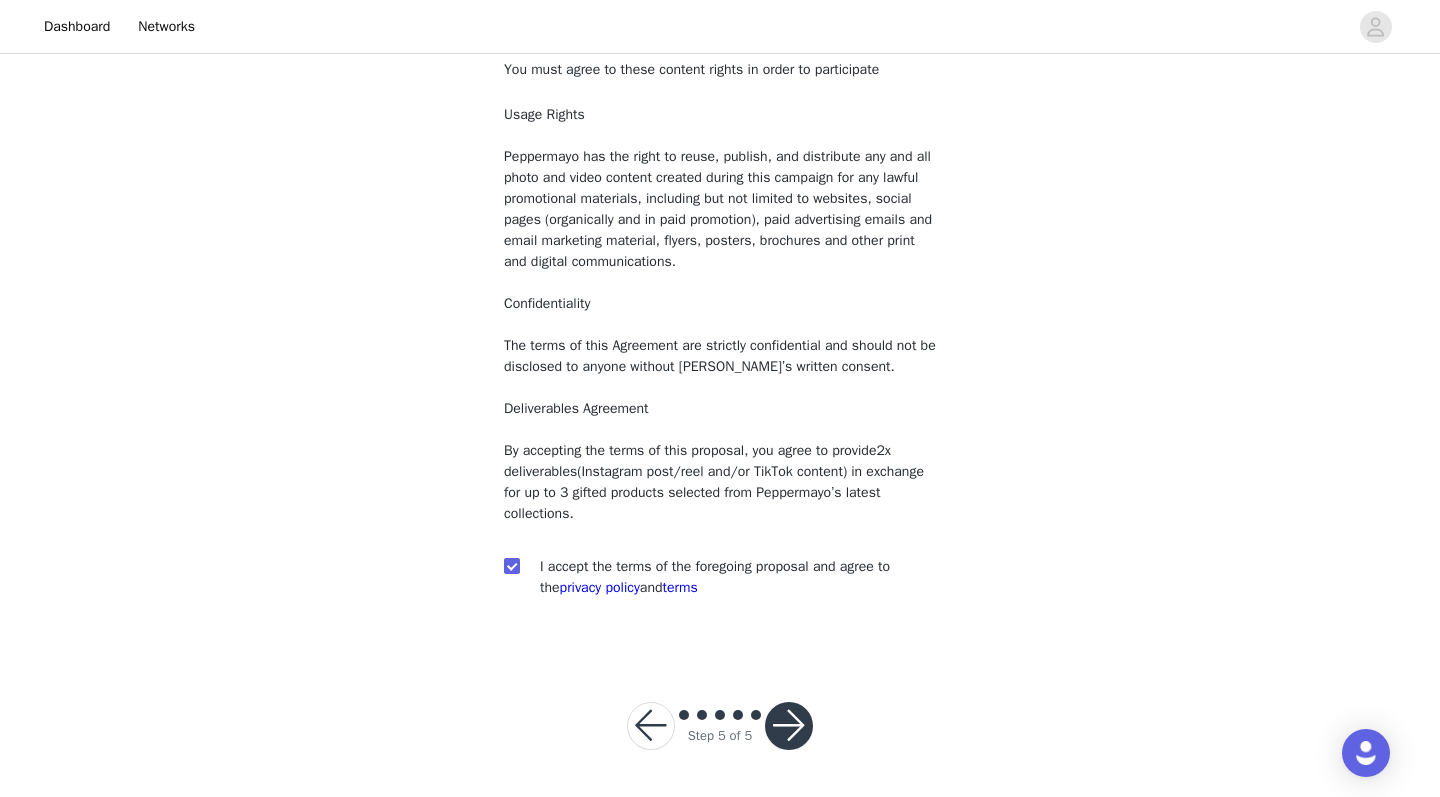 click at bounding box center (789, 726) 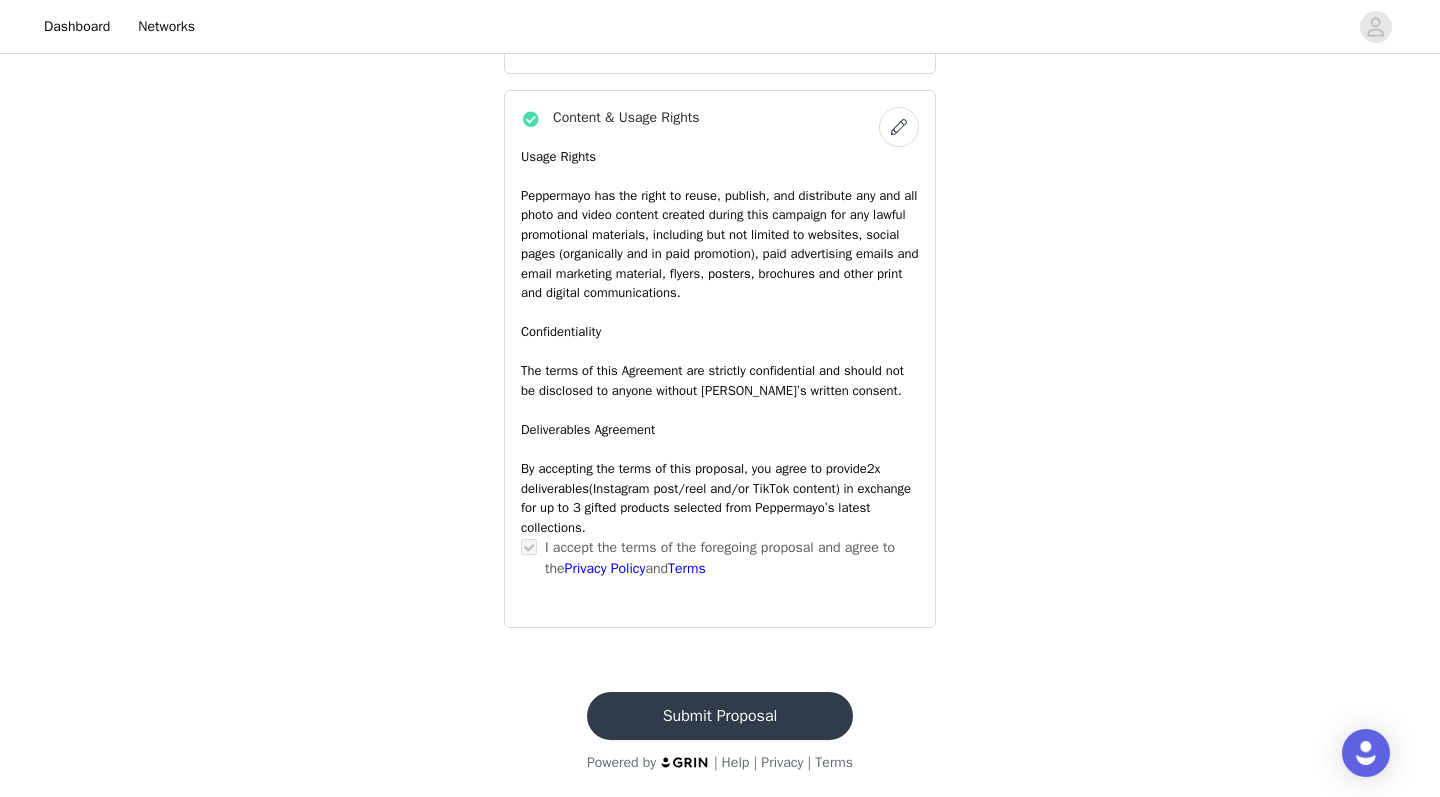 scroll, scrollTop: 1617, scrollLeft: 0, axis: vertical 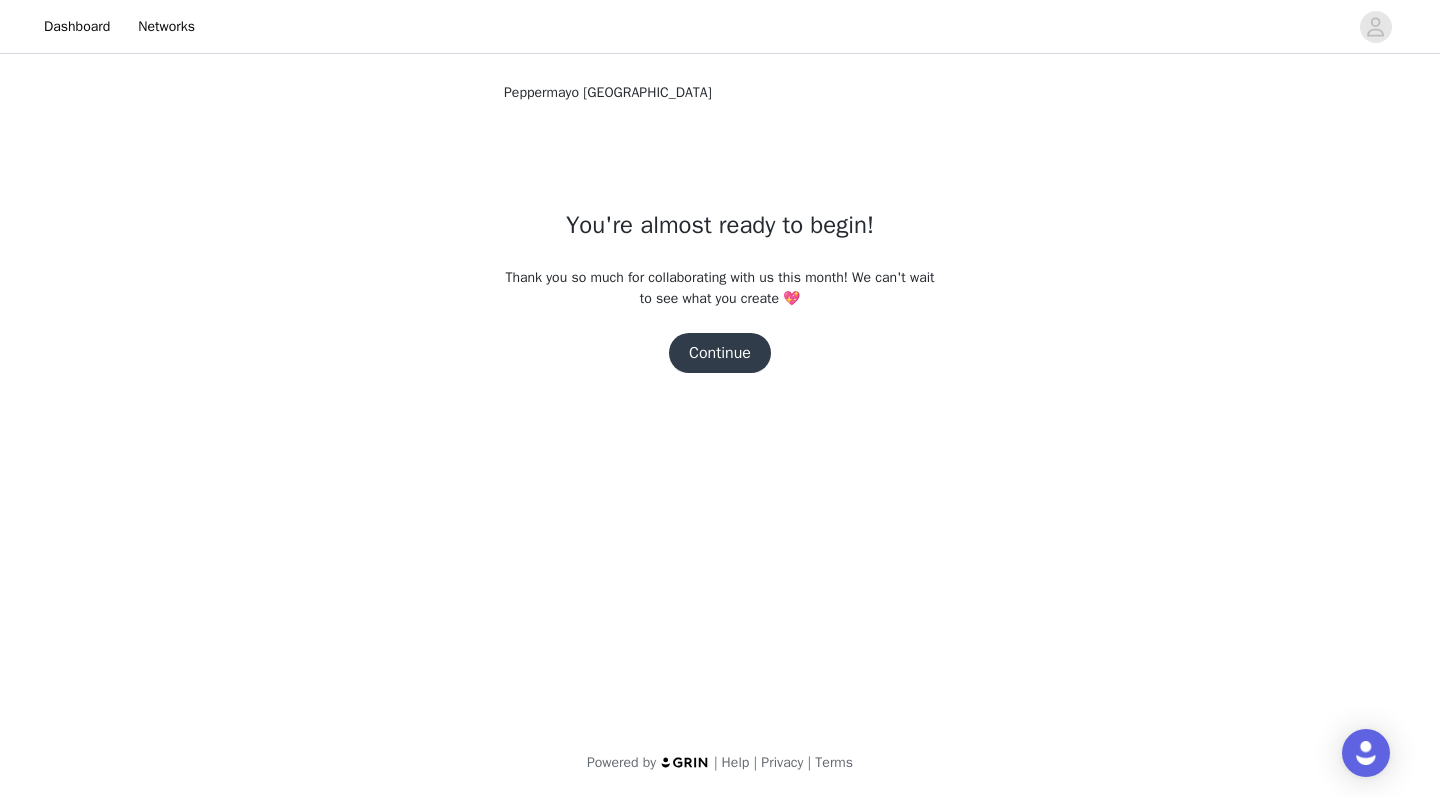 click on "Continue" at bounding box center [720, 353] 